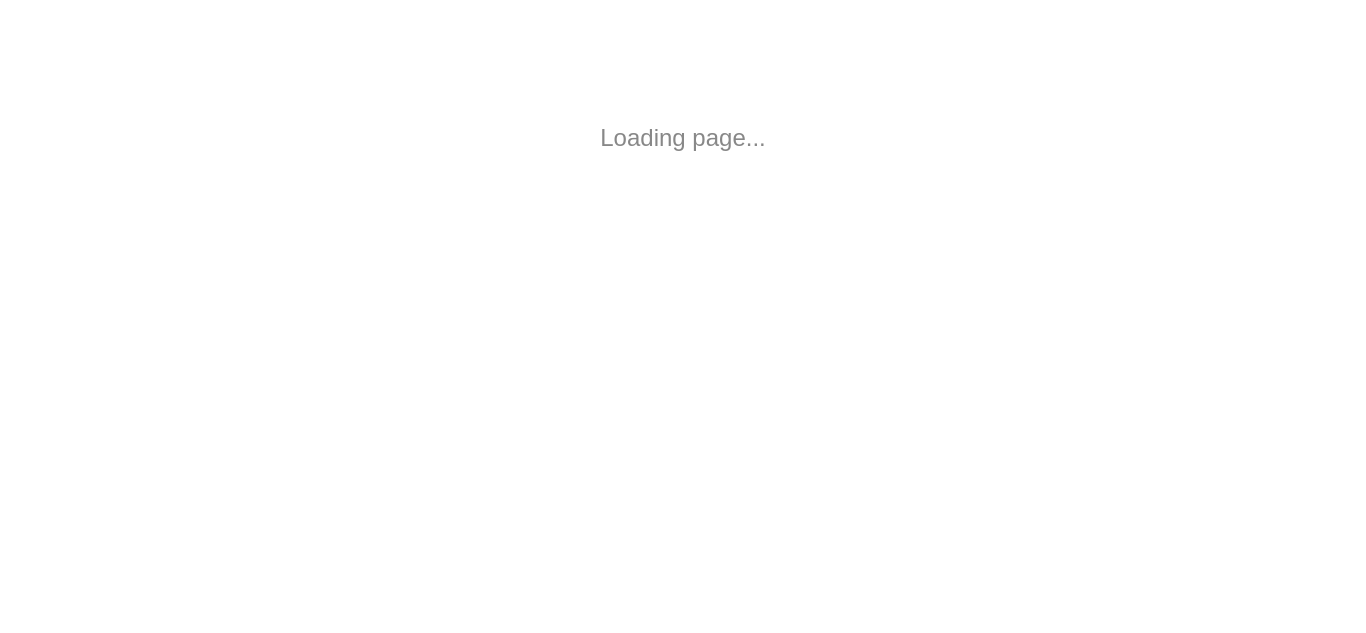 scroll, scrollTop: 0, scrollLeft: 0, axis: both 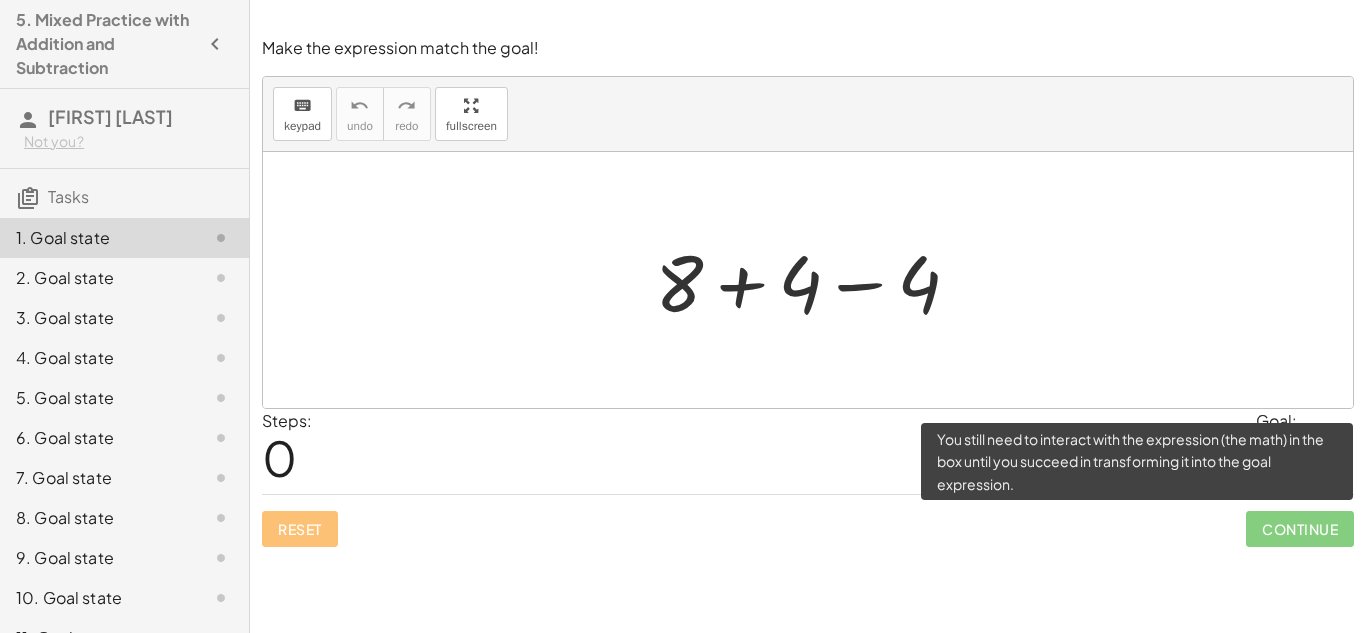 click on "Continue" 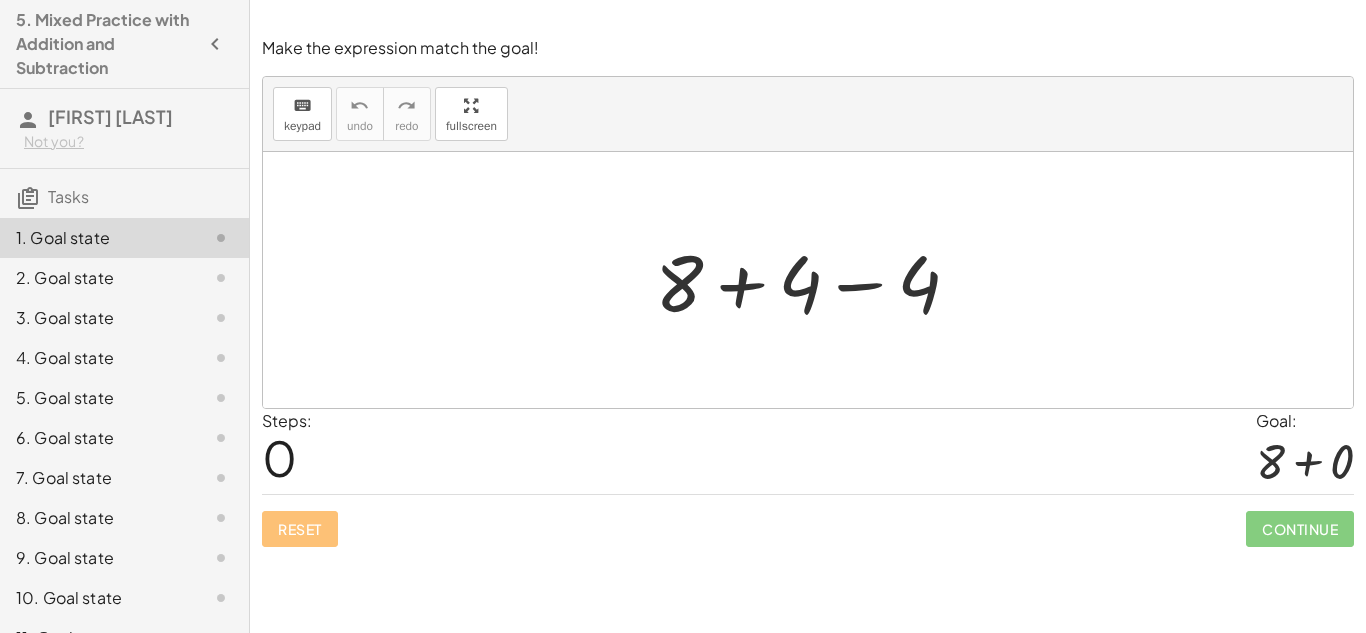 click on "0" at bounding box center [279, 457] 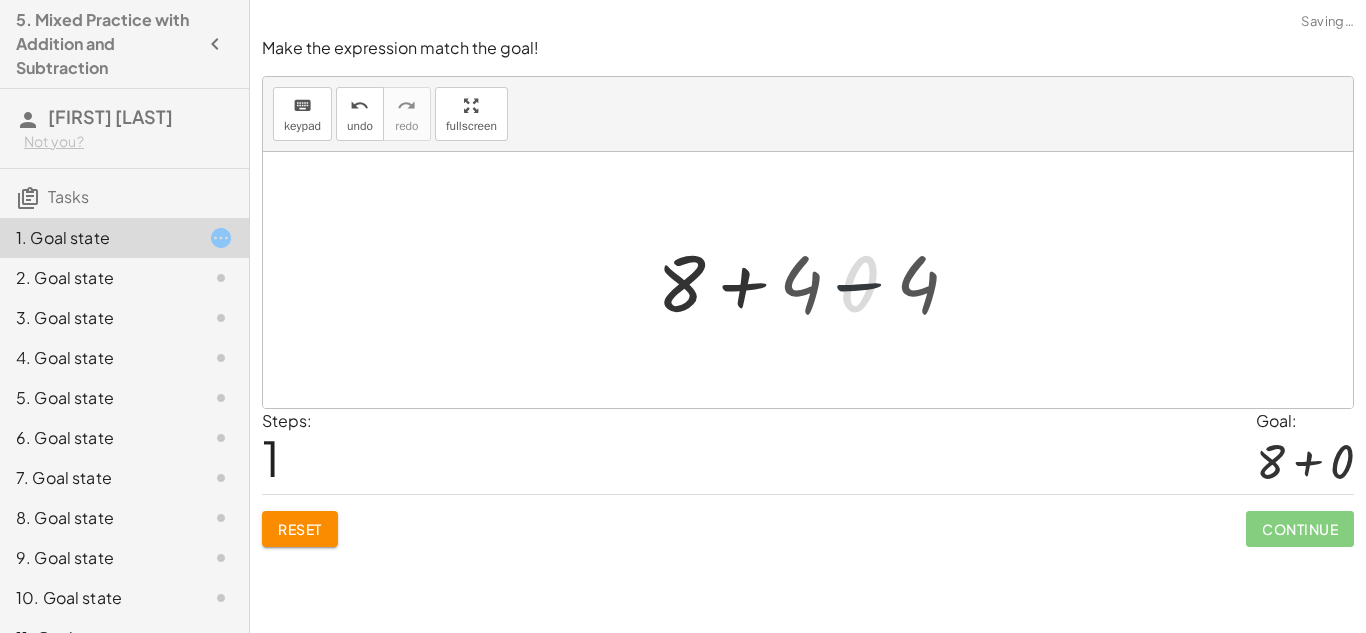 click at bounding box center [815, 280] 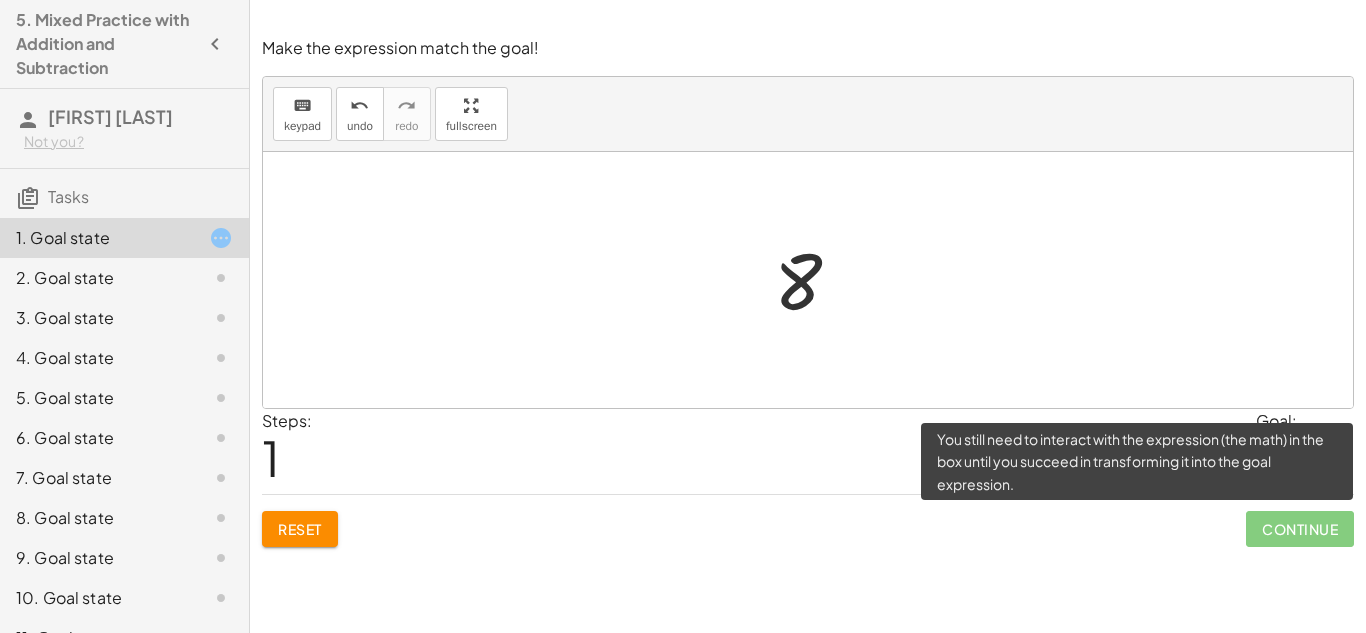 click on "Continue" 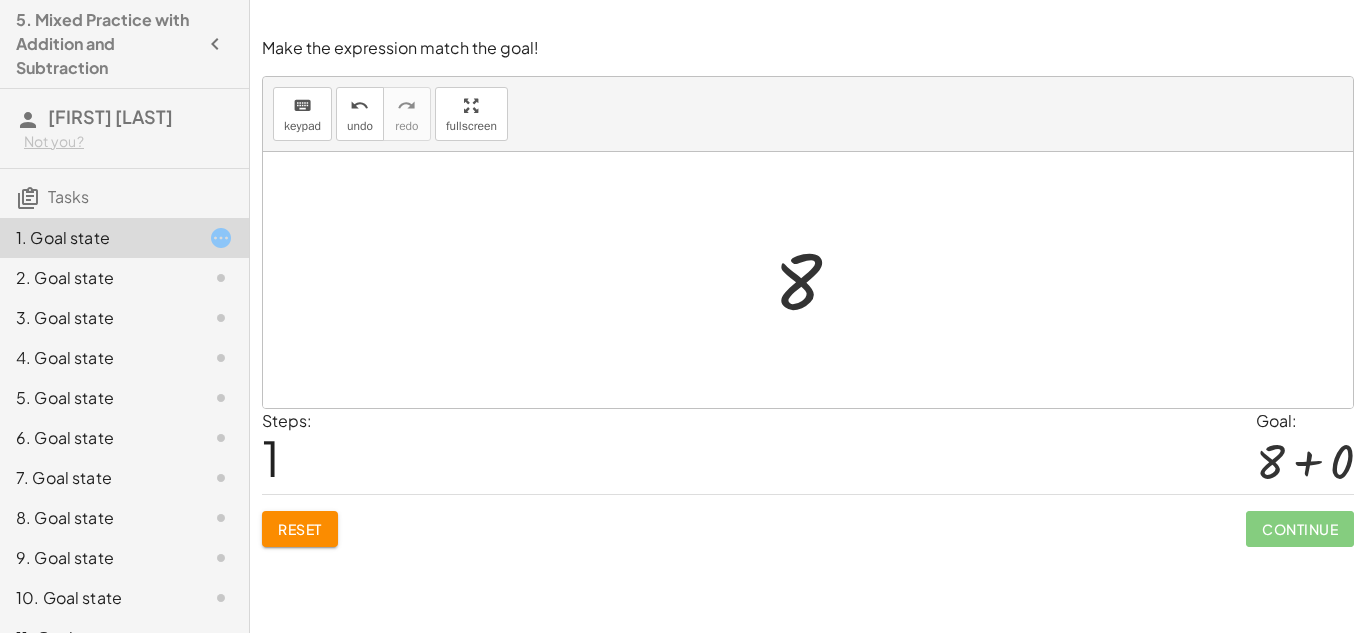 click at bounding box center [815, 280] 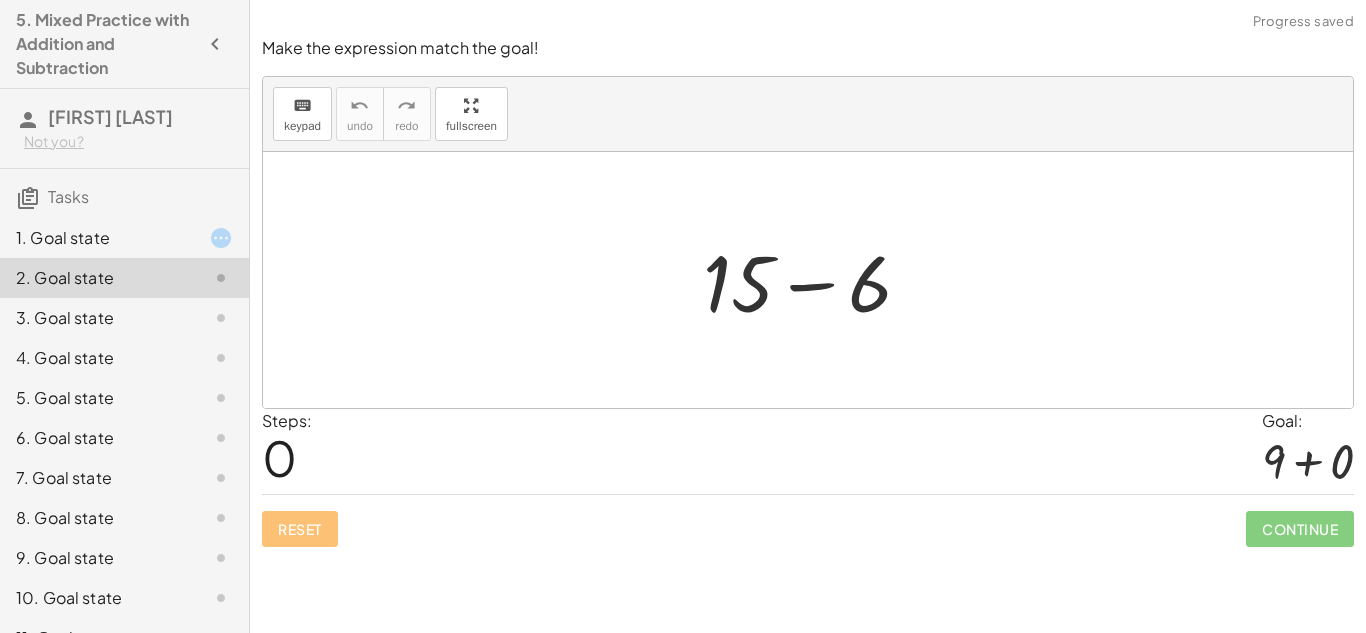 click on "1. Goal state" 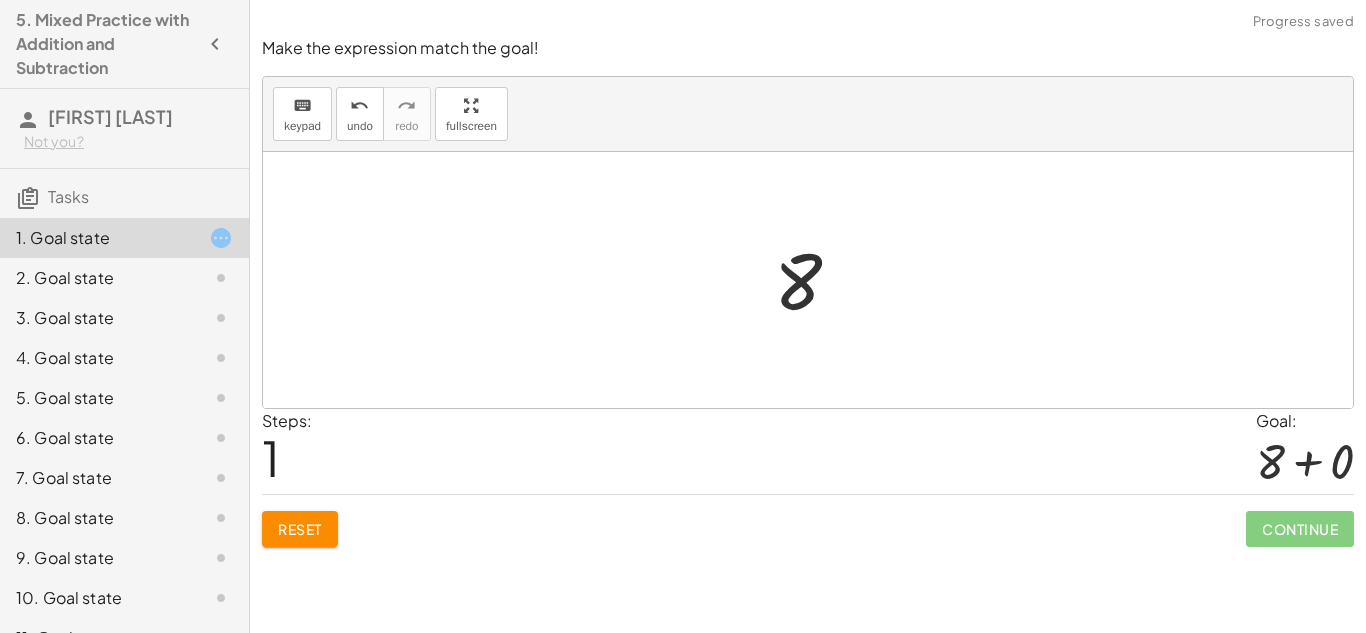 click at bounding box center (815, 280) 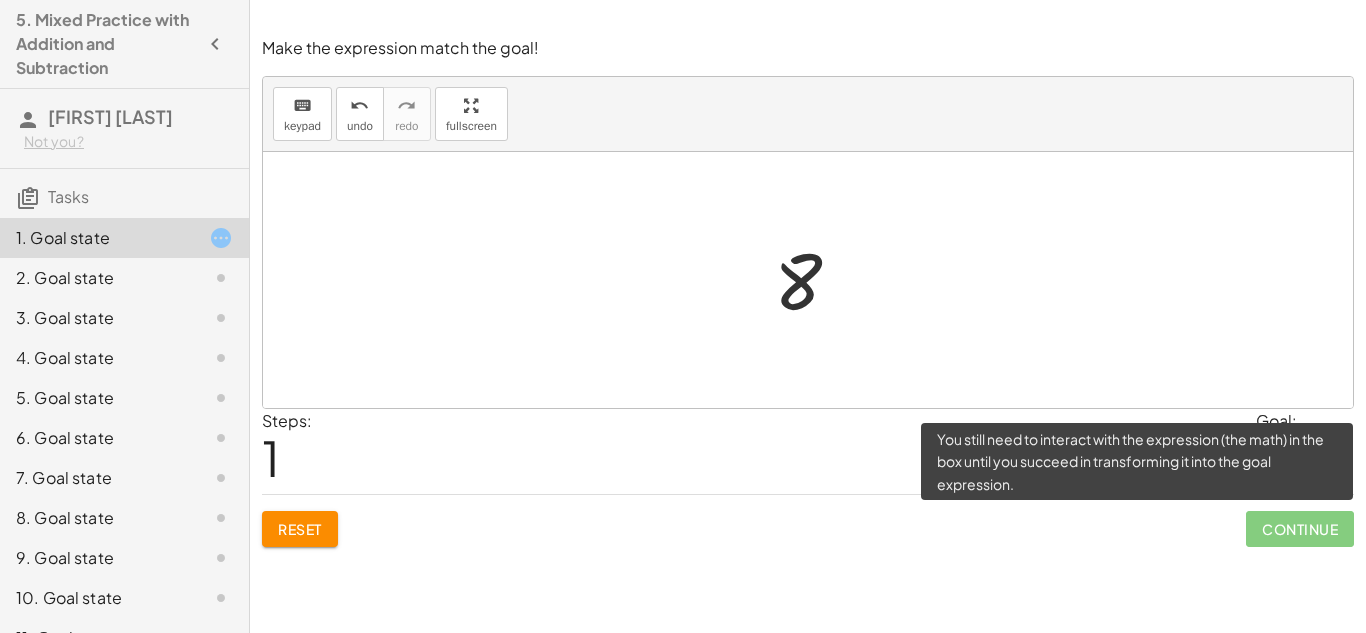 click on "Continue" 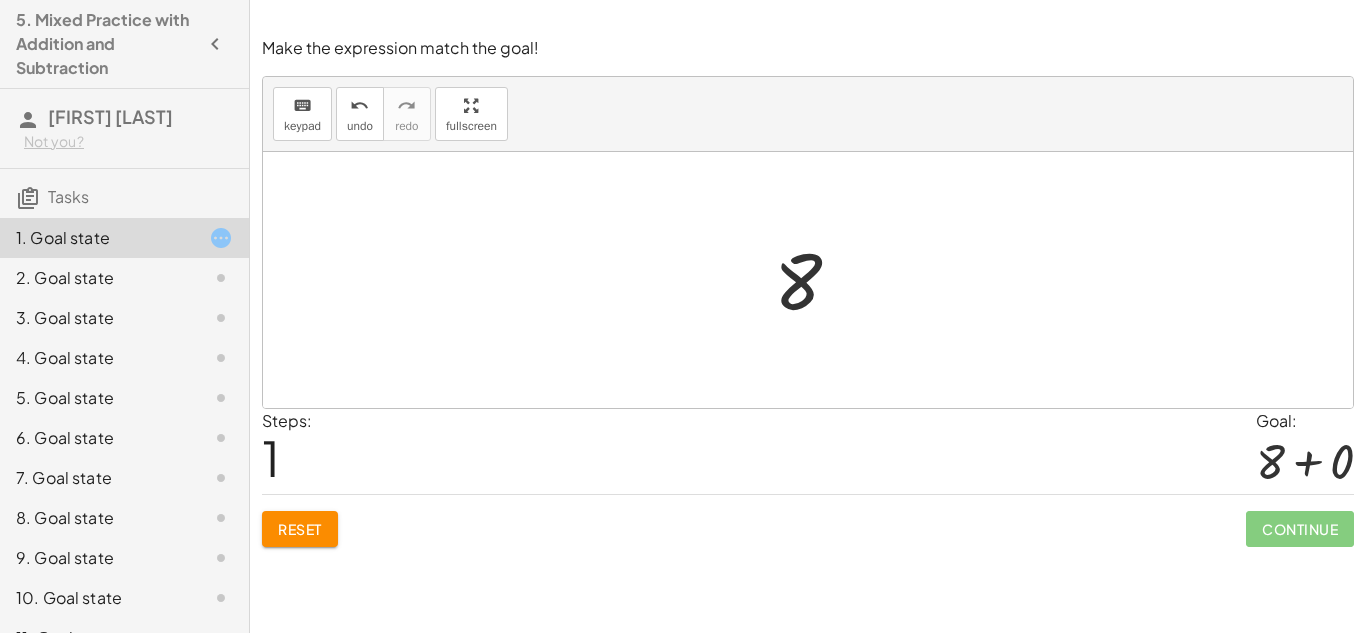 click on "2. Goal state" 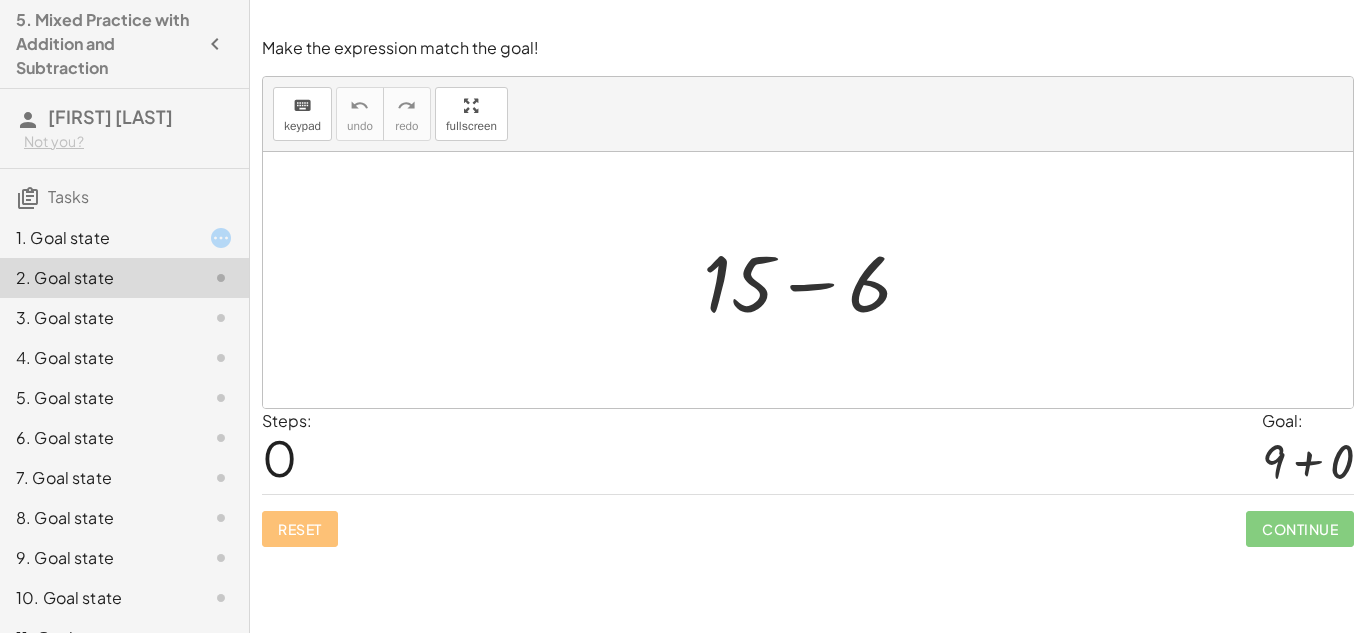 click at bounding box center [815, 280] 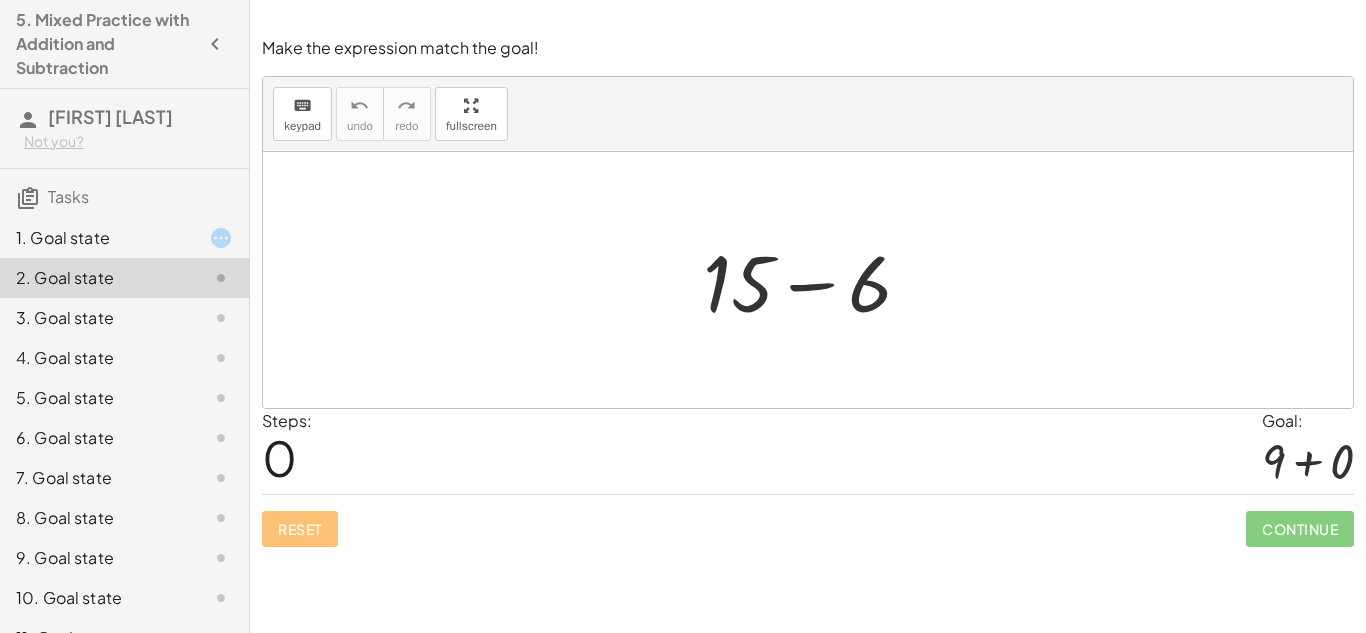 click at bounding box center [815, 280] 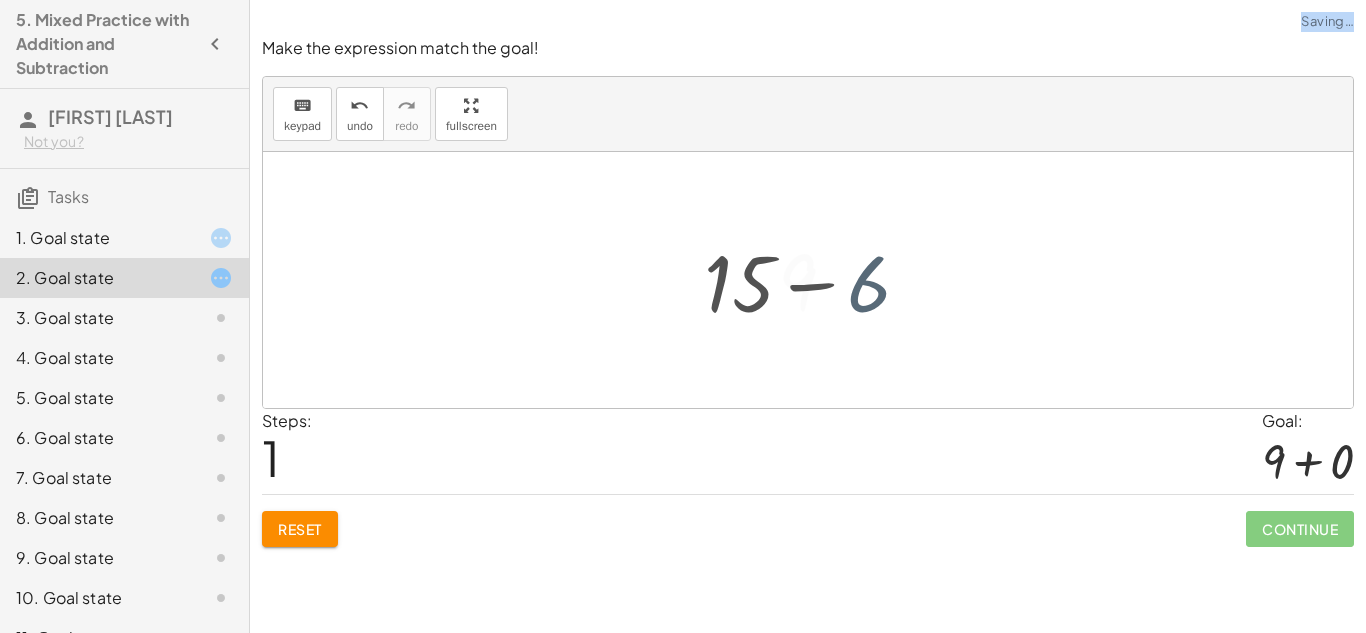 click on "+ 15 − 6 9 + 15 − 6" at bounding box center [807, 280] 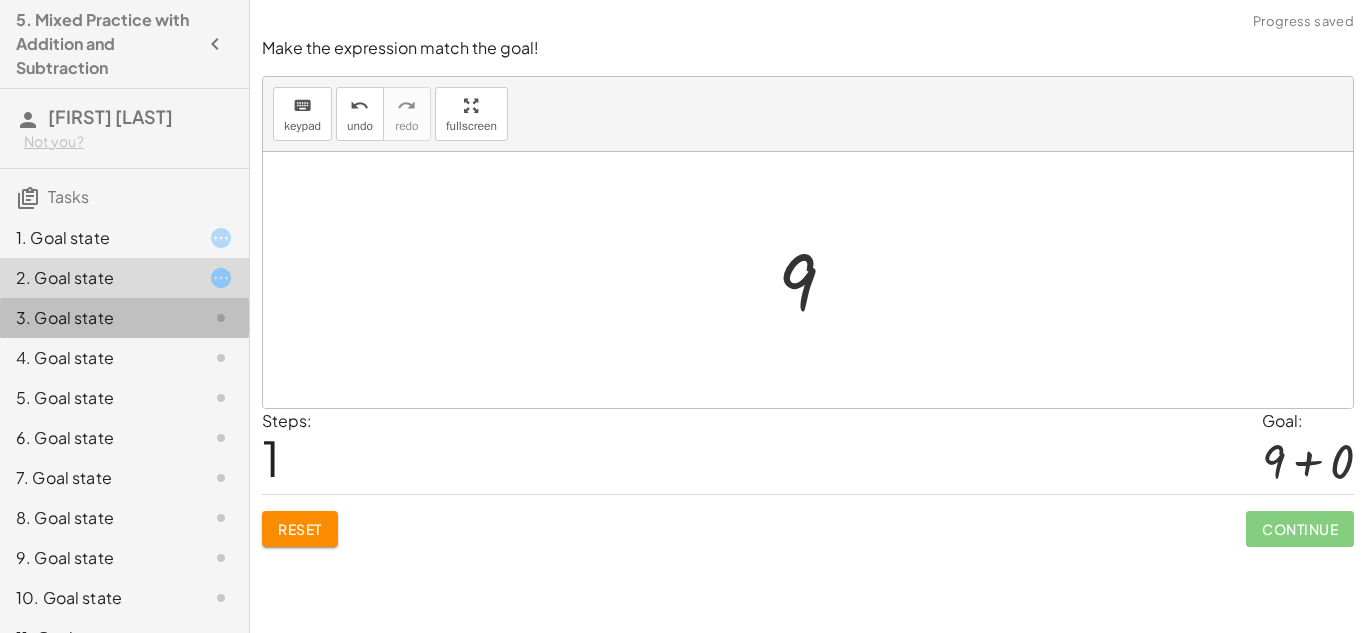 click on "3. Goal state" 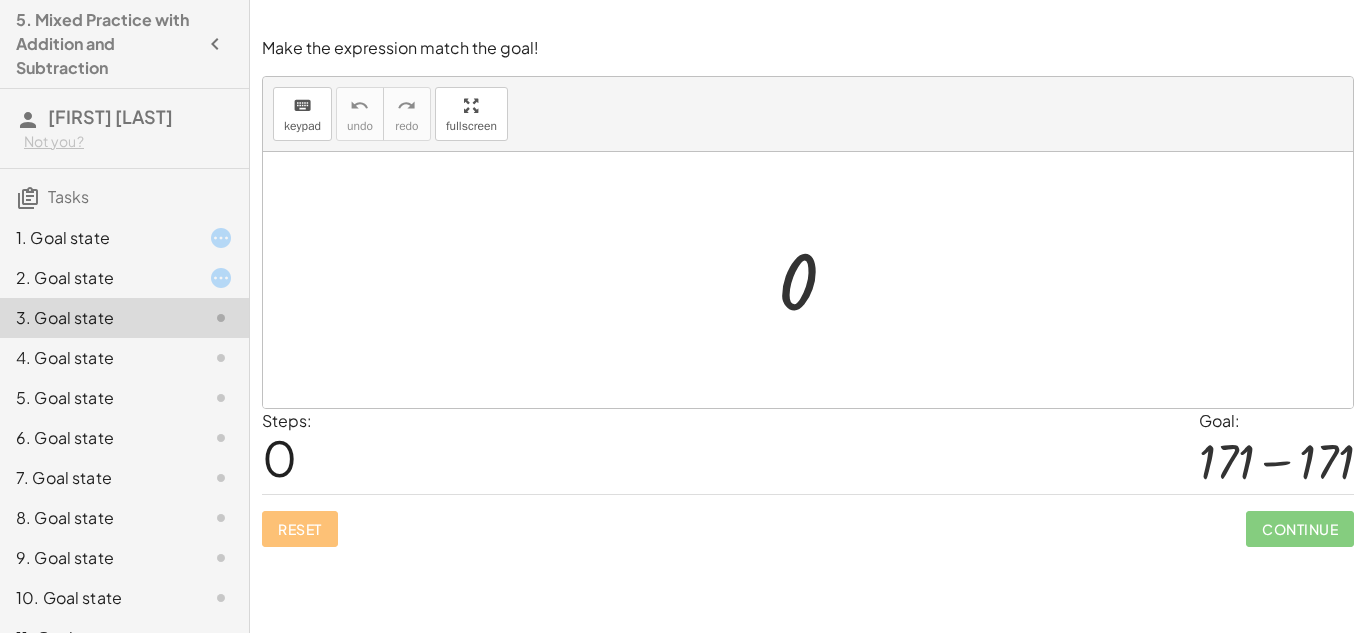 click at bounding box center [815, 280] 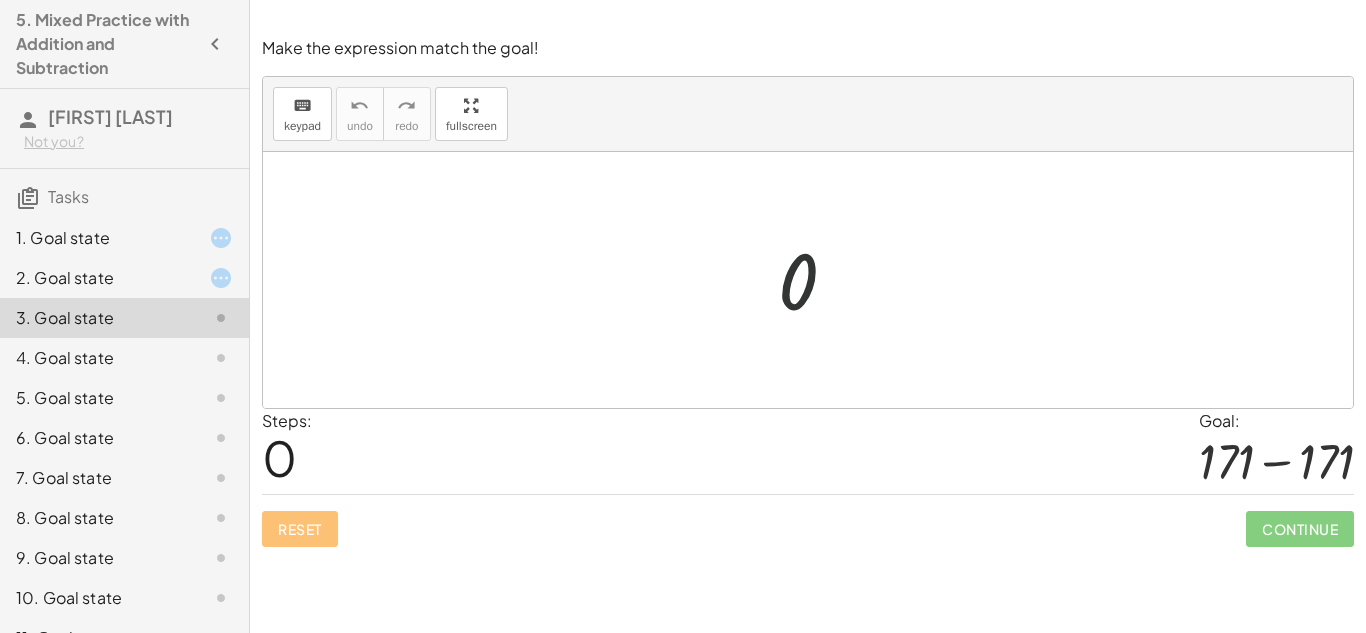 click at bounding box center [815, 280] 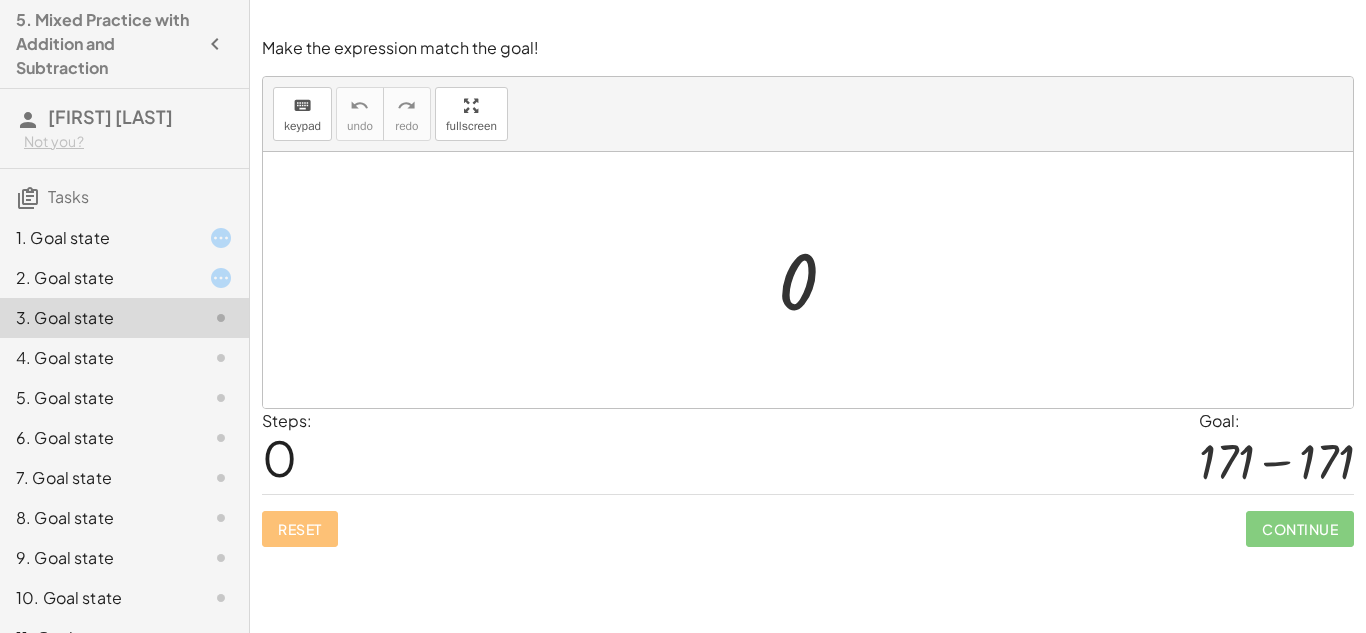 click at bounding box center (1277, 461) 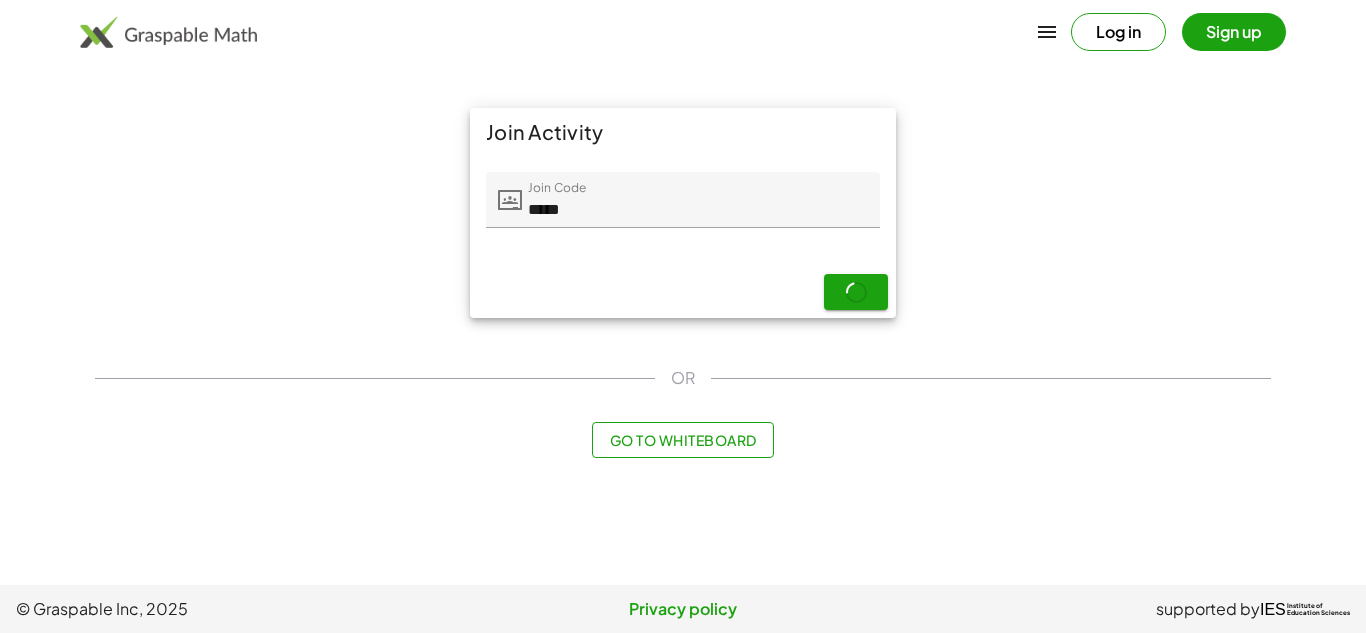 scroll, scrollTop: 0, scrollLeft: 0, axis: both 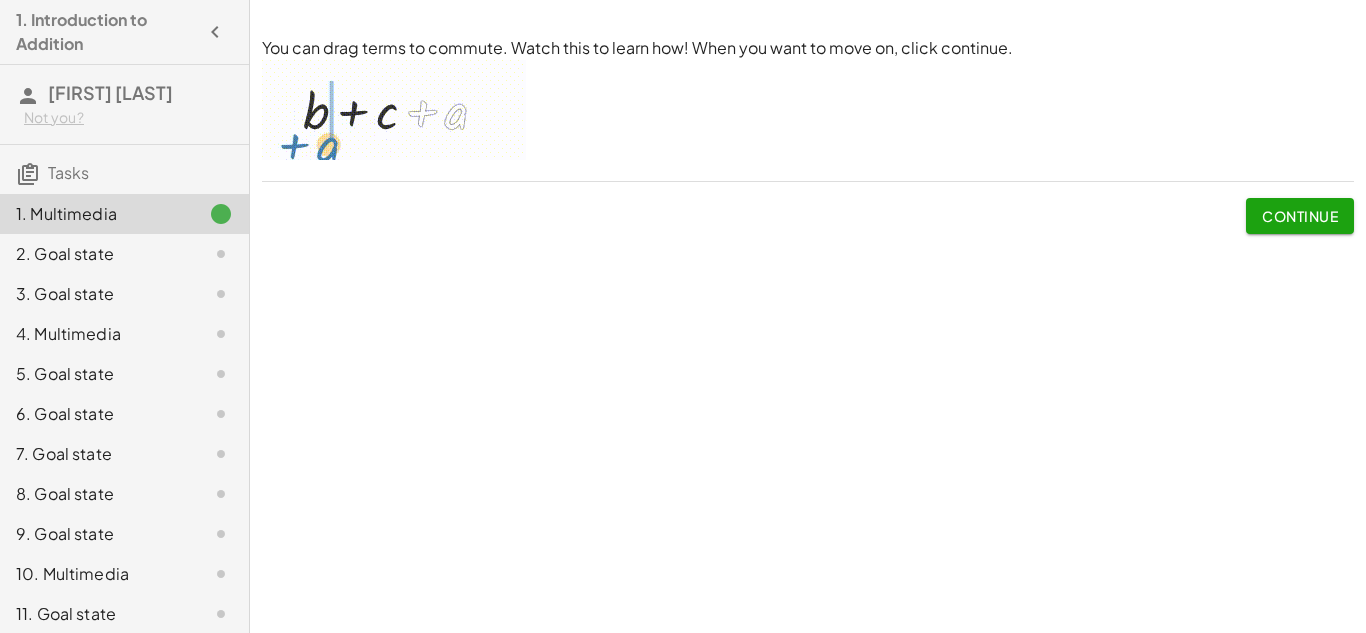 click on "Continue" 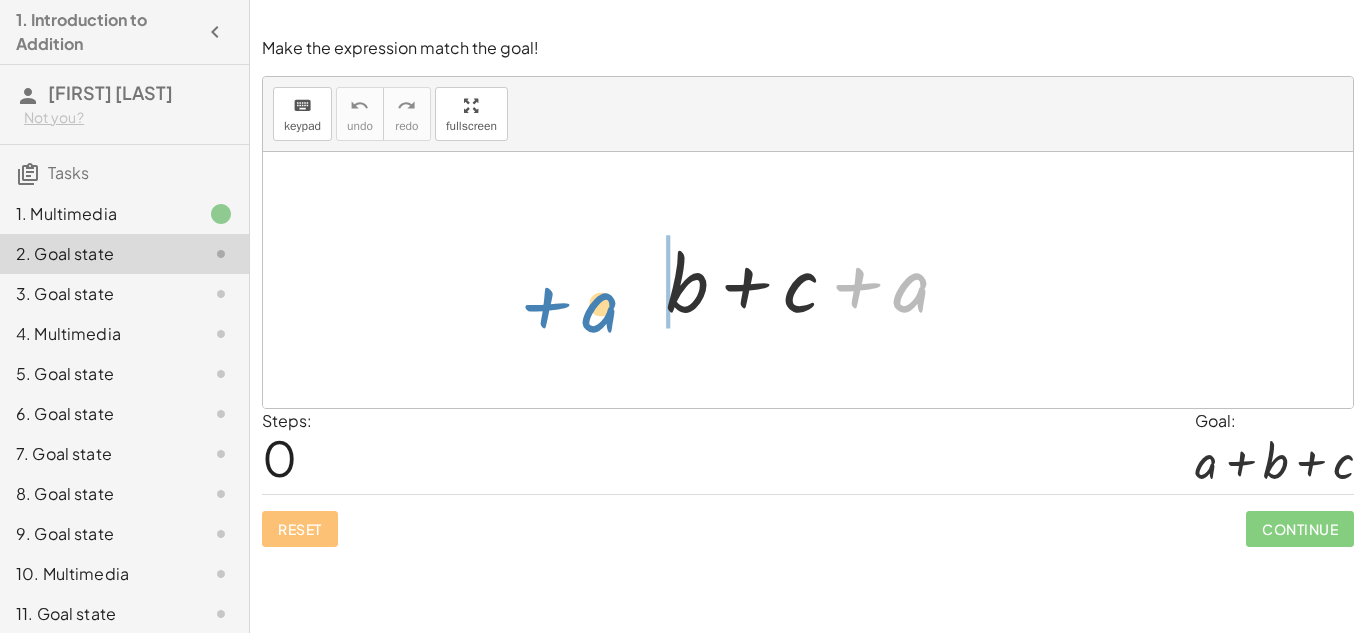 drag, startPoint x: 894, startPoint y: 302, endPoint x: 585, endPoint y: 326, distance: 309.93063 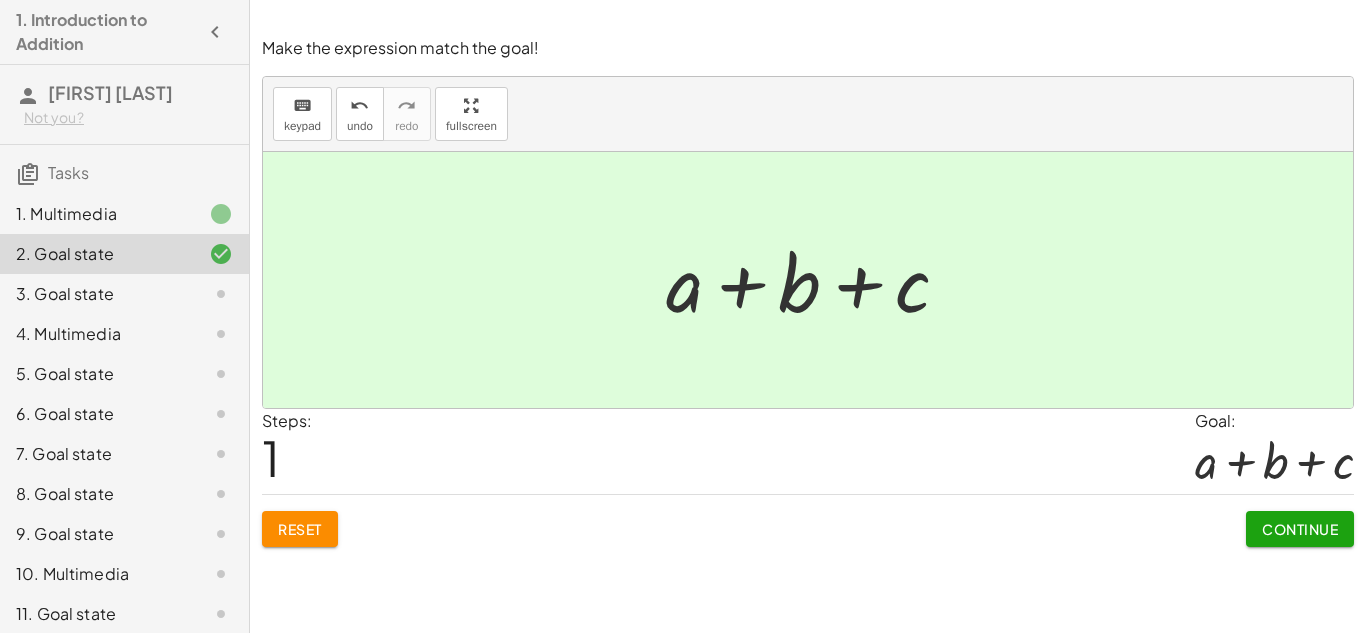 click on "Make the expression match the goal! keyboard keypad undo undo redo redo fullscreen + b + c + a + b + c + a × Steps:  1 Goal: + a + b + c Reset   Continue" 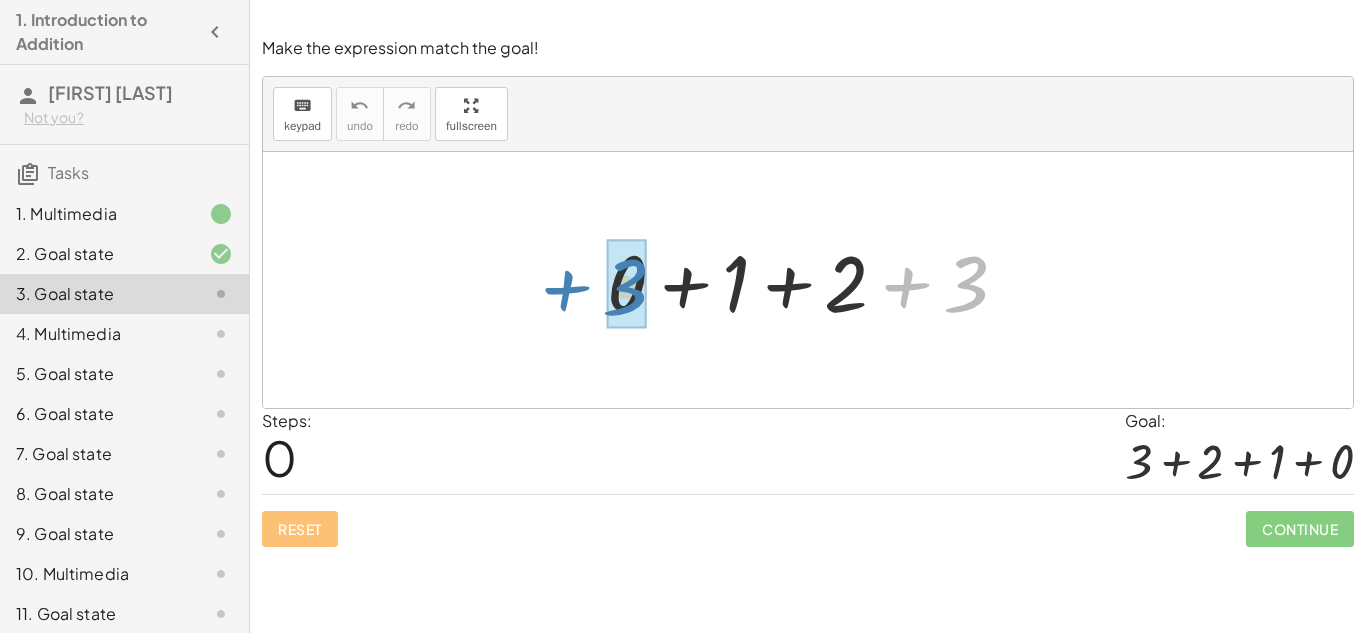 drag, startPoint x: 964, startPoint y: 278, endPoint x: 625, endPoint y: 281, distance: 339.01328 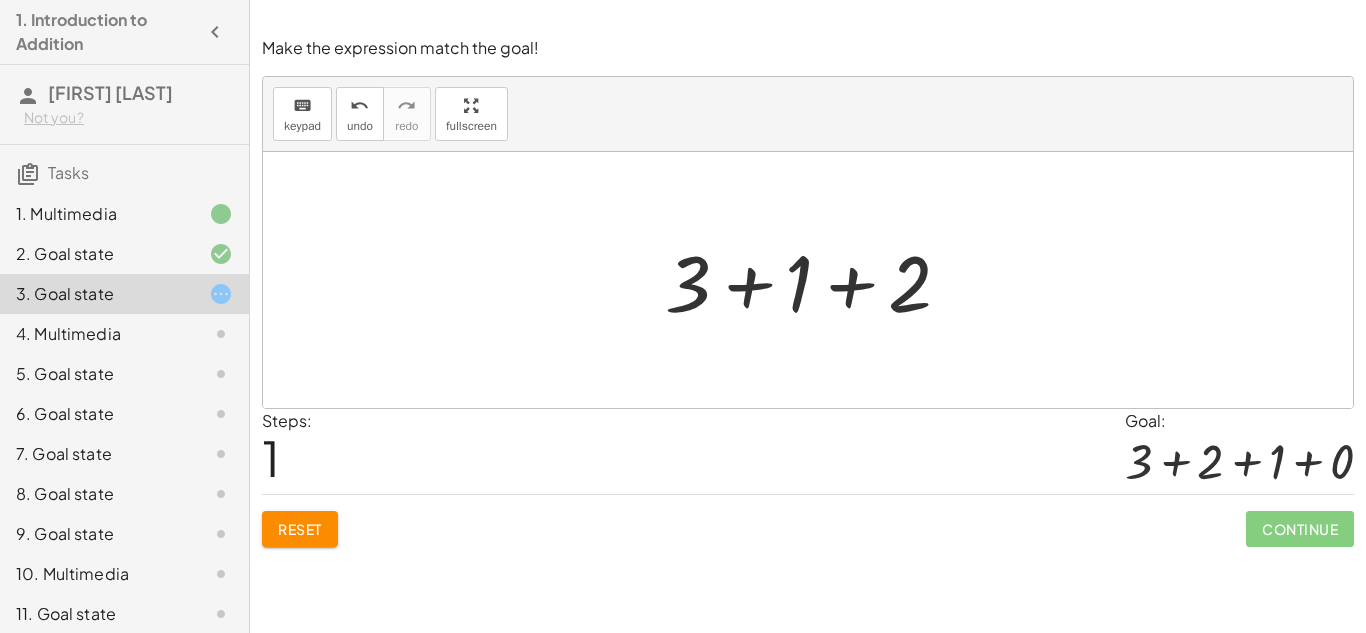 click at bounding box center [1239, 461] 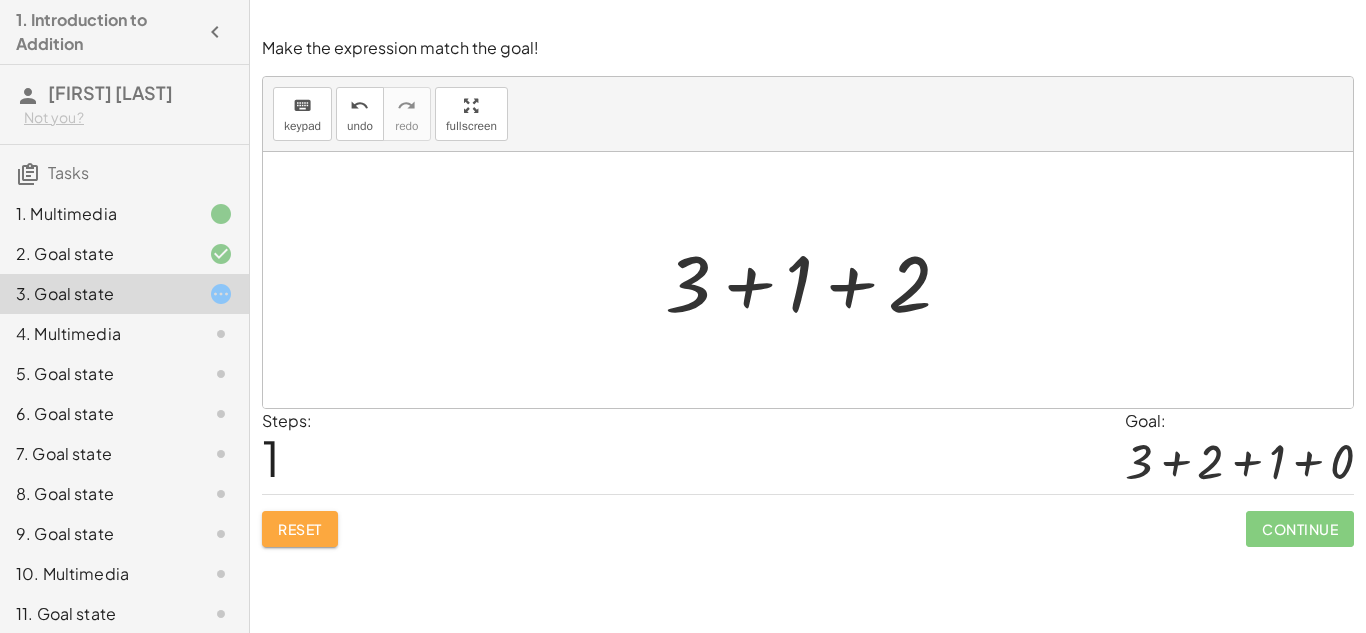 click on "Reset" at bounding box center (300, 529) 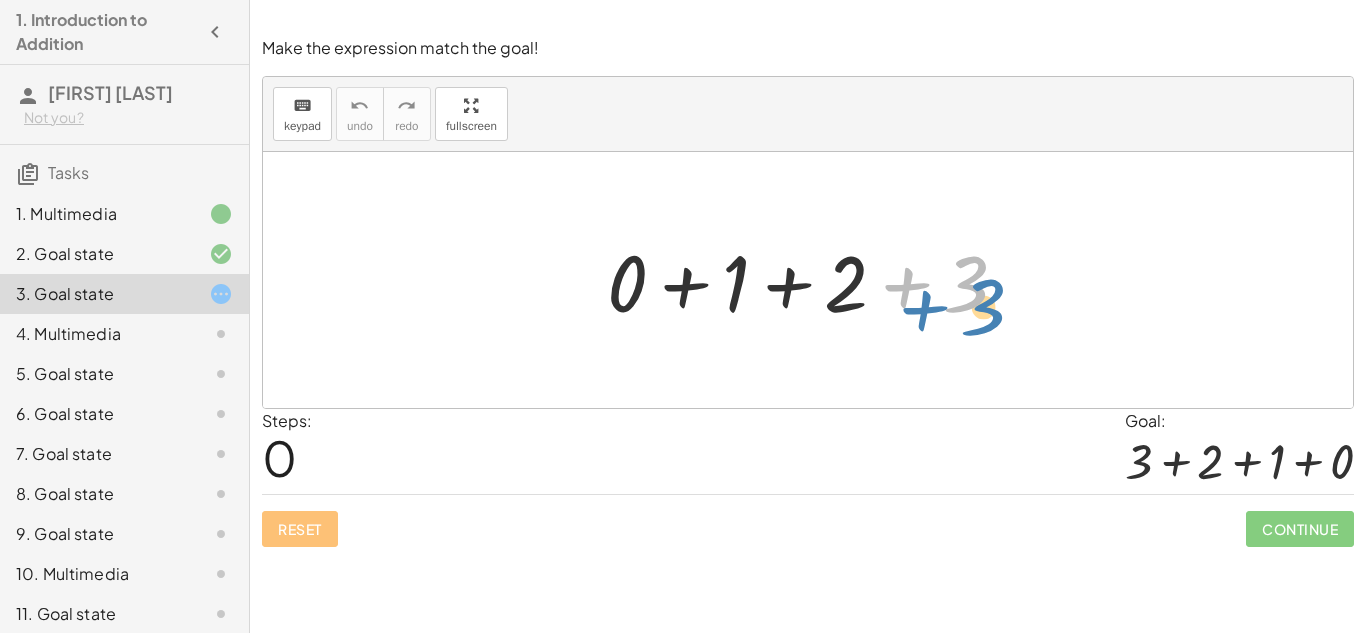 drag, startPoint x: 956, startPoint y: 295, endPoint x: 962, endPoint y: 305, distance: 11.661903 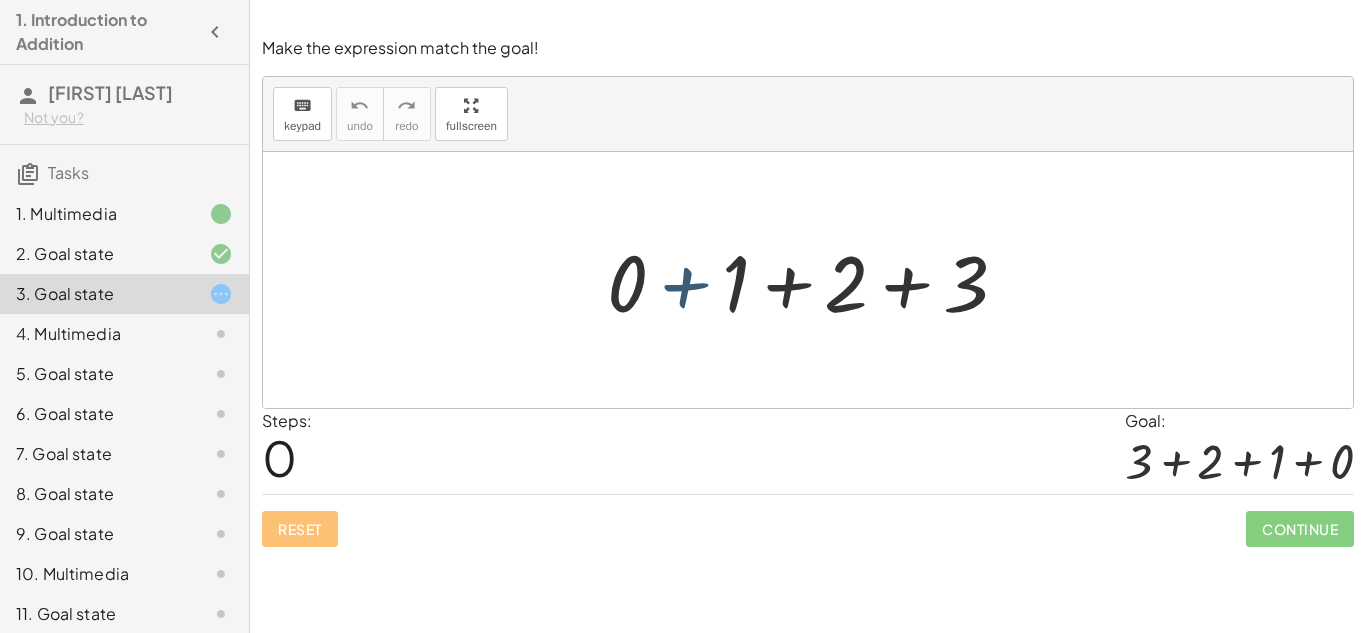click at bounding box center (815, 280) 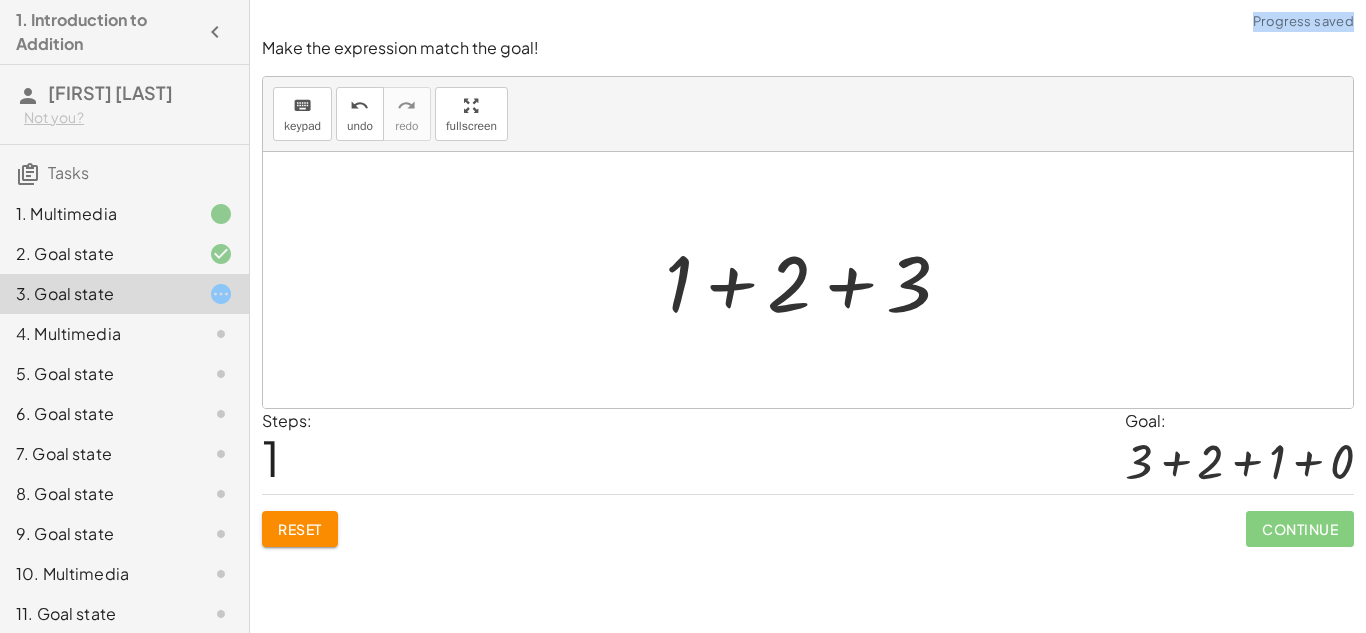 click on "Reset" 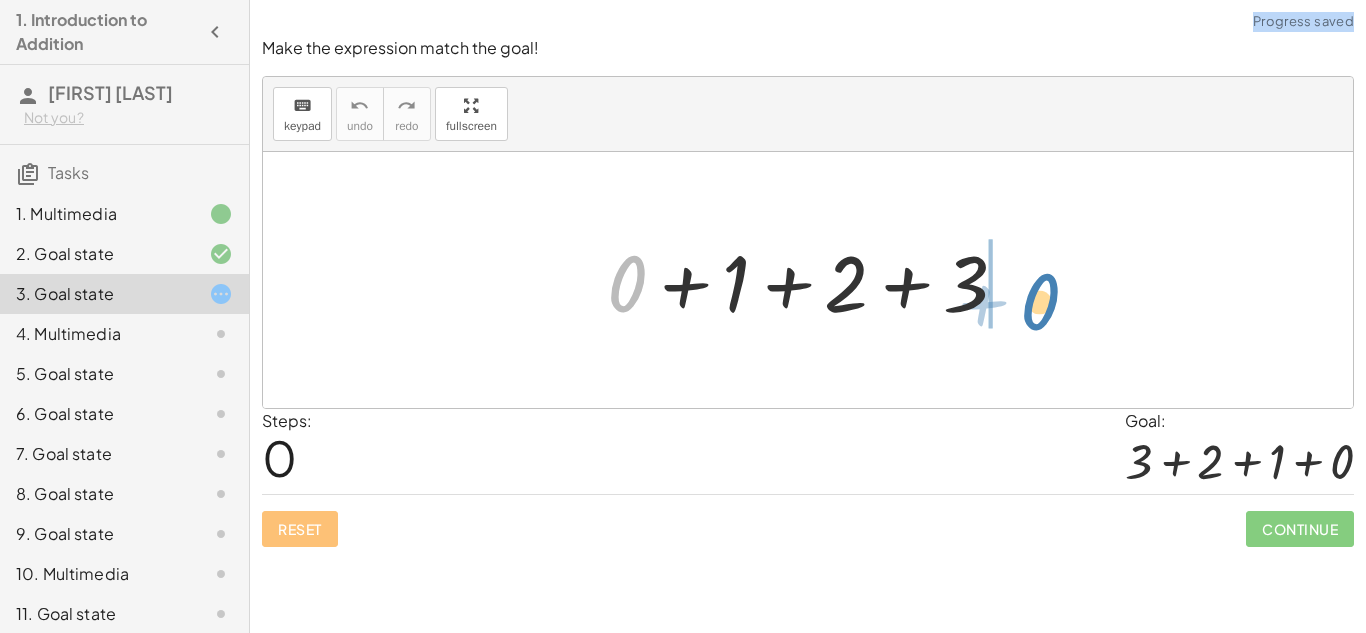 drag, startPoint x: 637, startPoint y: 277, endPoint x: 1048, endPoint y: 293, distance: 411.3113 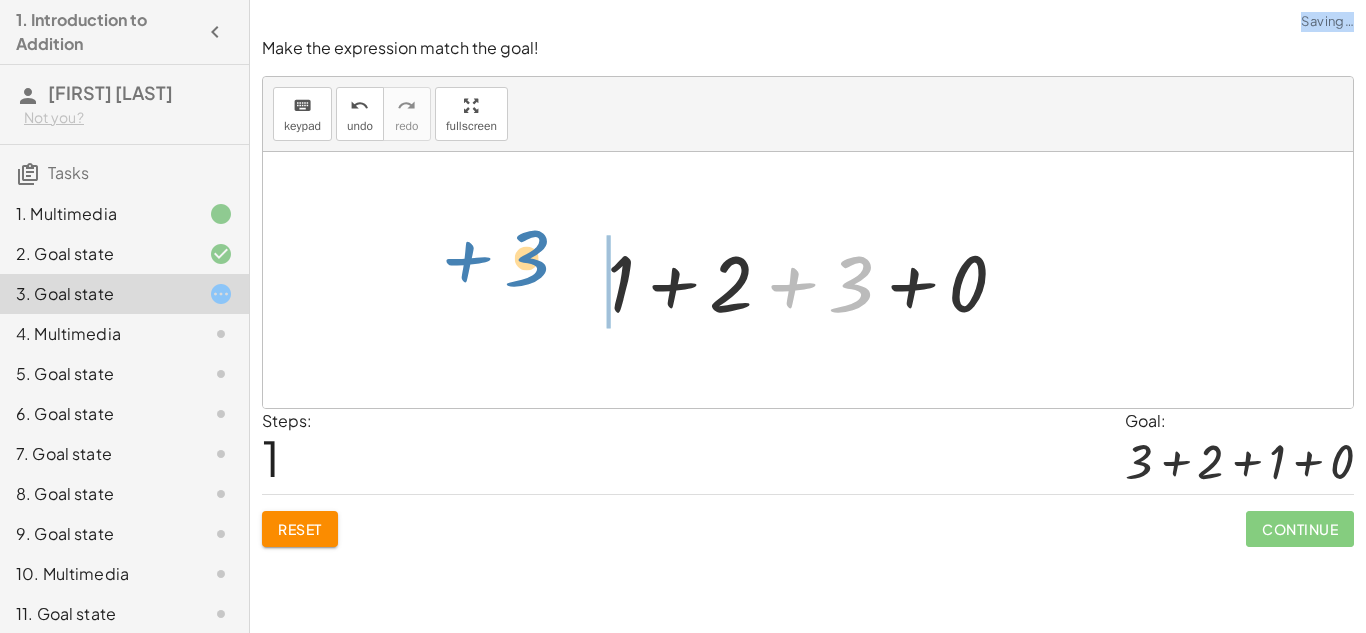drag, startPoint x: 851, startPoint y: 269, endPoint x: 542, endPoint y: 249, distance: 309.64658 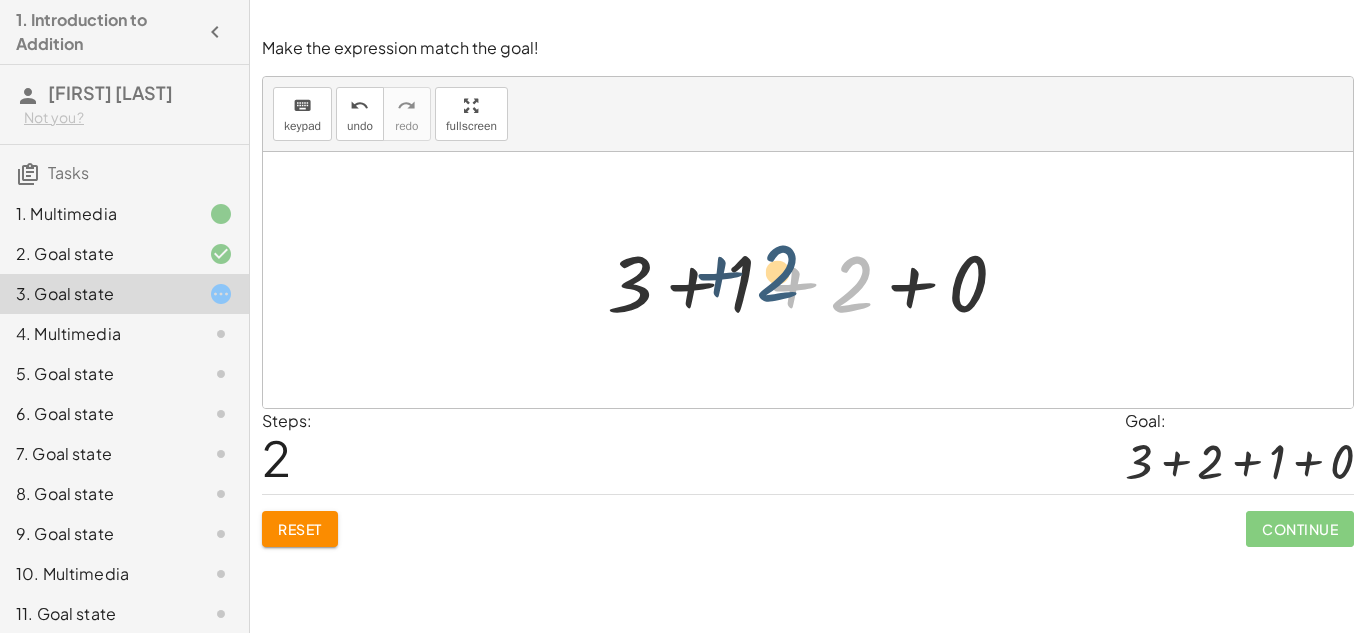 drag, startPoint x: 833, startPoint y: 287, endPoint x: 750, endPoint y: 277, distance: 83.60024 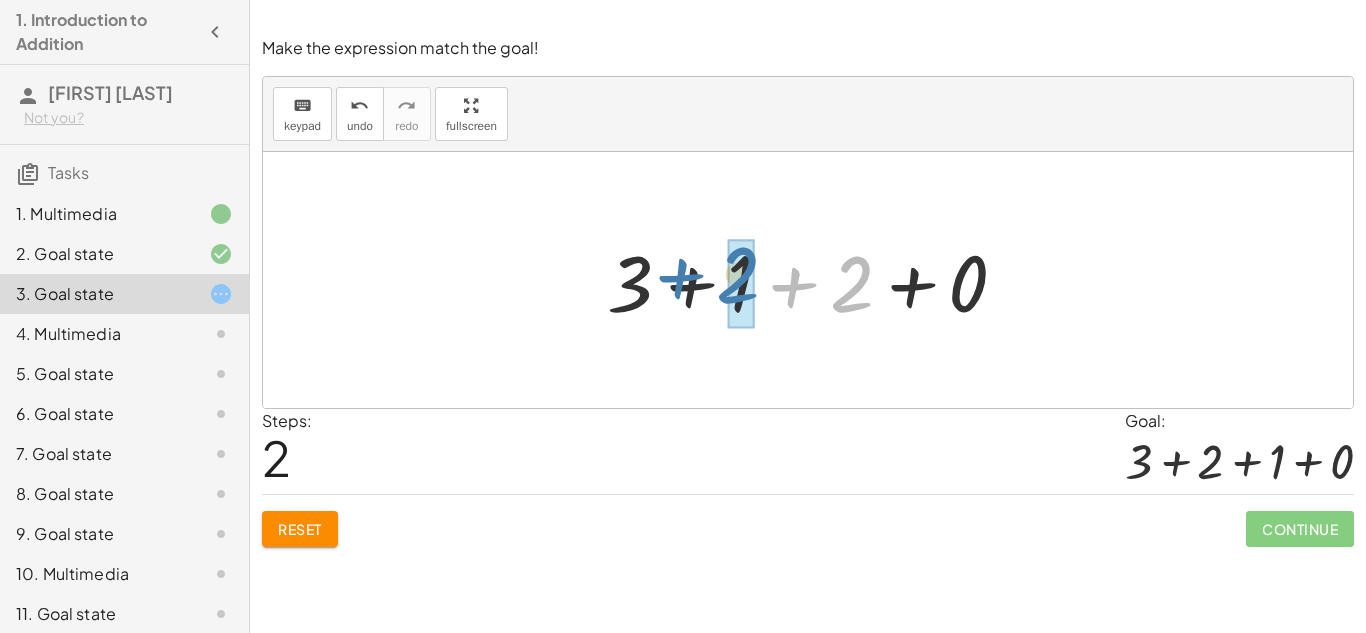 drag, startPoint x: 835, startPoint y: 301, endPoint x: 720, endPoint y: 292, distance: 115.35164 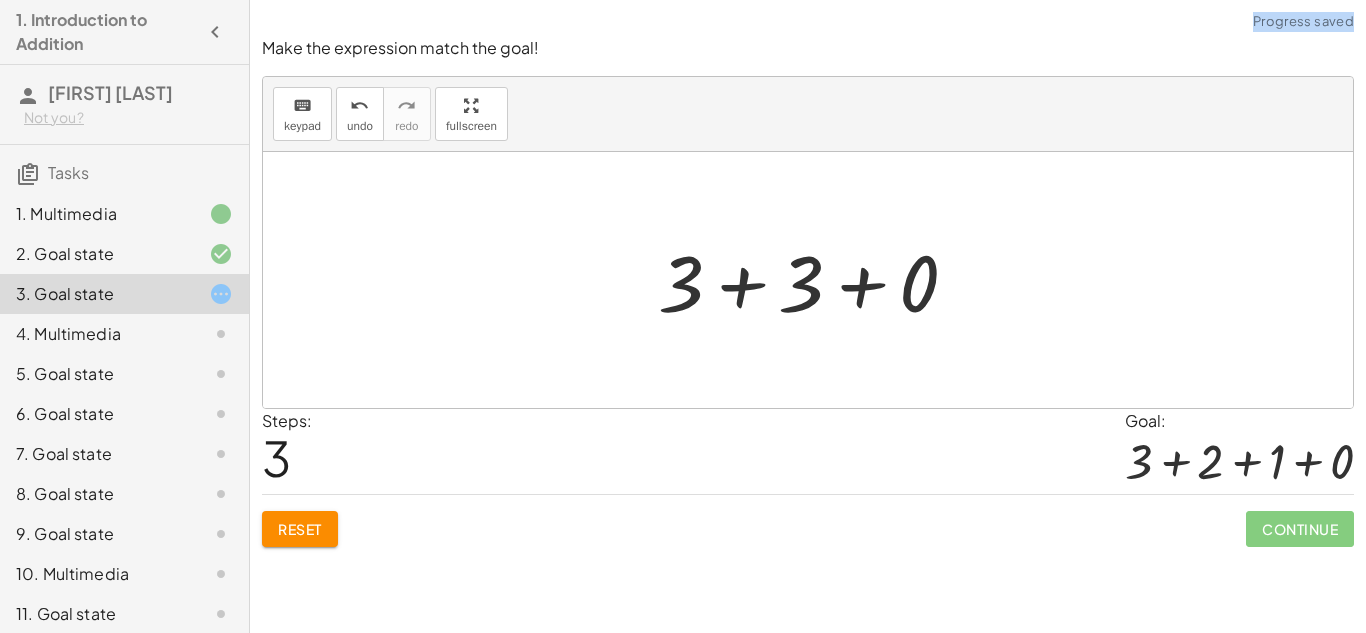 click at bounding box center (816, 280) 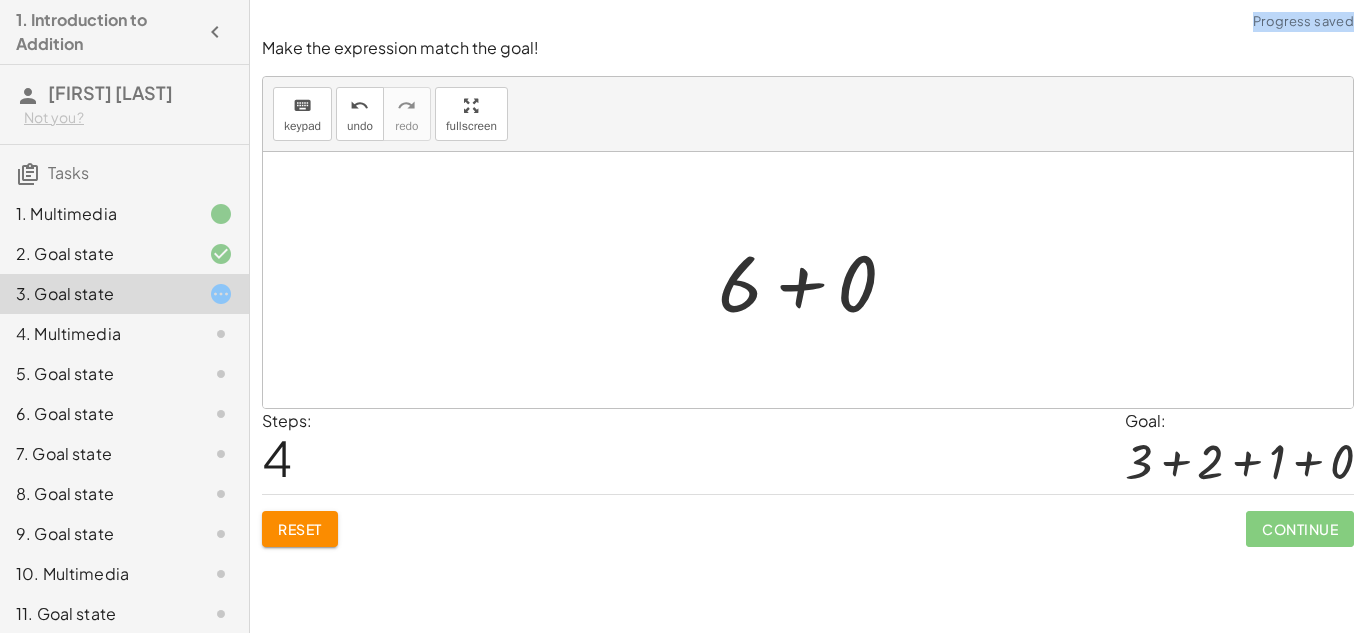 click on "Reset" 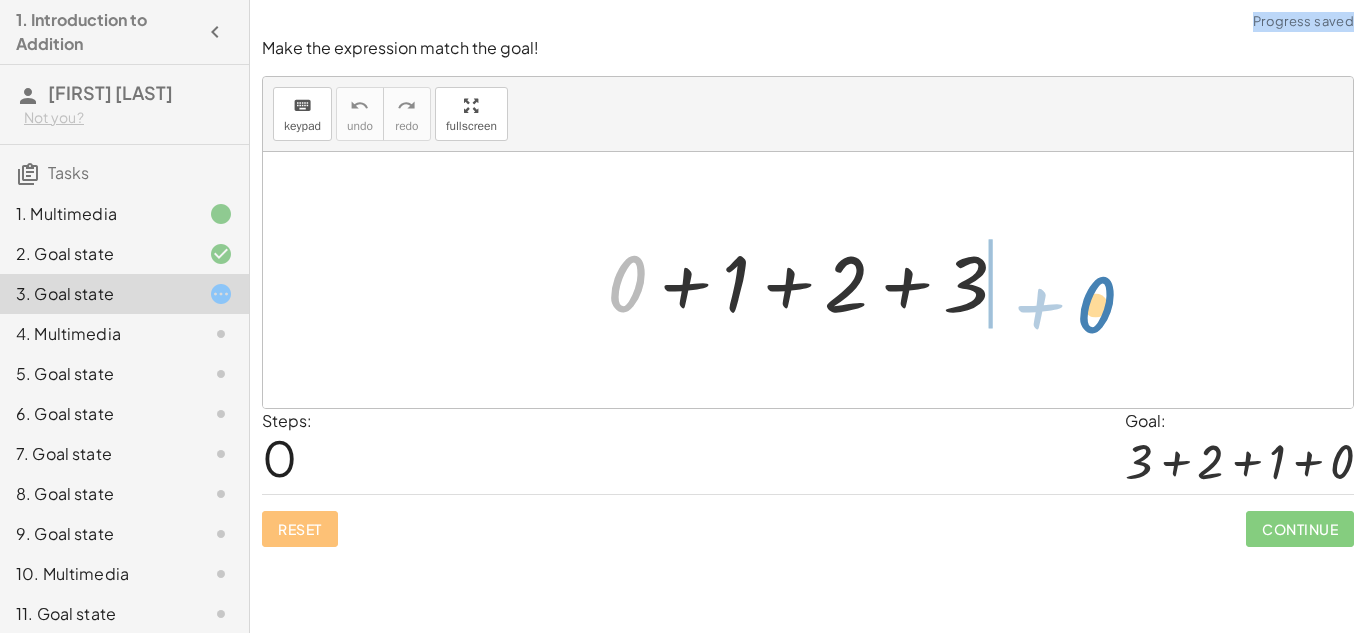 drag, startPoint x: 623, startPoint y: 290, endPoint x: 1088, endPoint y: 300, distance: 465.1075 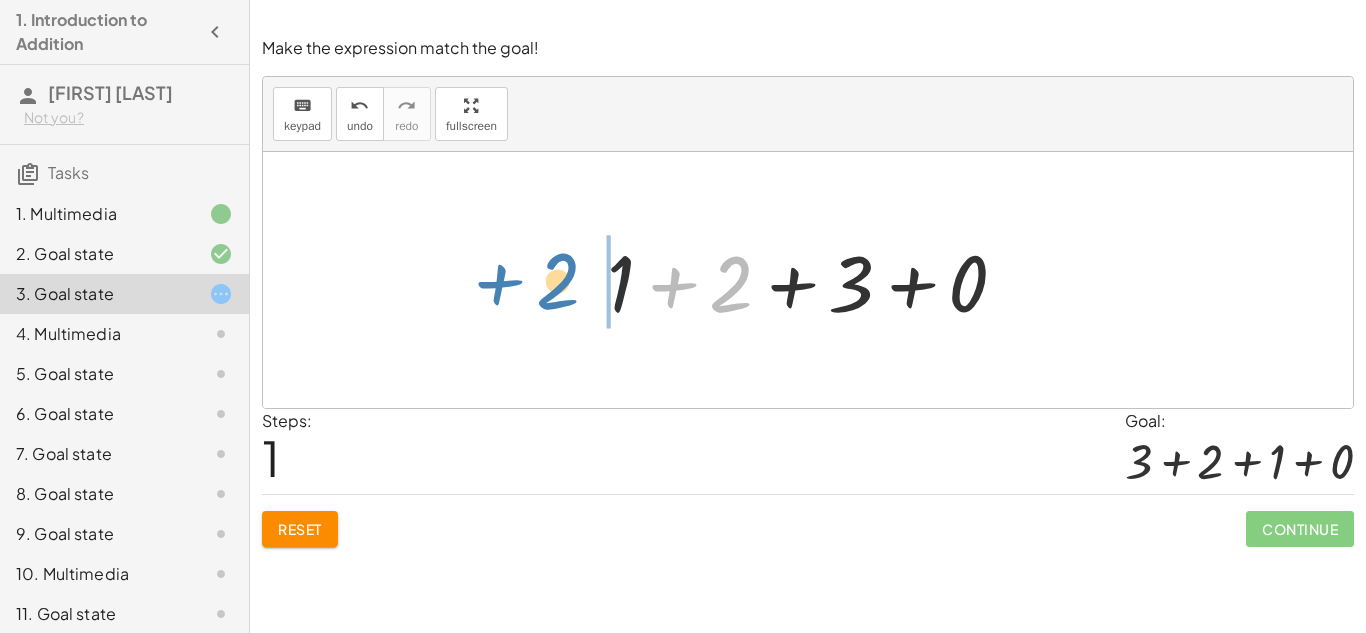 drag, startPoint x: 739, startPoint y: 300, endPoint x: 571, endPoint y: 298, distance: 168.0119 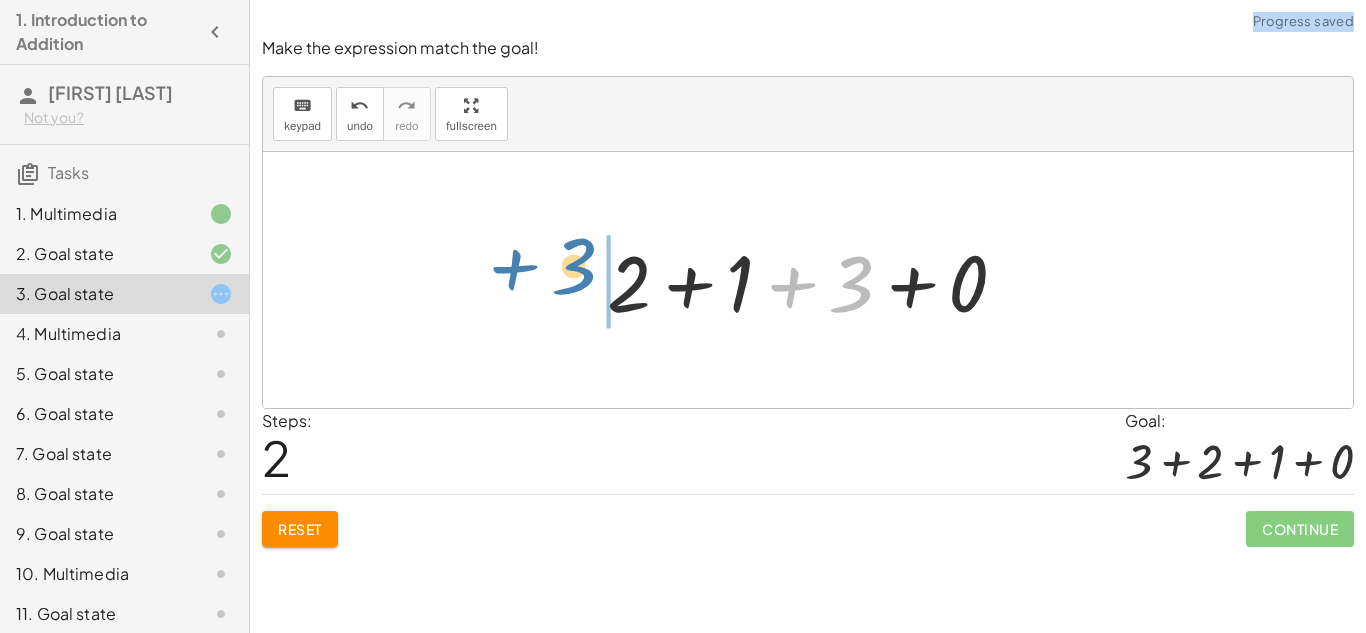 drag, startPoint x: 856, startPoint y: 288, endPoint x: 577, endPoint y: 271, distance: 279.51746 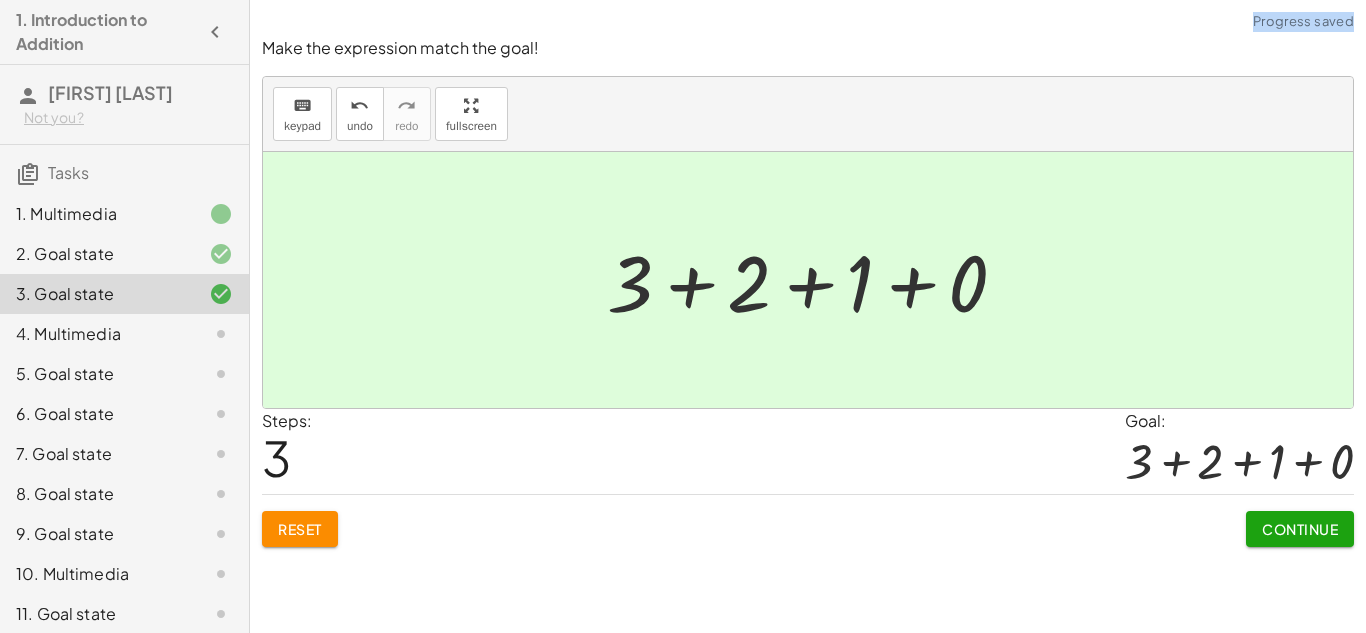 click on "Continue" 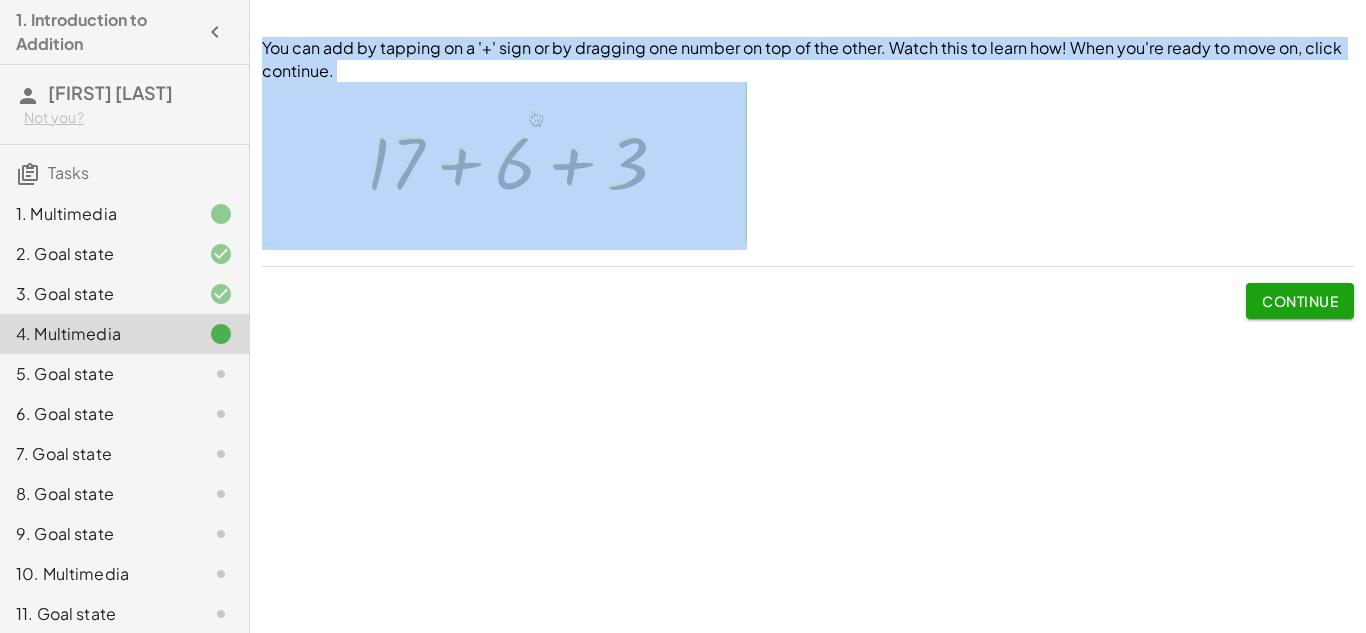 click on "Continue" 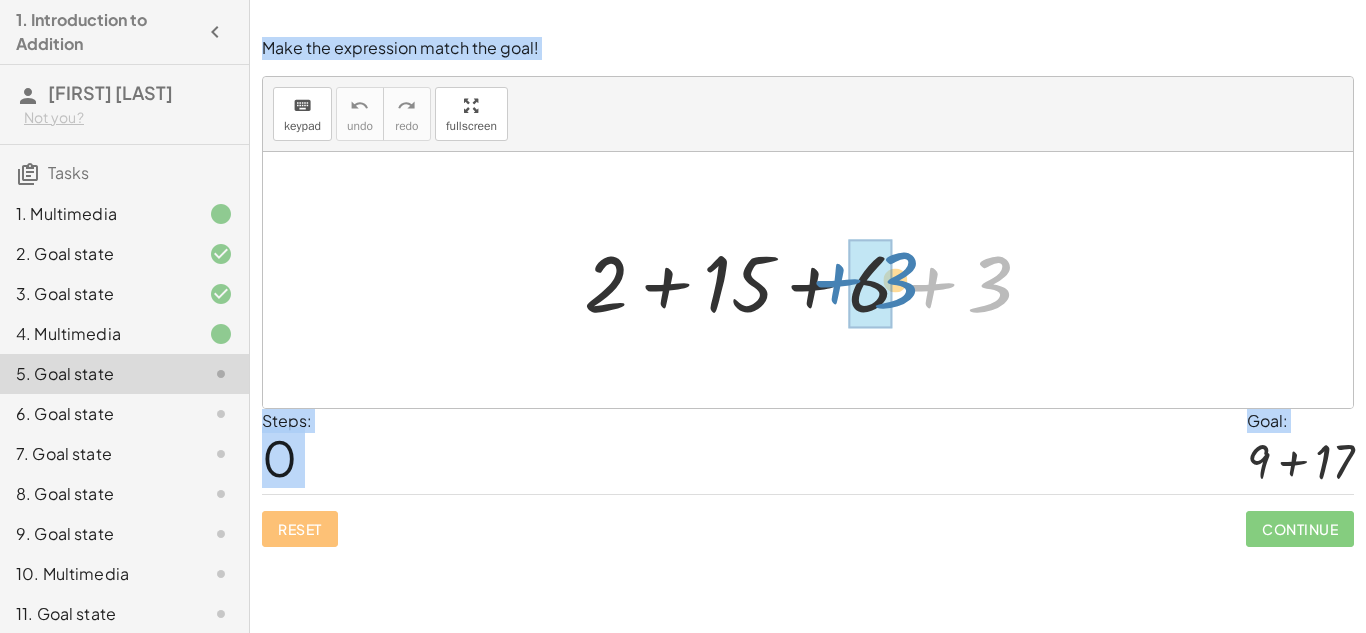 drag, startPoint x: 987, startPoint y: 286, endPoint x: 893, endPoint y: 282, distance: 94.08507 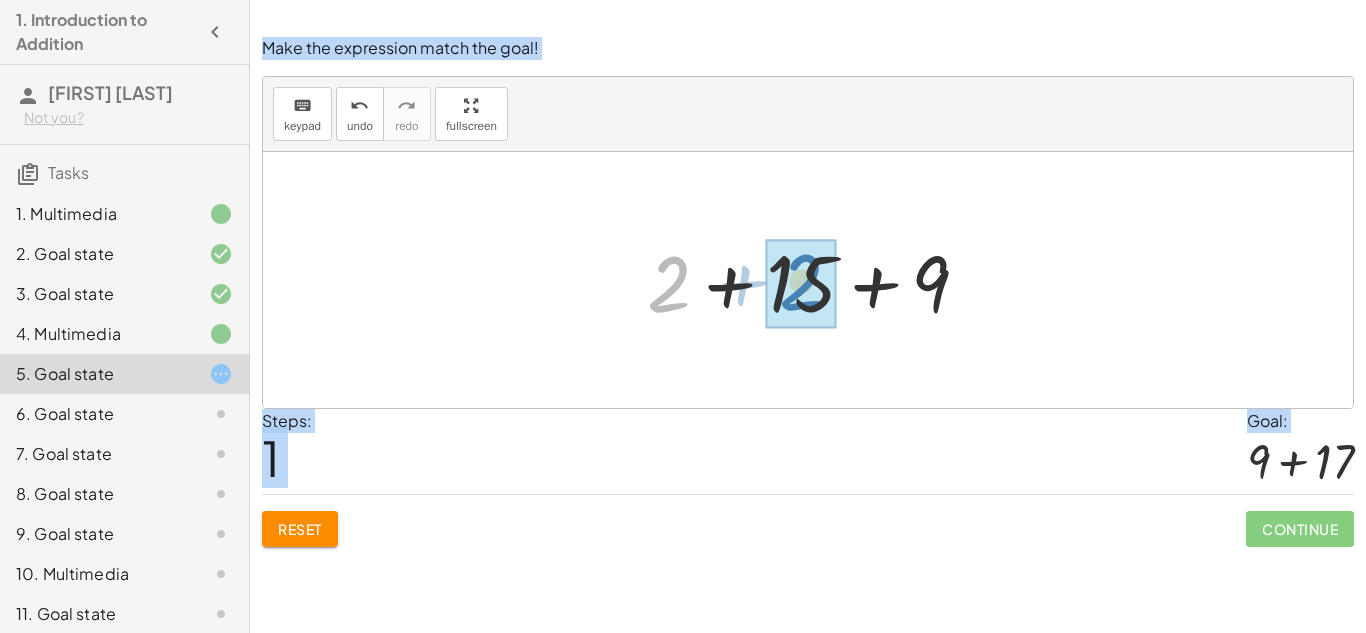 drag, startPoint x: 686, startPoint y: 295, endPoint x: 820, endPoint y: 293, distance: 134.01492 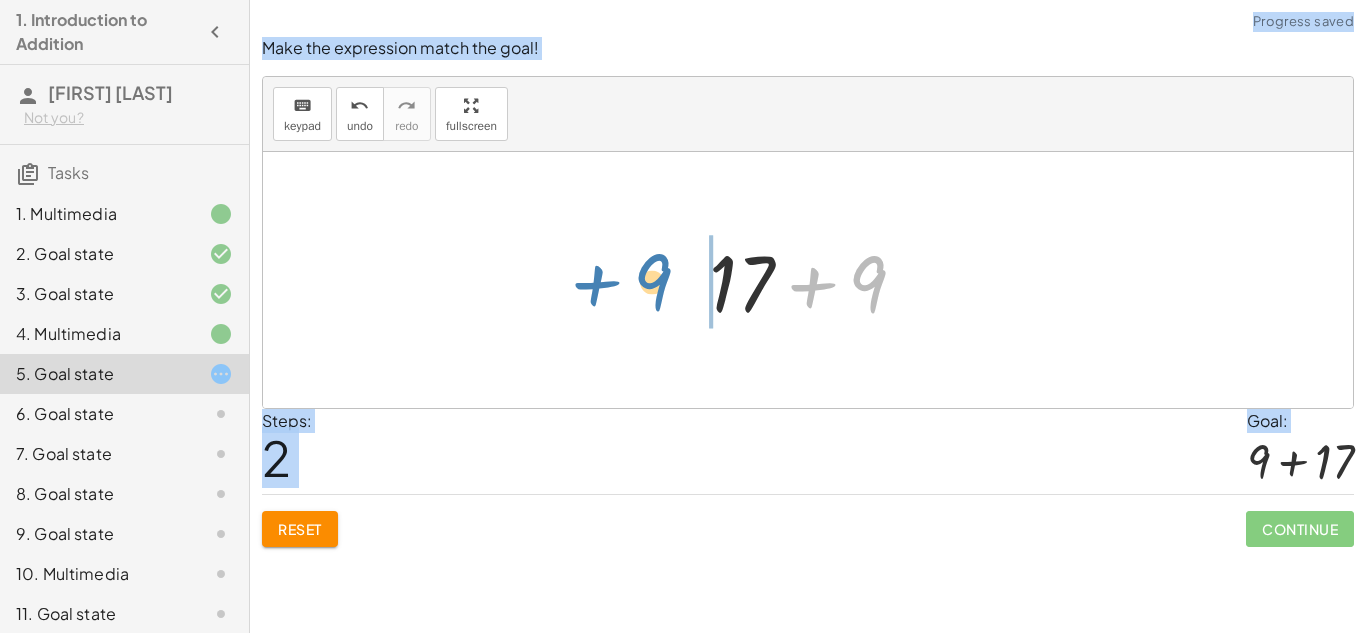 drag, startPoint x: 855, startPoint y: 285, endPoint x: 640, endPoint y: 283, distance: 215.00931 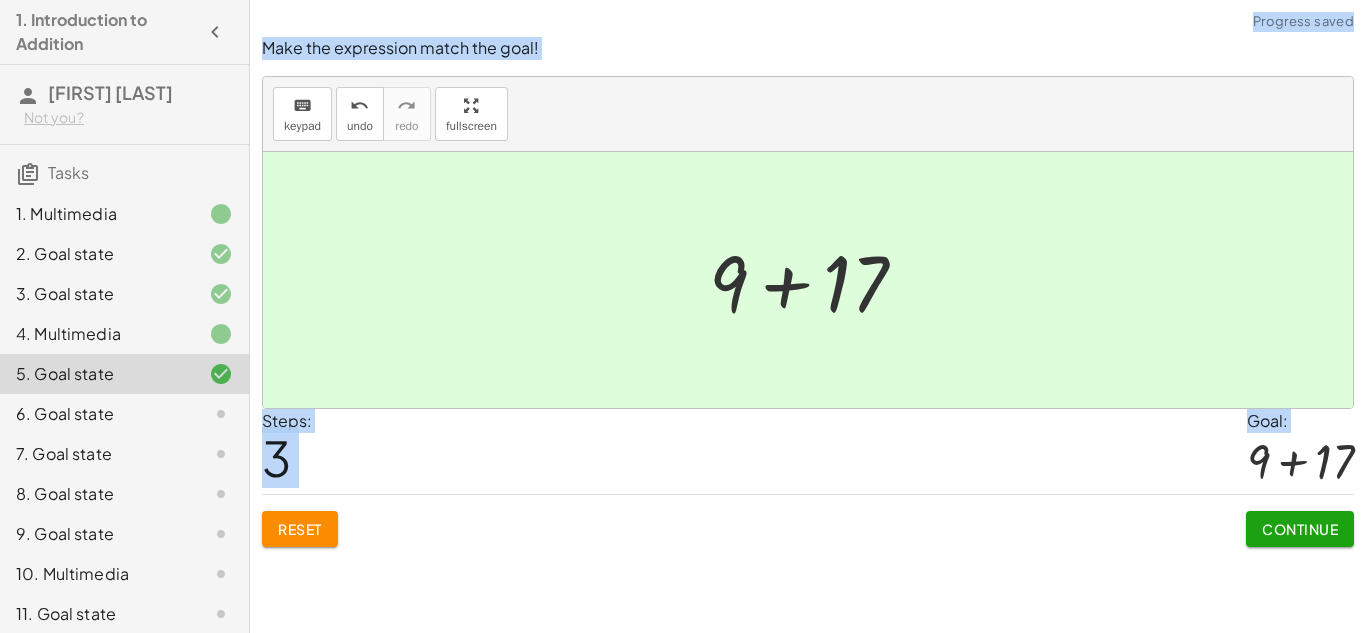click on "Continue" at bounding box center [1300, 529] 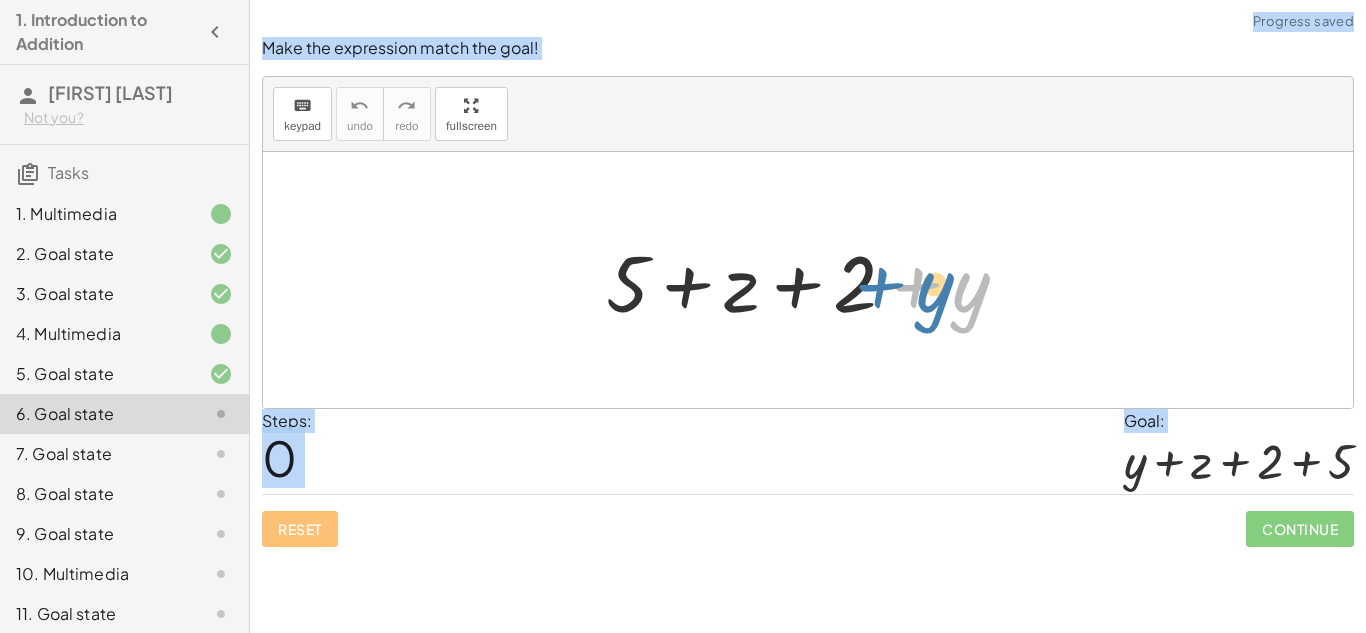 drag, startPoint x: 961, startPoint y: 300, endPoint x: 953, endPoint y: 308, distance: 11.313708 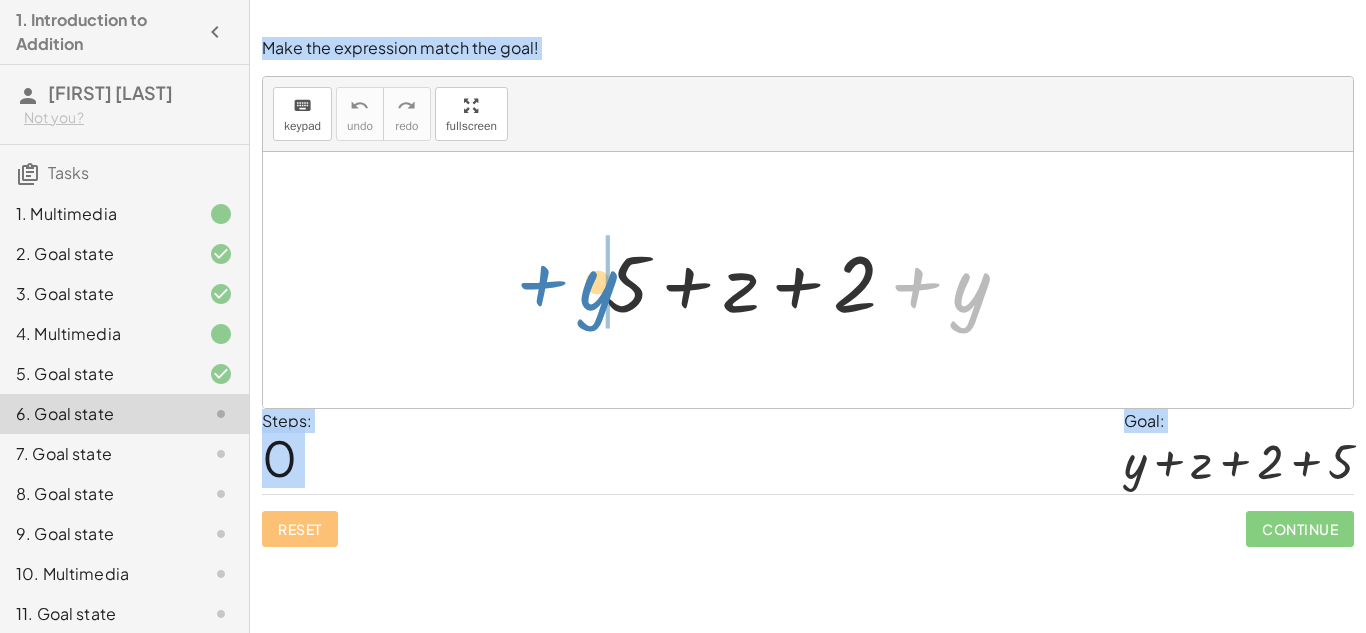 drag, startPoint x: 953, startPoint y: 308, endPoint x: 579, endPoint y: 306, distance: 374.00534 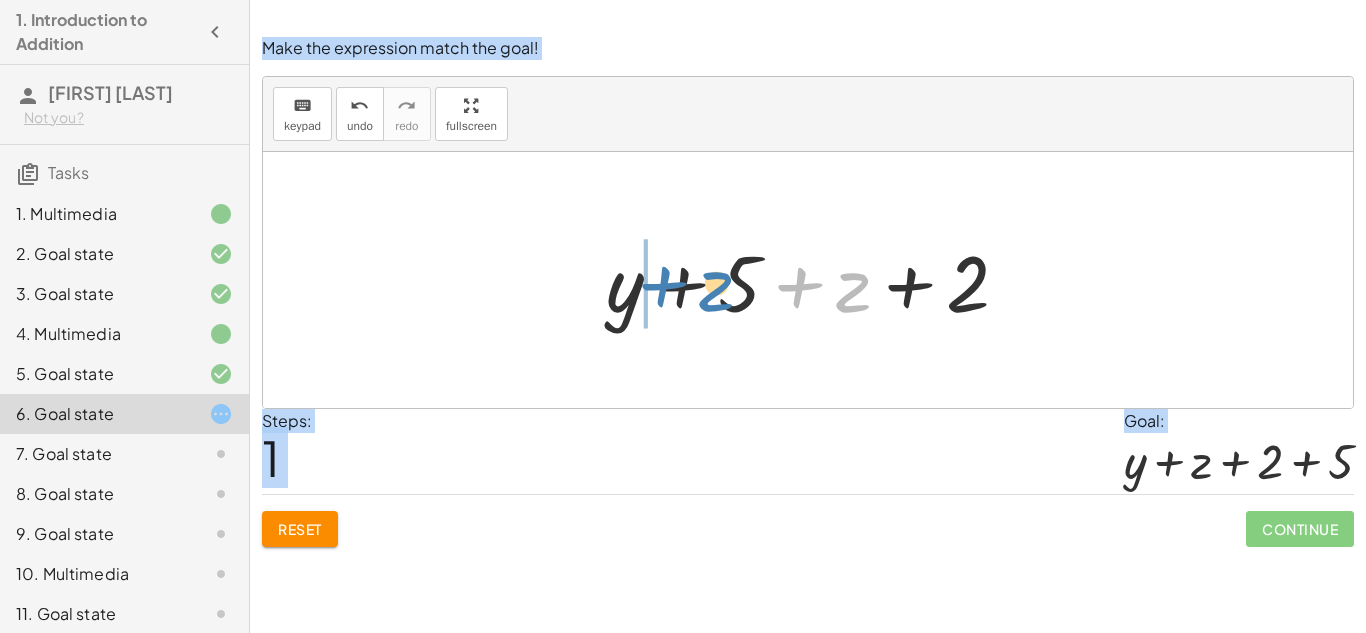 drag, startPoint x: 854, startPoint y: 279, endPoint x: 717, endPoint y: 278, distance: 137.00365 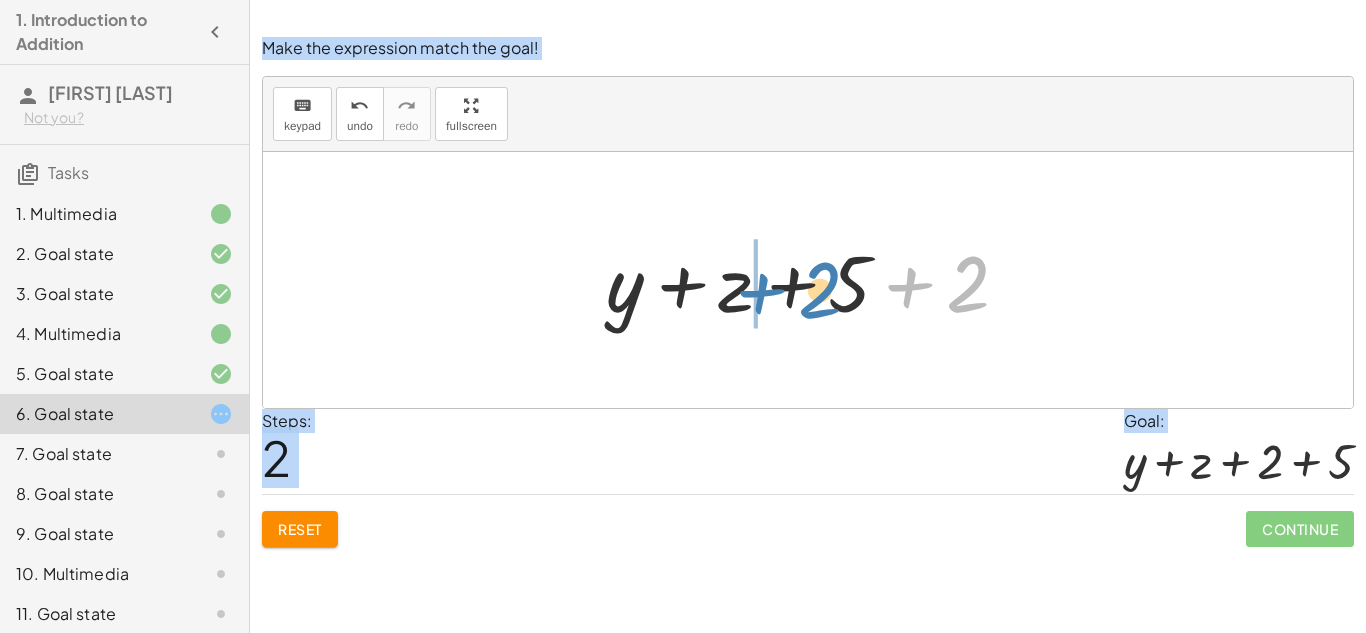drag, startPoint x: 960, startPoint y: 281, endPoint x: 812, endPoint y: 287, distance: 148.12157 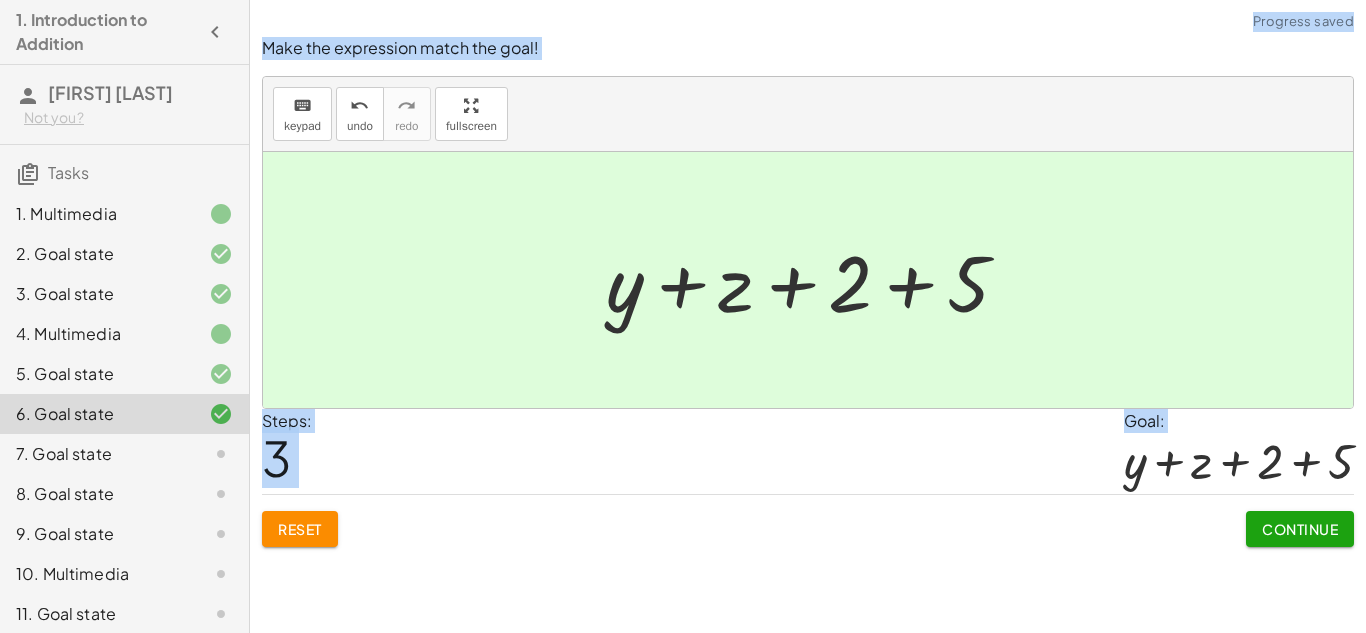 click on "Continue" 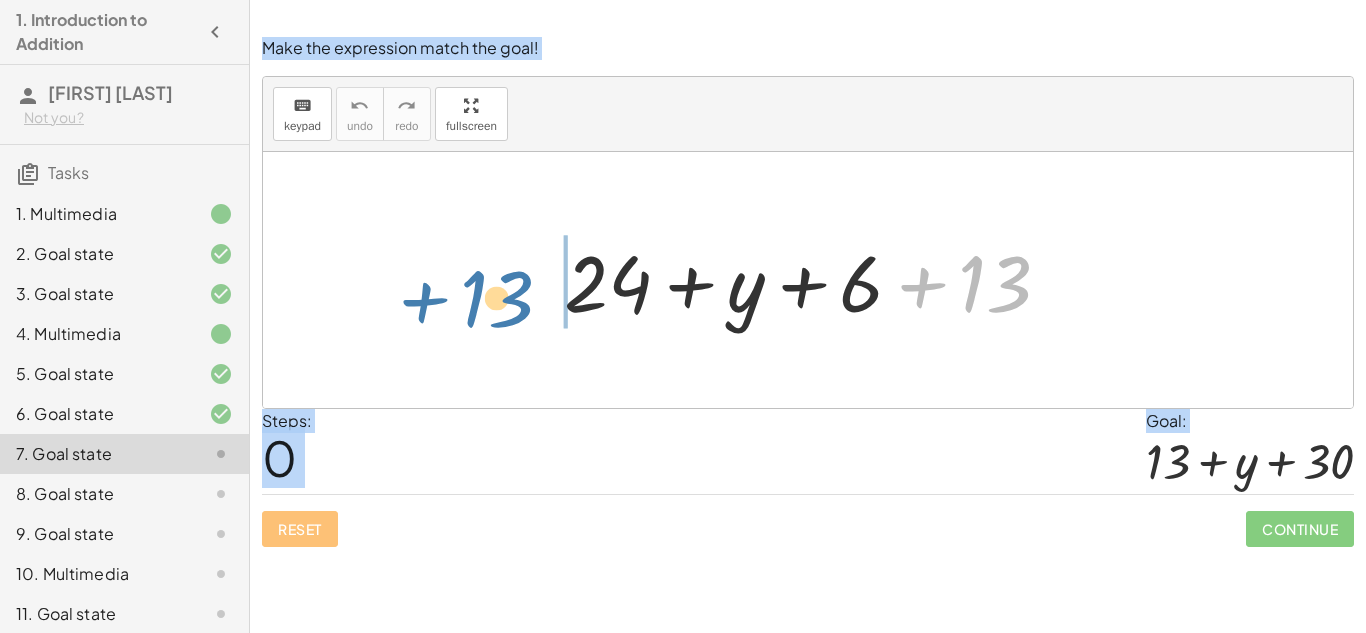 drag, startPoint x: 991, startPoint y: 289, endPoint x: 485, endPoint y: 304, distance: 506.2223 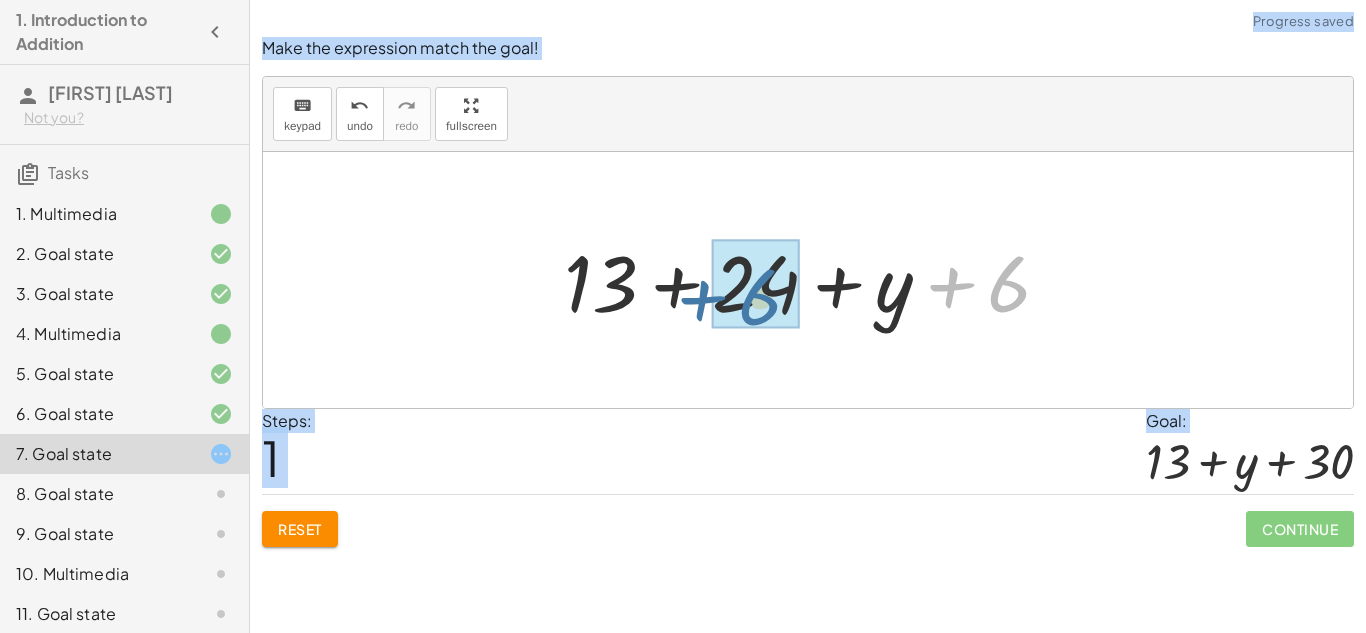 drag, startPoint x: 1017, startPoint y: 288, endPoint x: 774, endPoint y: 297, distance: 243.16661 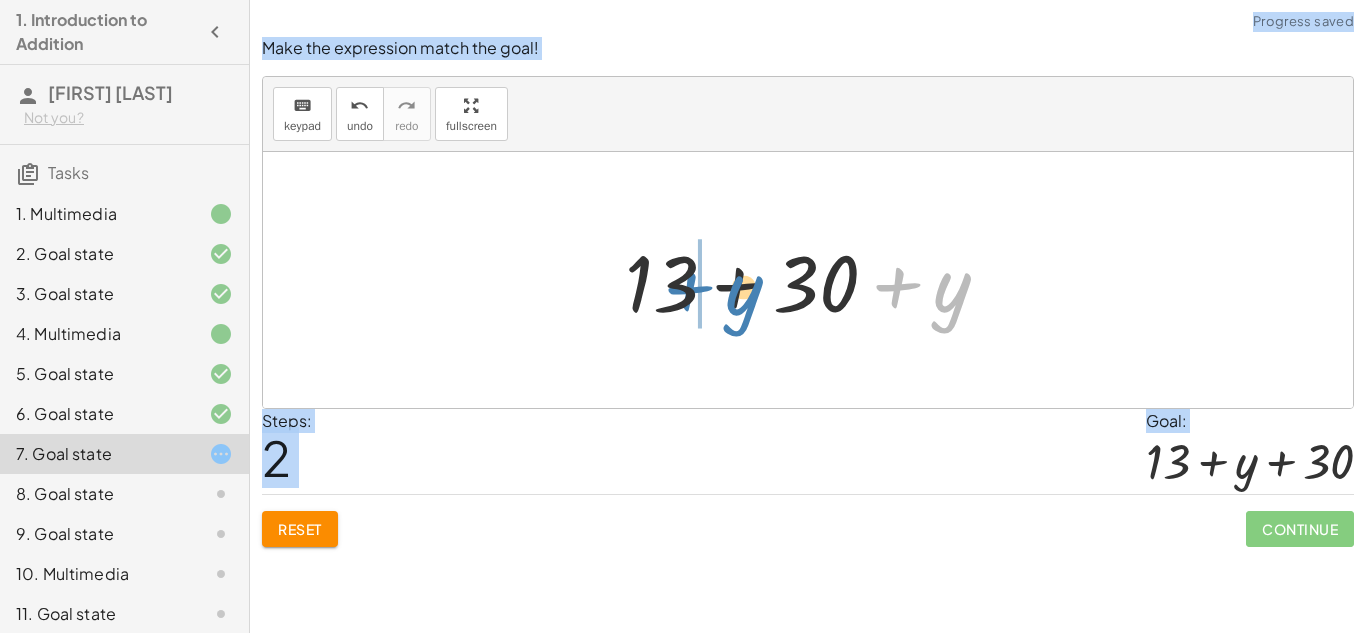 drag, startPoint x: 940, startPoint y: 310, endPoint x: 734, endPoint y: 311, distance: 206.00243 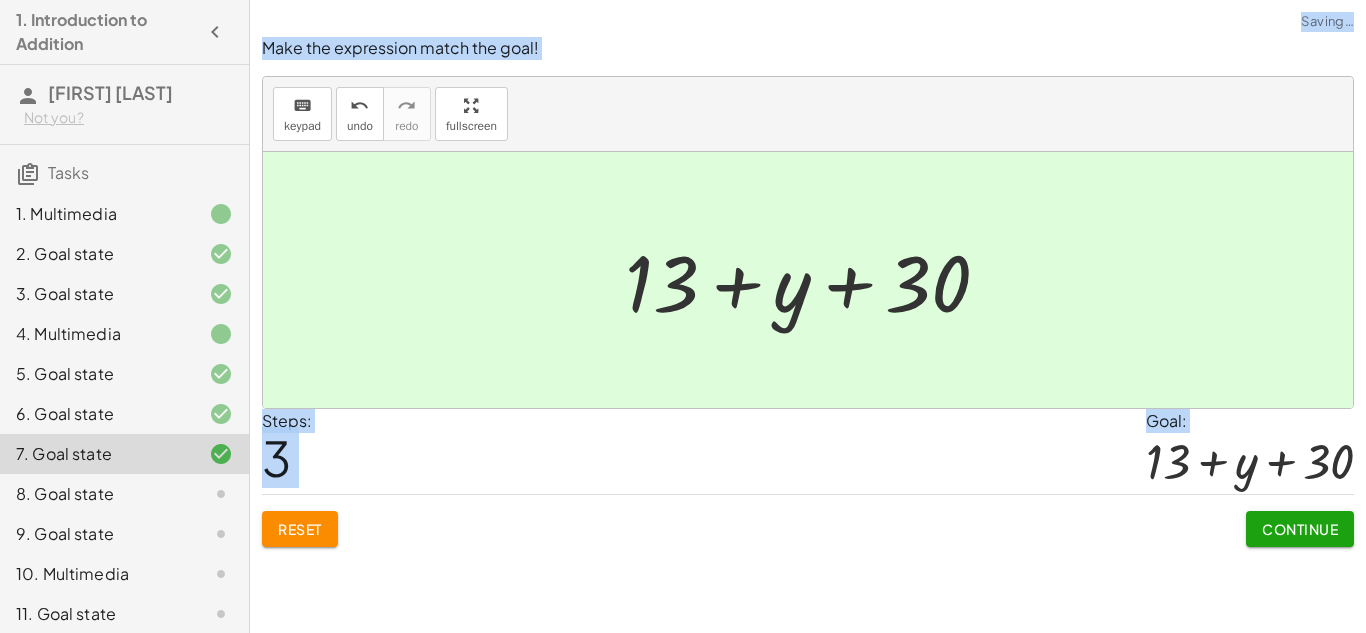 click on "Continue" 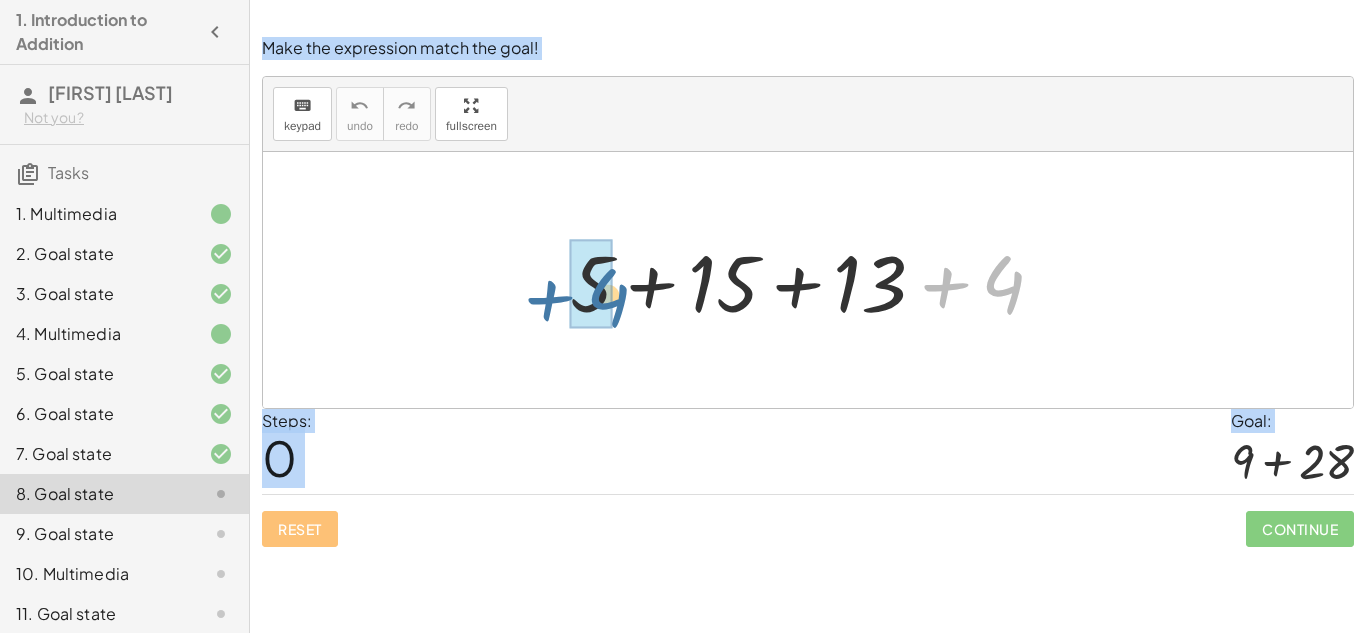 drag, startPoint x: 994, startPoint y: 283, endPoint x: 591, endPoint y: 295, distance: 403.17862 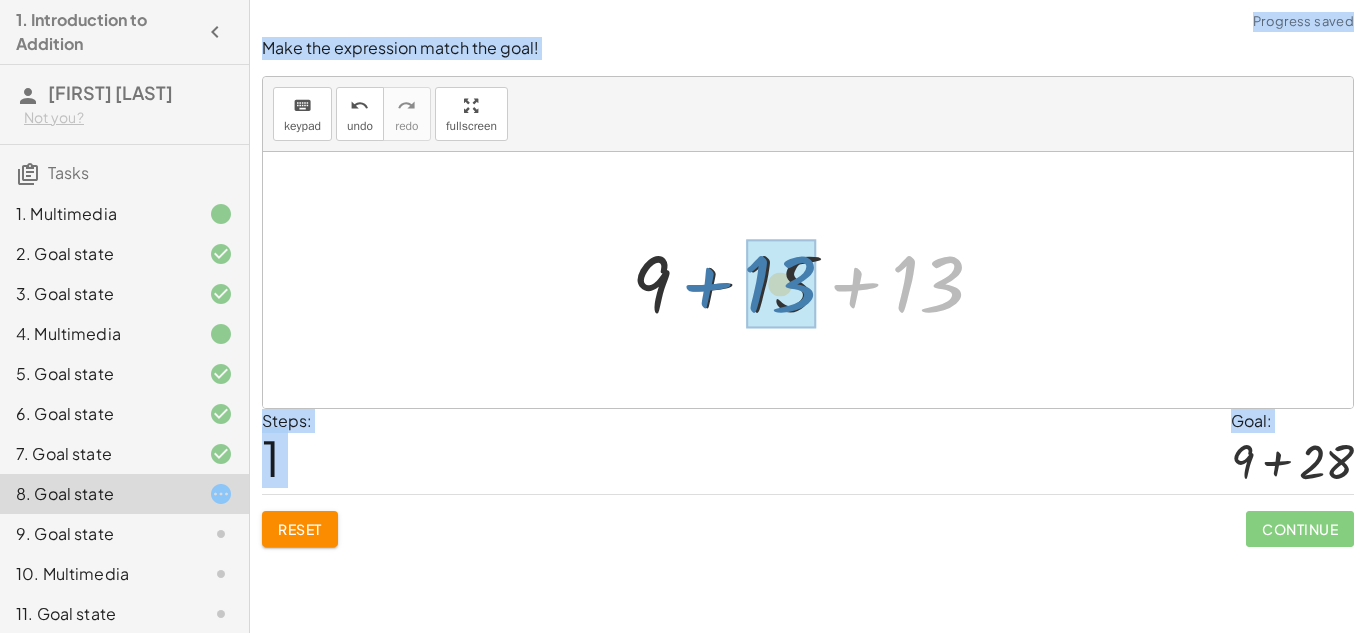 drag, startPoint x: 907, startPoint y: 277, endPoint x: 758, endPoint y: 277, distance: 149 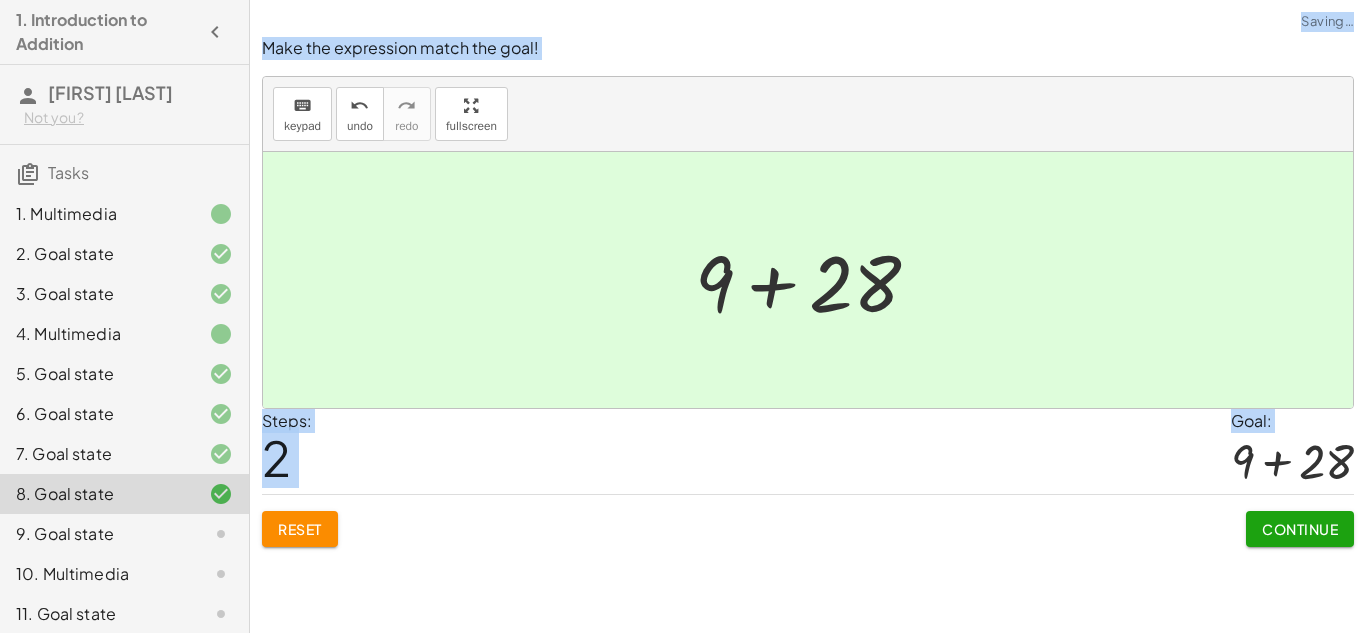 click on "Continue" at bounding box center [1300, 529] 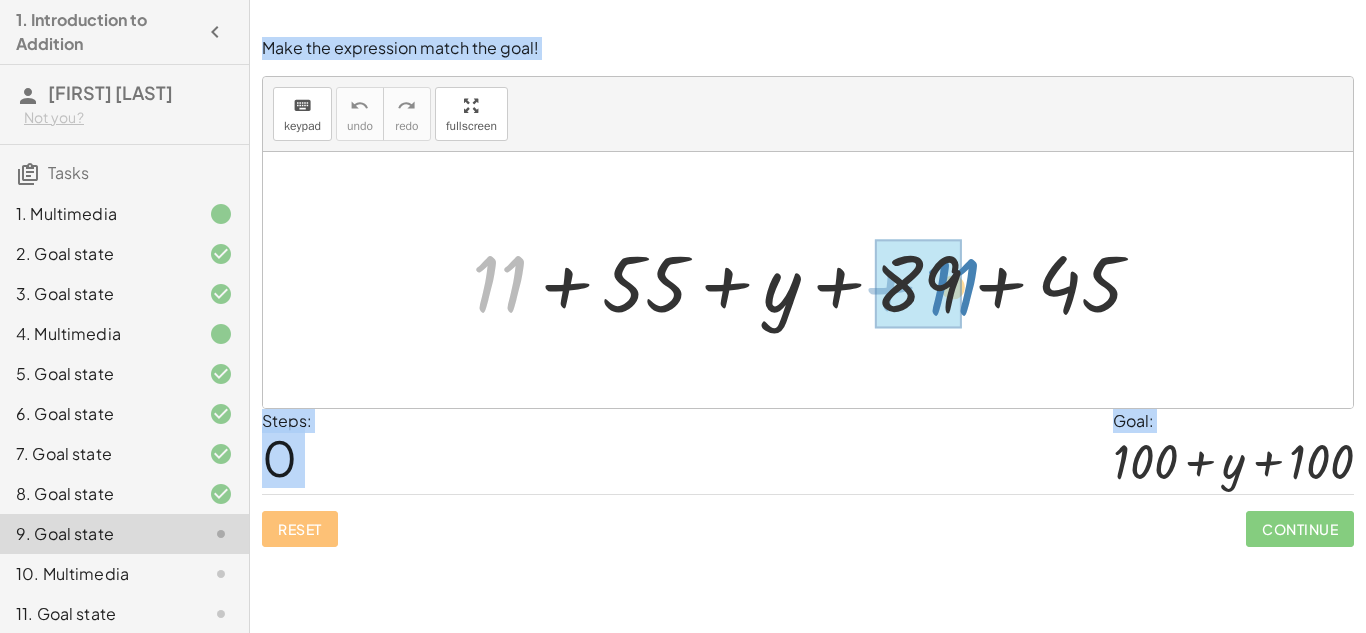drag, startPoint x: 507, startPoint y: 281, endPoint x: 957, endPoint y: 284, distance: 450.01 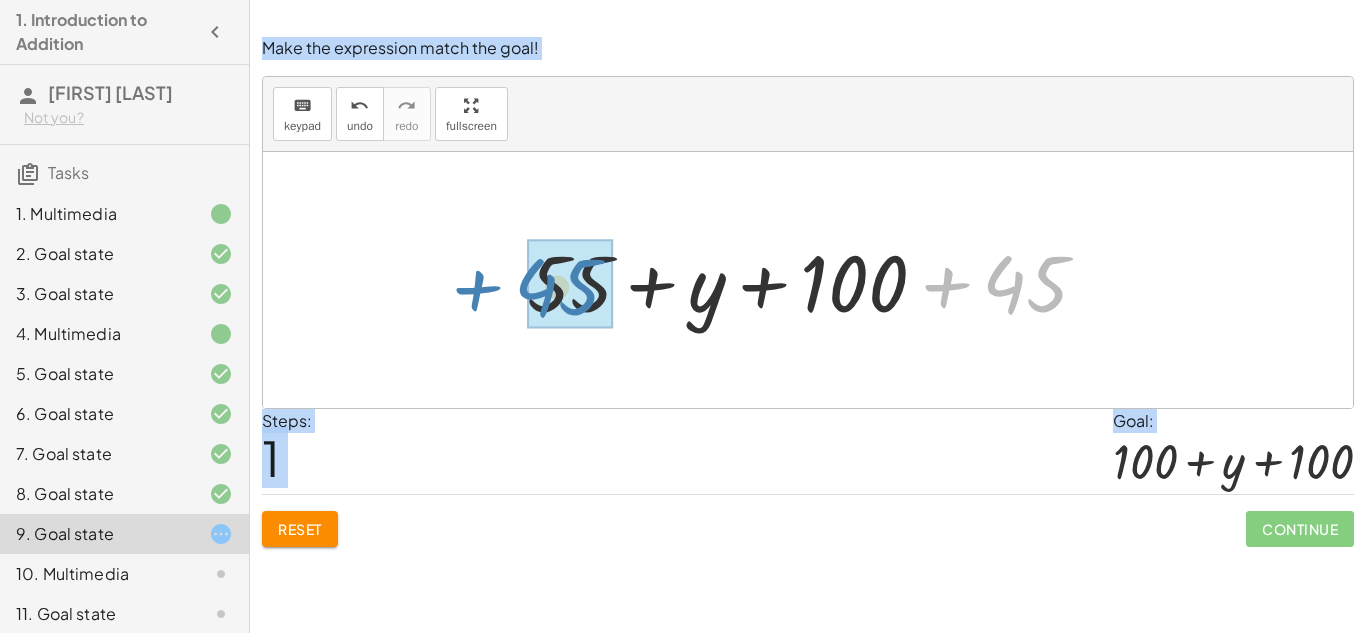 drag, startPoint x: 1029, startPoint y: 283, endPoint x: 560, endPoint y: 286, distance: 469.00958 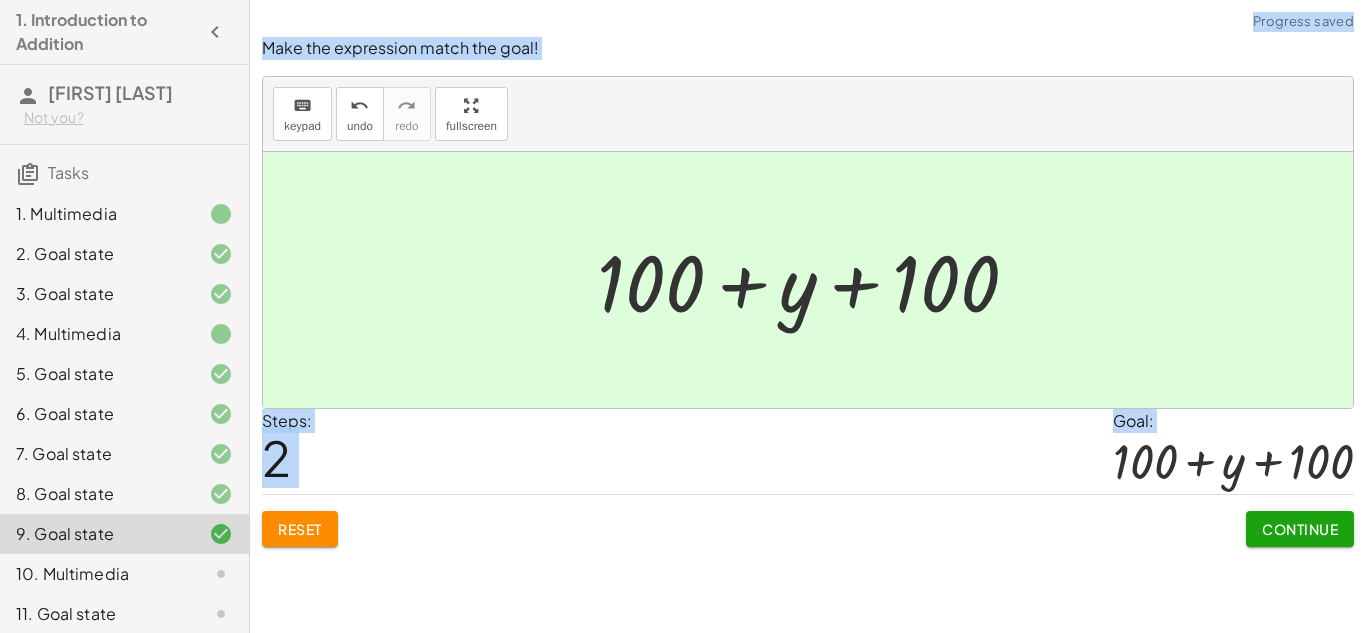 click on "Continue" 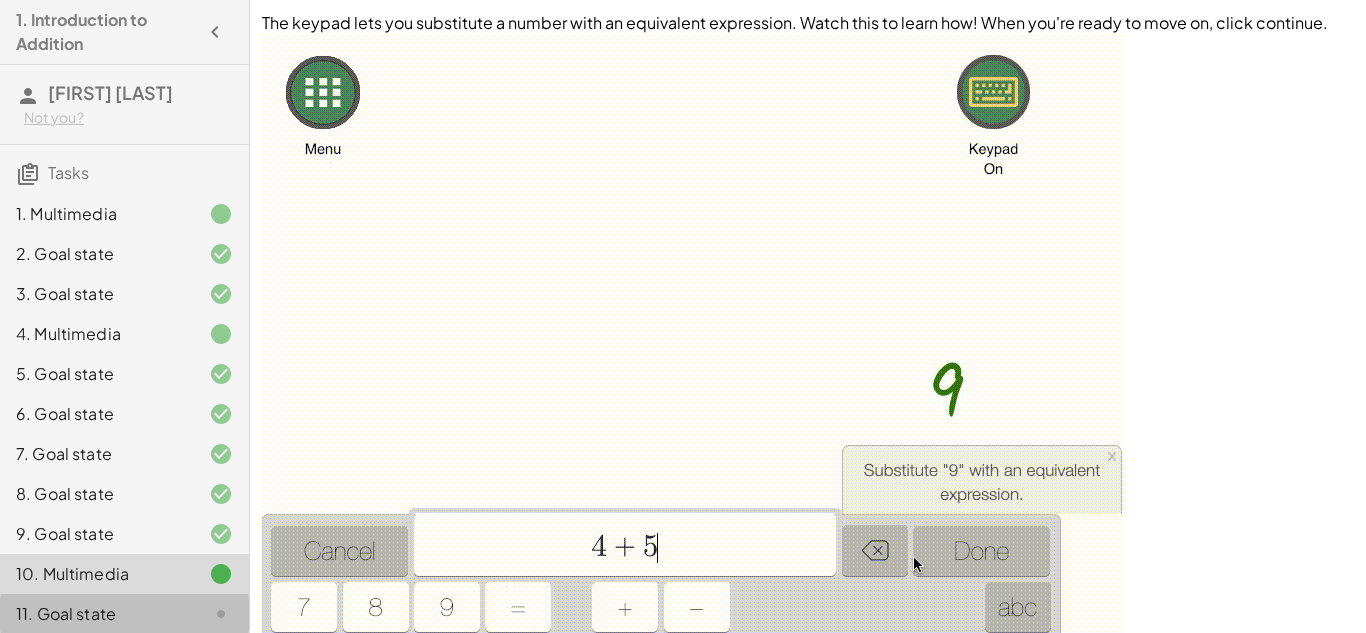 click on "11. Goal state" 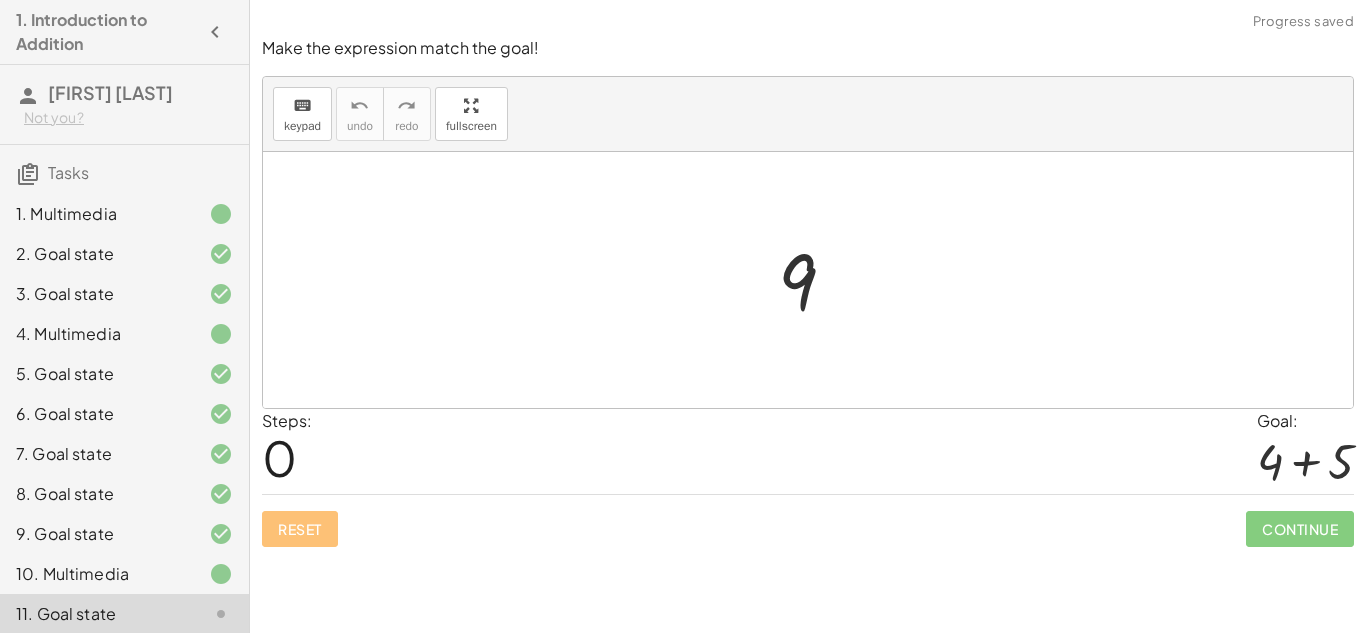 click at bounding box center (815, 280) 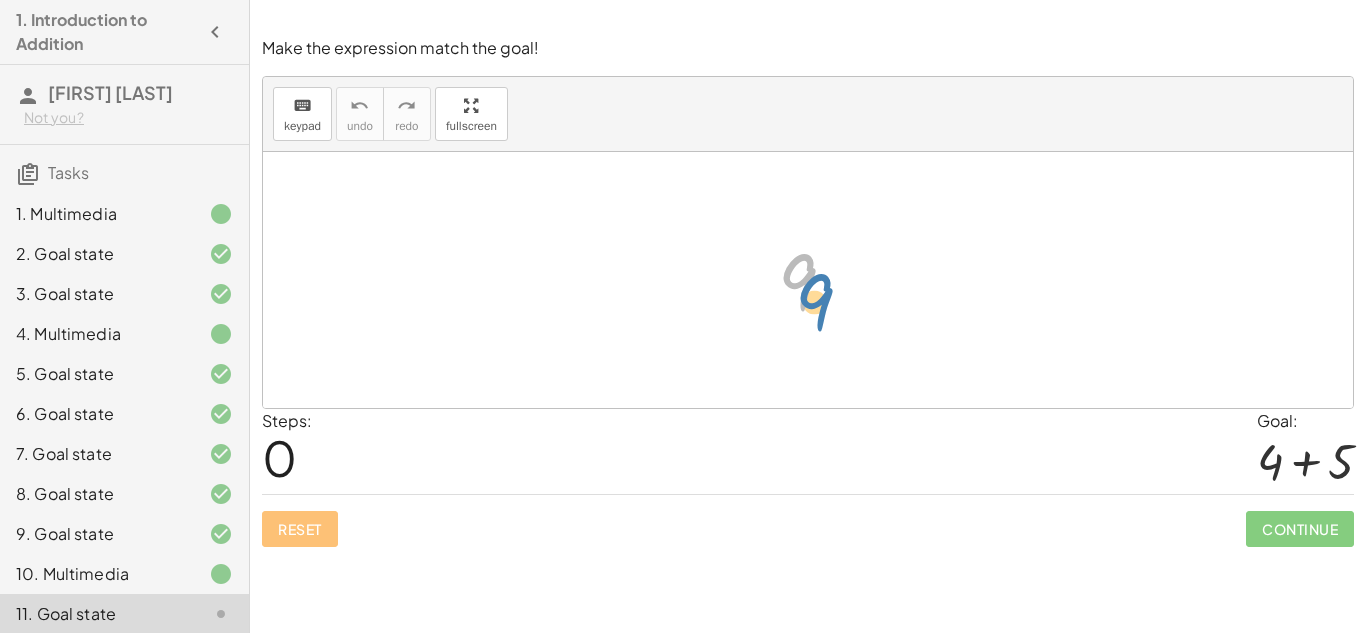 drag, startPoint x: 806, startPoint y: 280, endPoint x: 822, endPoint y: 300, distance: 25.612497 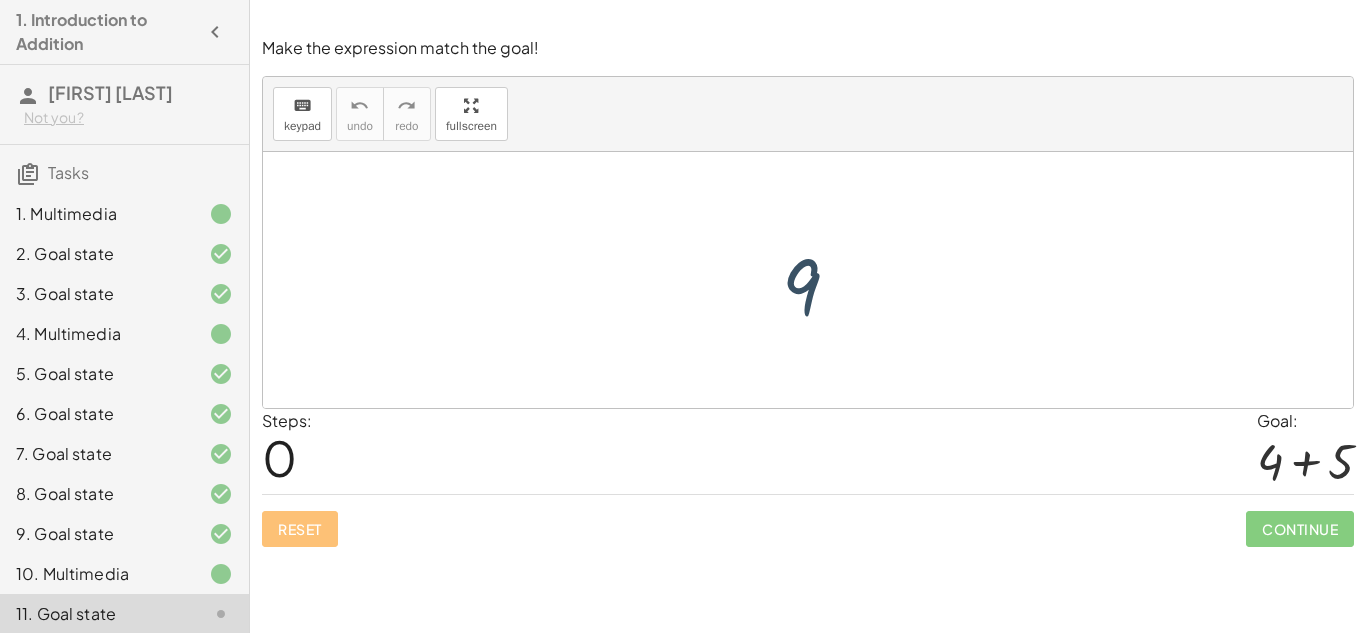 click at bounding box center [815, 280] 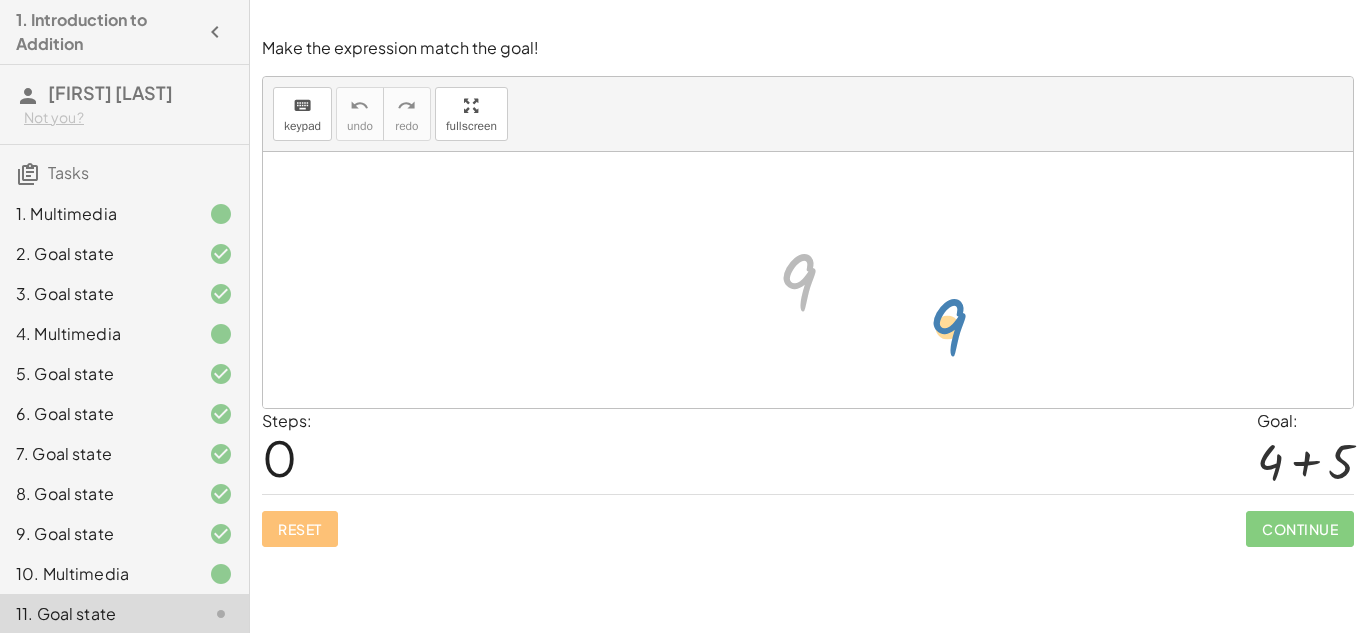 drag, startPoint x: 794, startPoint y: 278, endPoint x: 988, endPoint y: 316, distance: 197.68661 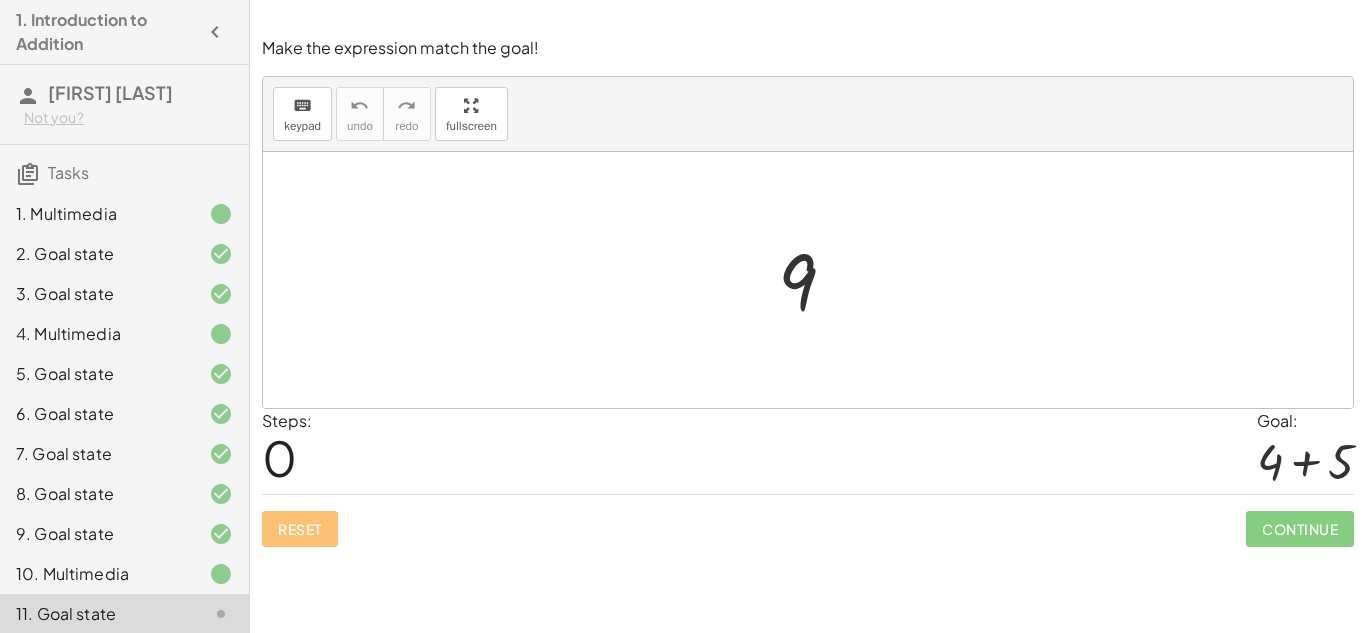 click at bounding box center (815, 280) 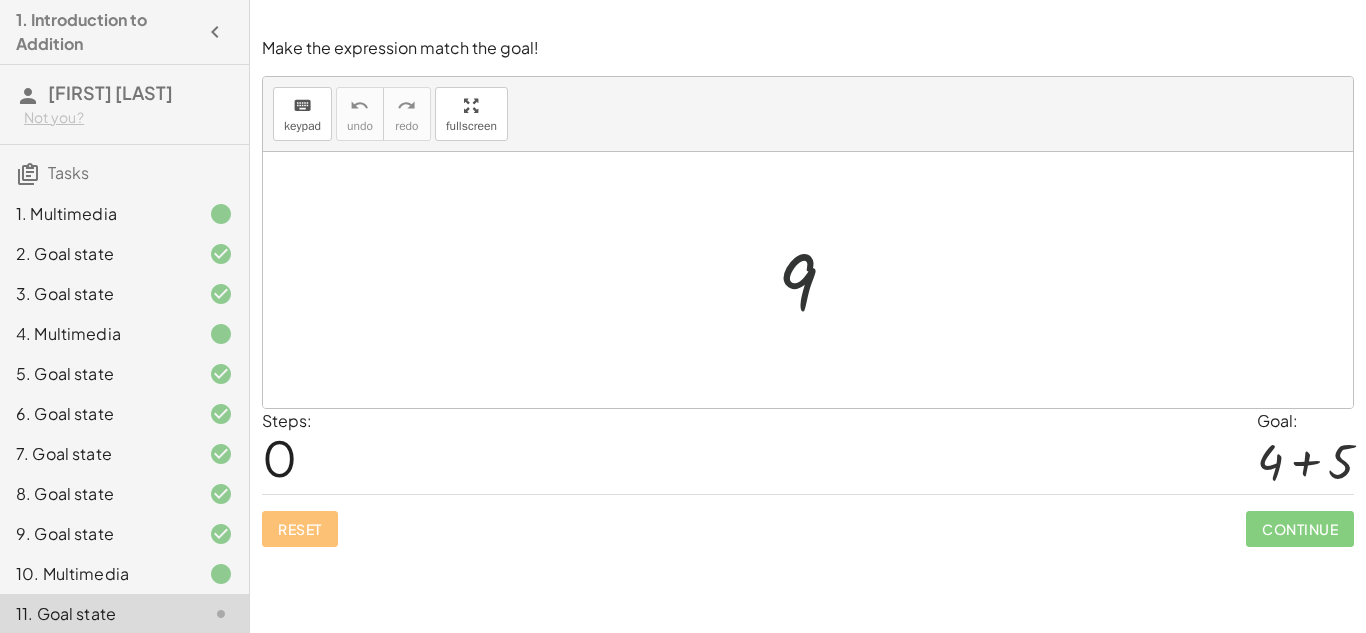 click at bounding box center [815, 280] 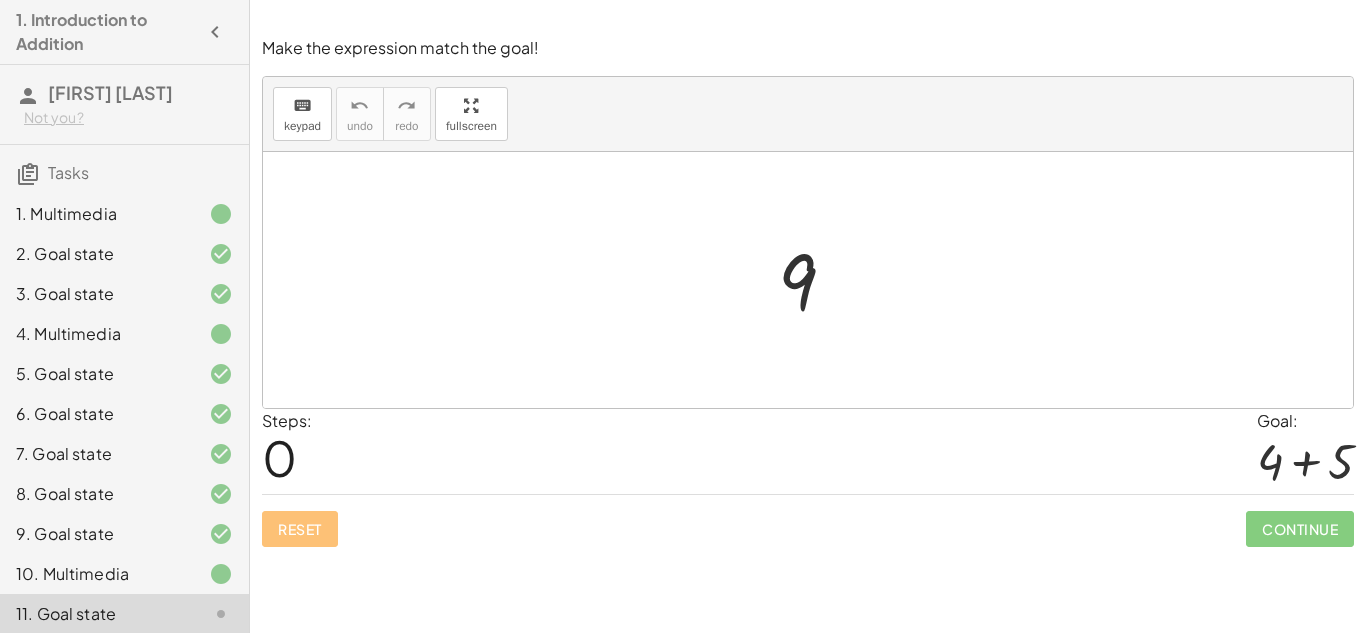 click on "10. Multimedia" 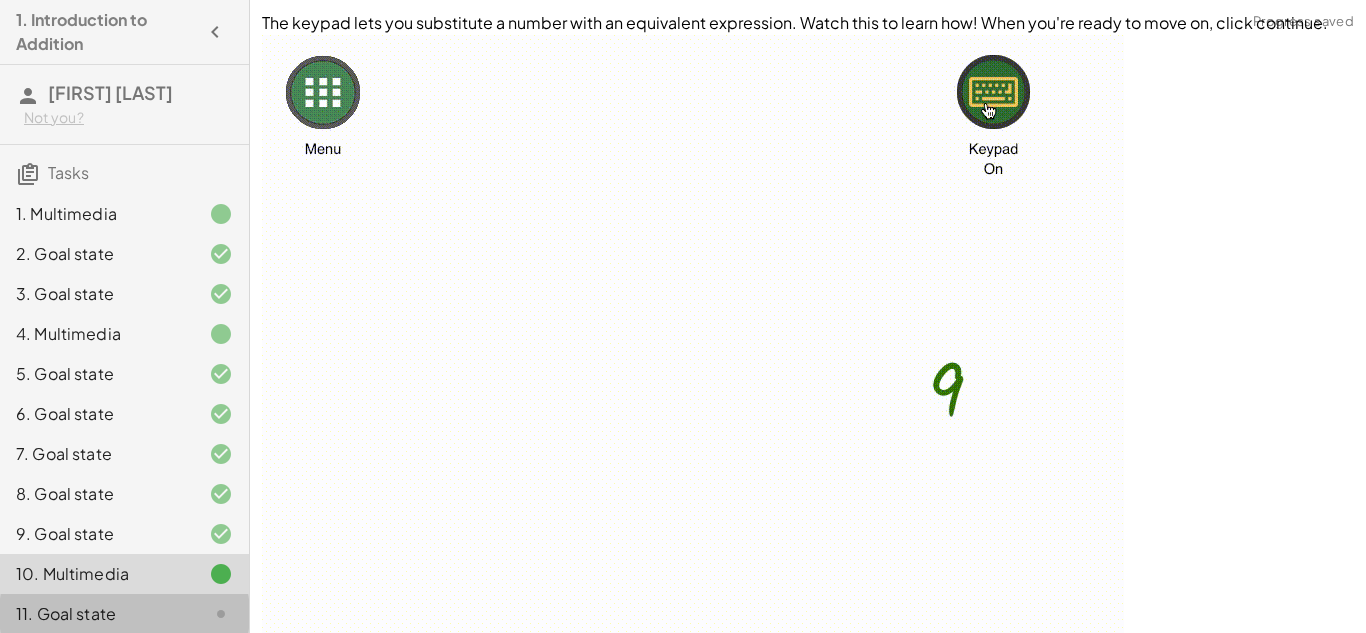 click on "11. Goal state" 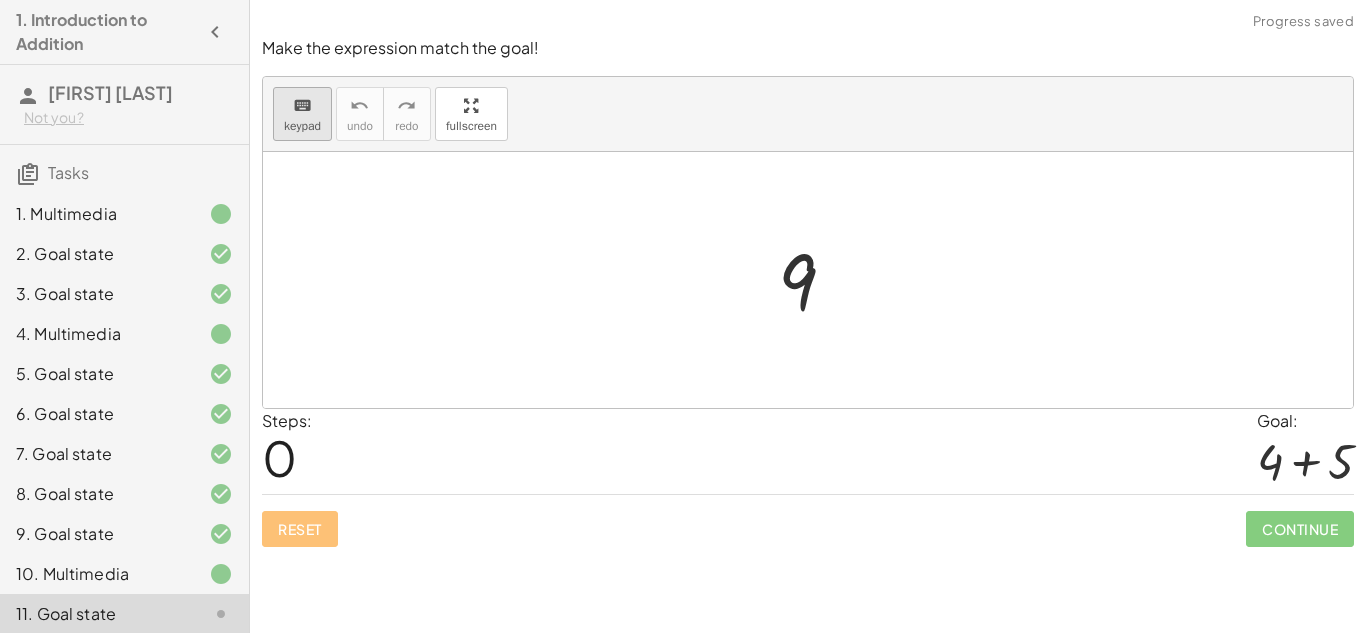 click on "keyboard" at bounding box center (302, 105) 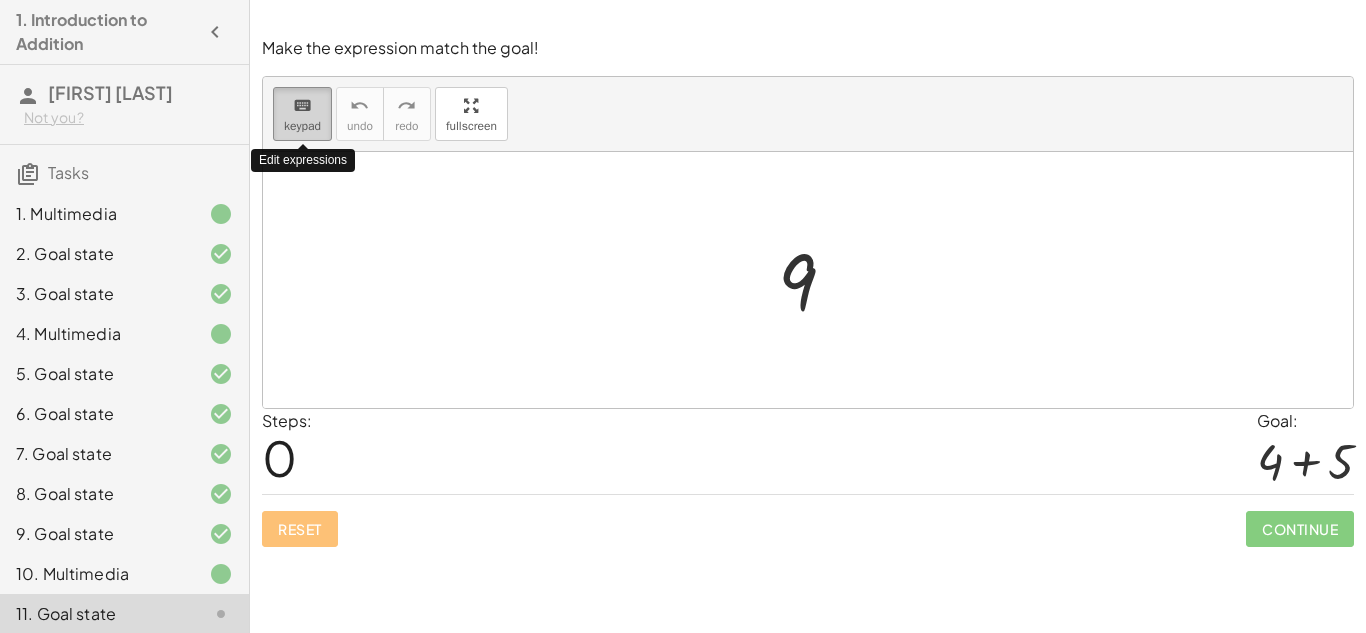 click on "keyboard" at bounding box center (302, 105) 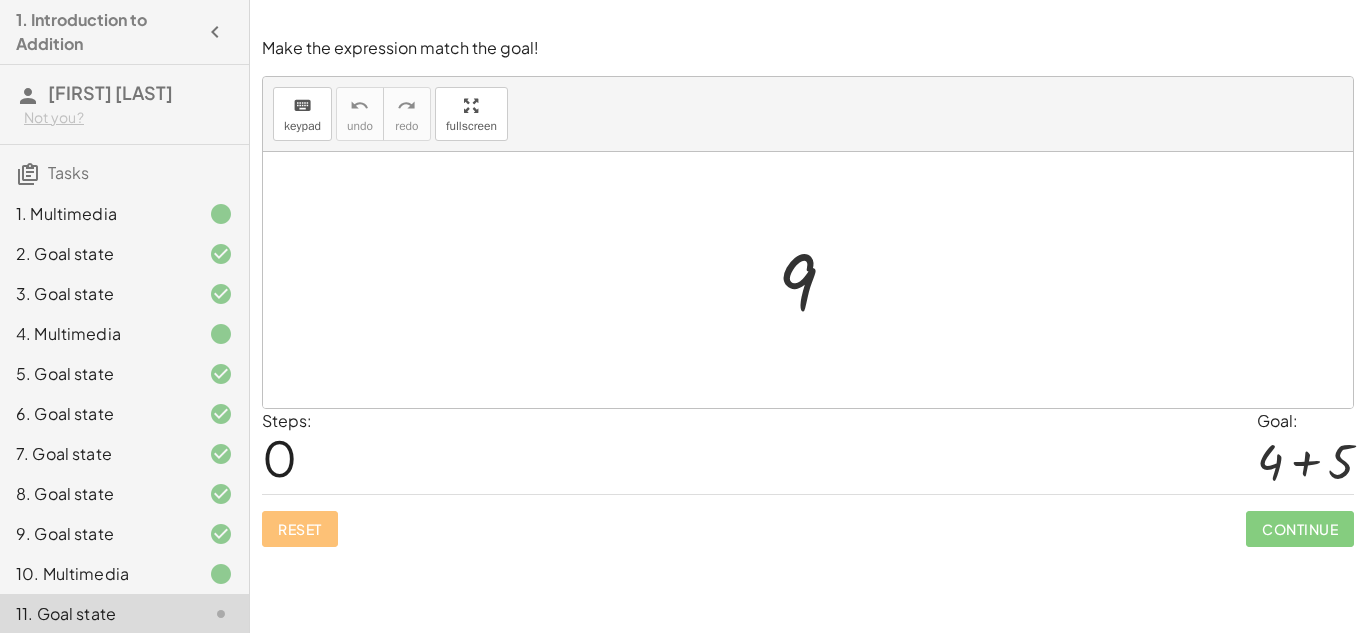 click on "10. Multimedia" 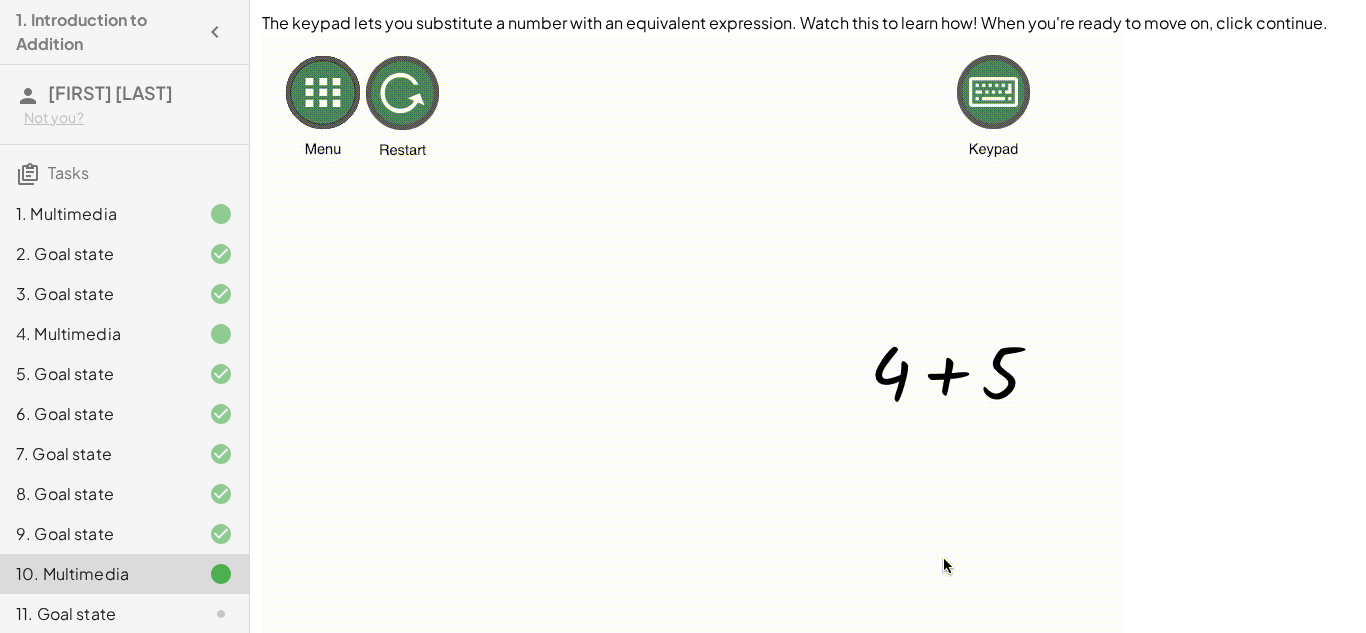 click on "11. Goal state" 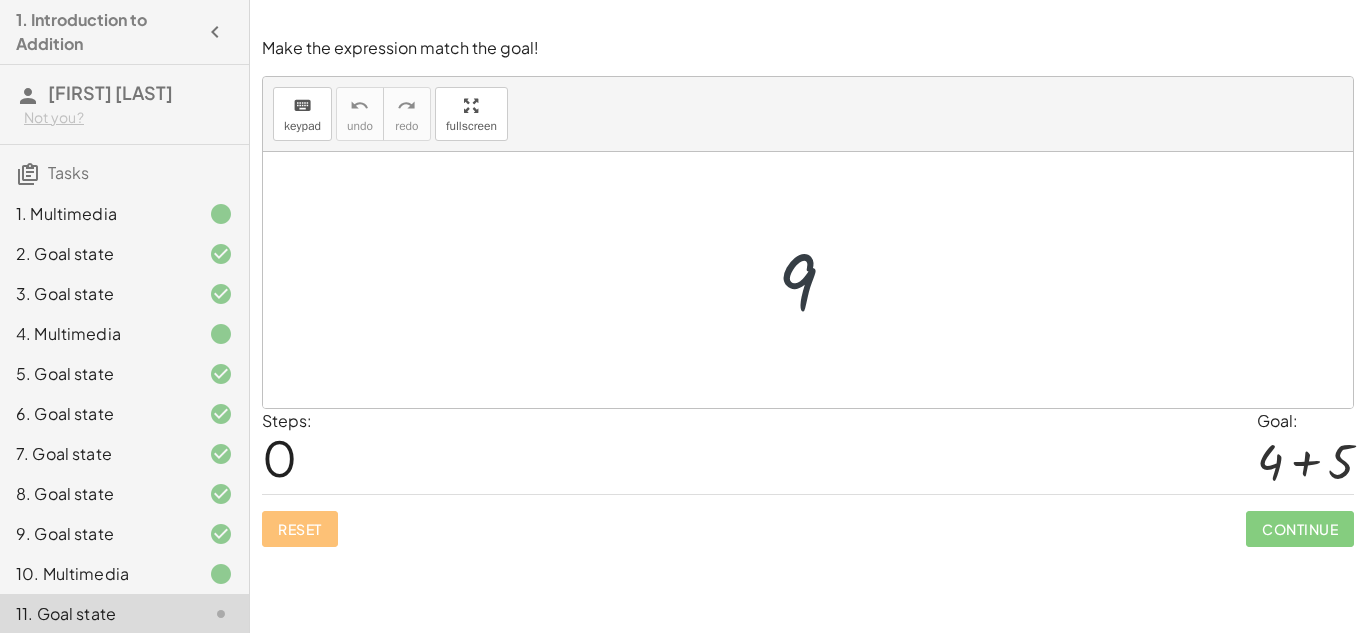 drag, startPoint x: 796, startPoint y: 271, endPoint x: 718, endPoint y: 261, distance: 78.63841 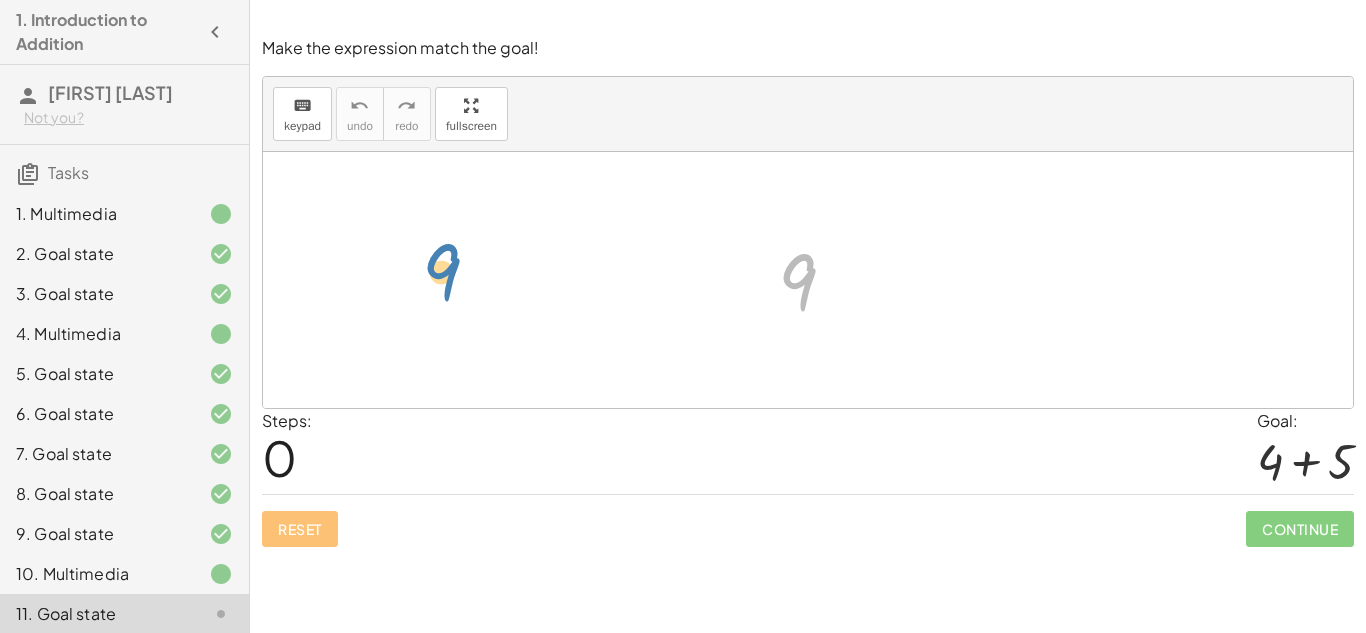drag, startPoint x: 784, startPoint y: 272, endPoint x: 412, endPoint y: 262, distance: 372.1344 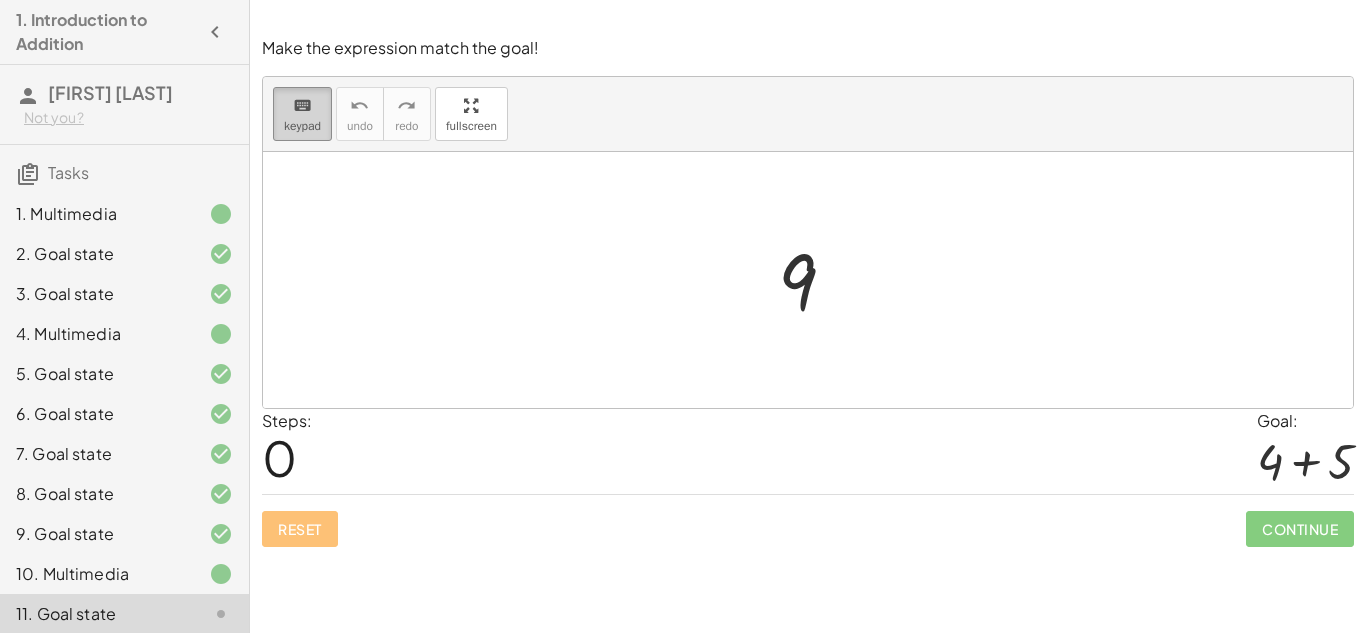 click on "keyboard keypad" at bounding box center [302, 114] 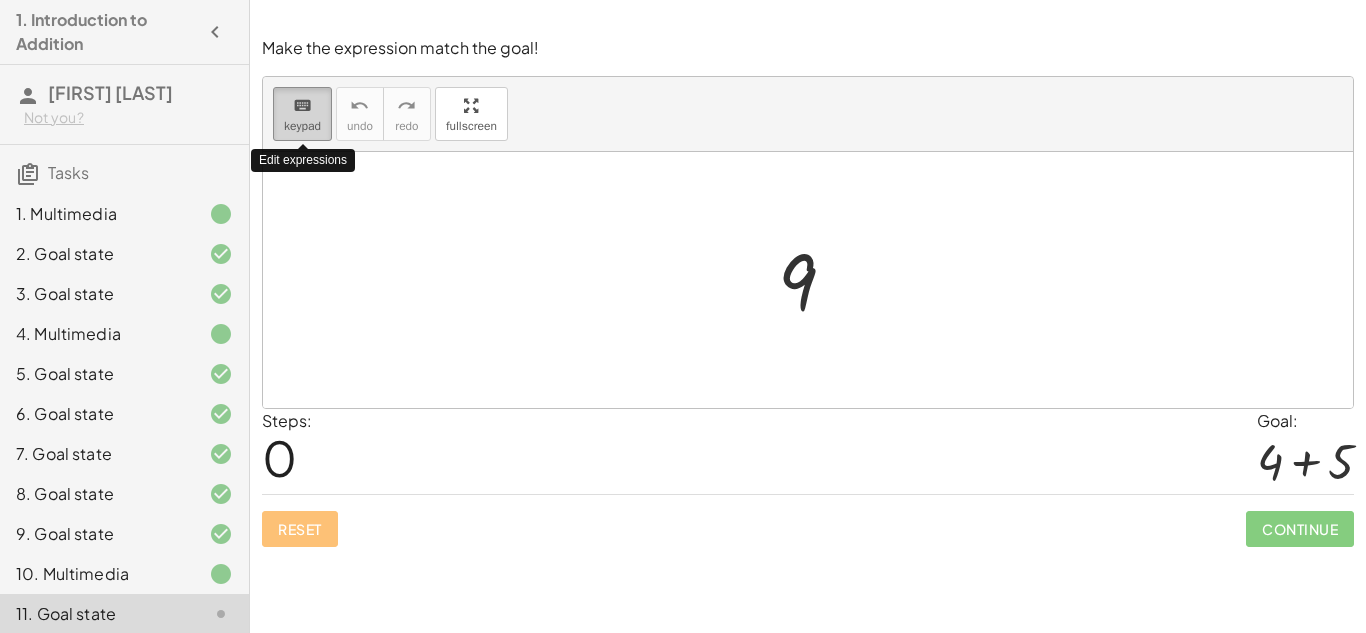 click on "keyboard keypad" at bounding box center (302, 114) 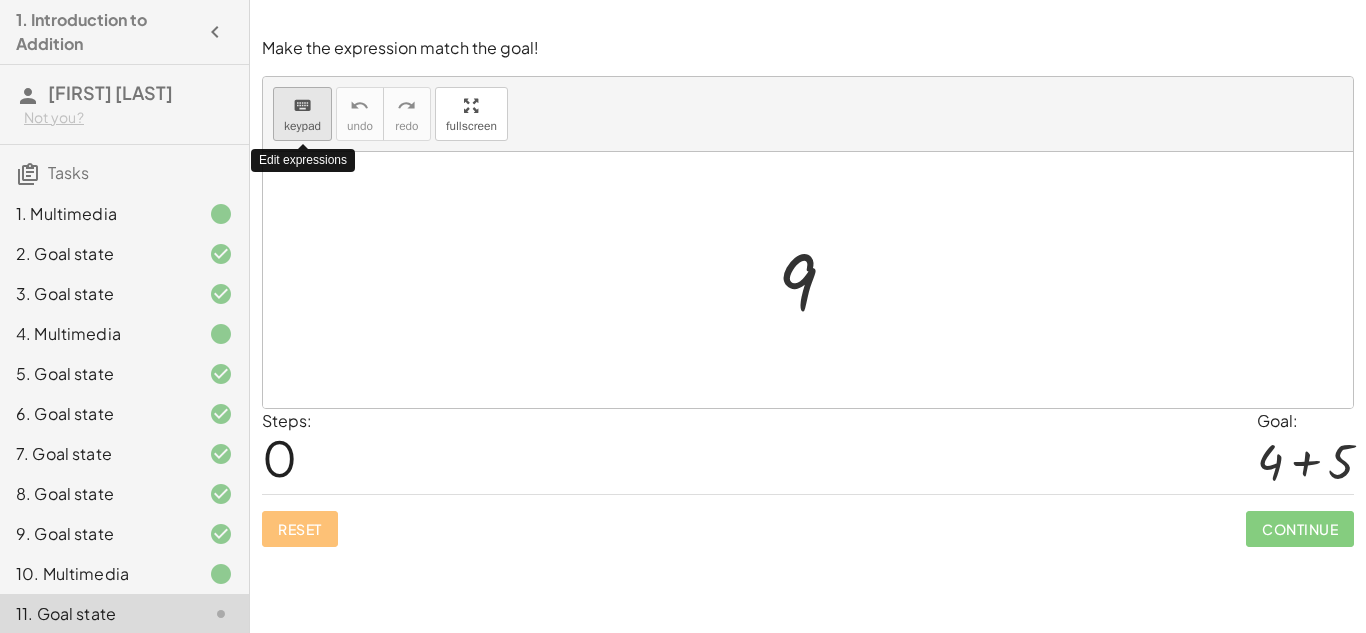 click on "keyboard keypad" at bounding box center (302, 114) 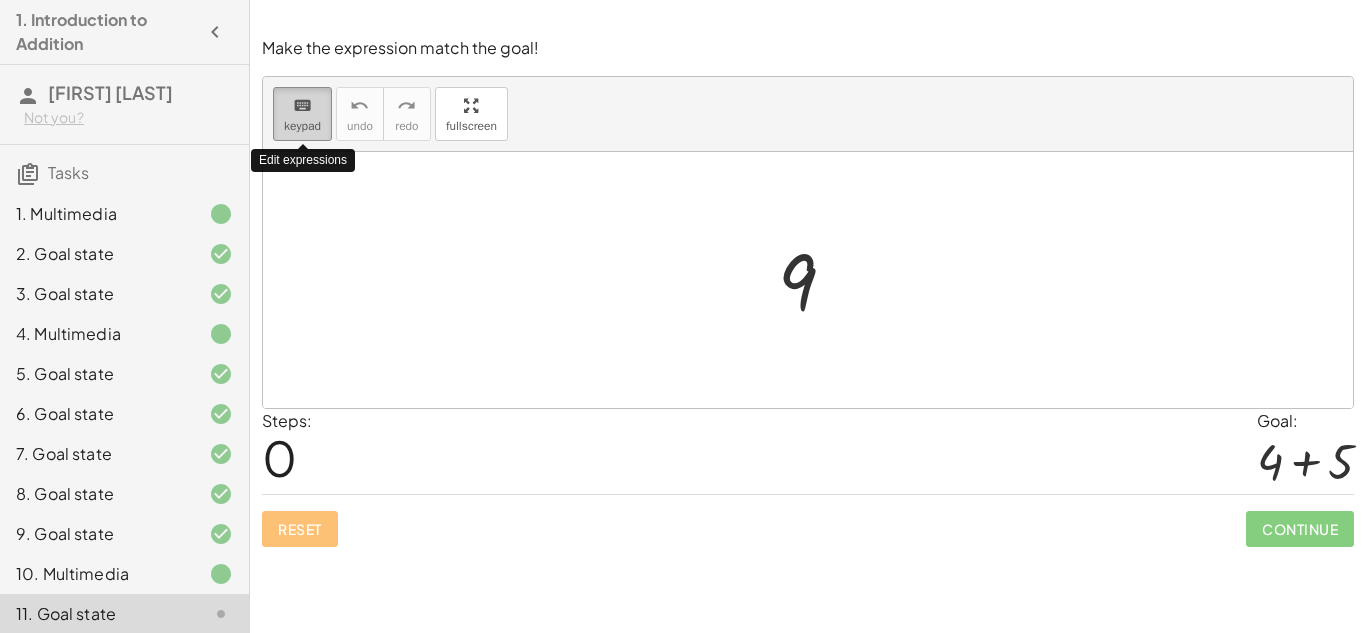 click on "keyboard keypad" at bounding box center [302, 114] 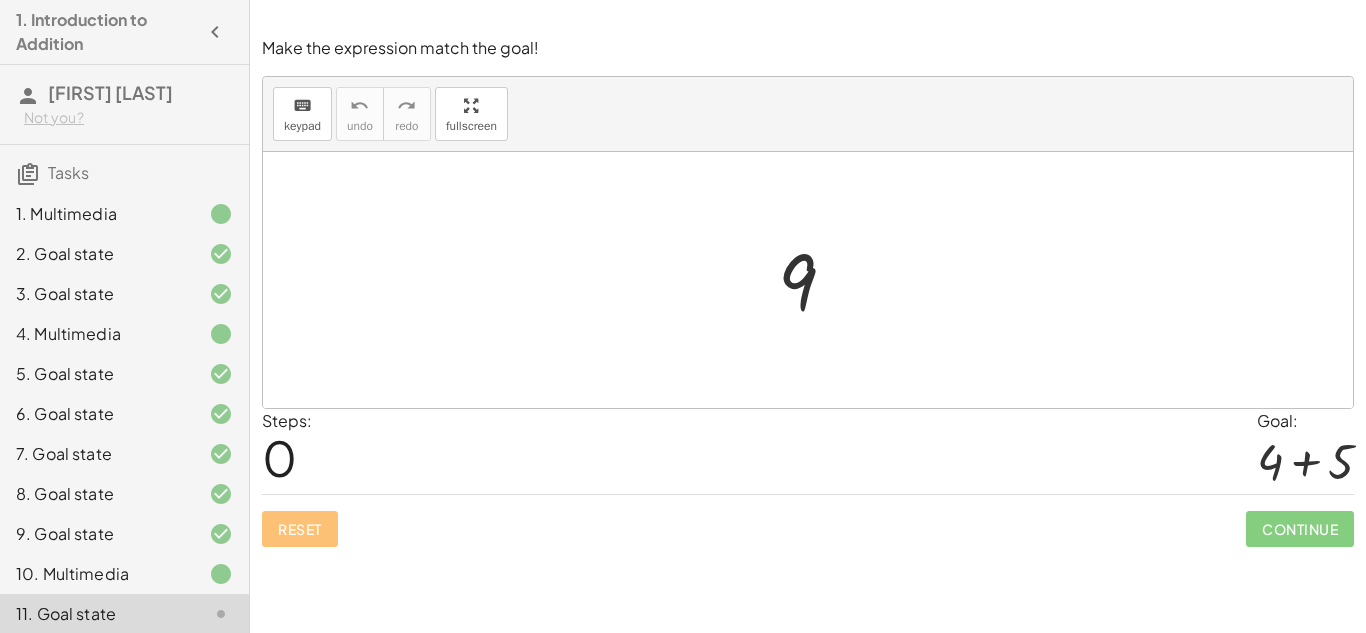 click at bounding box center (808, 280) 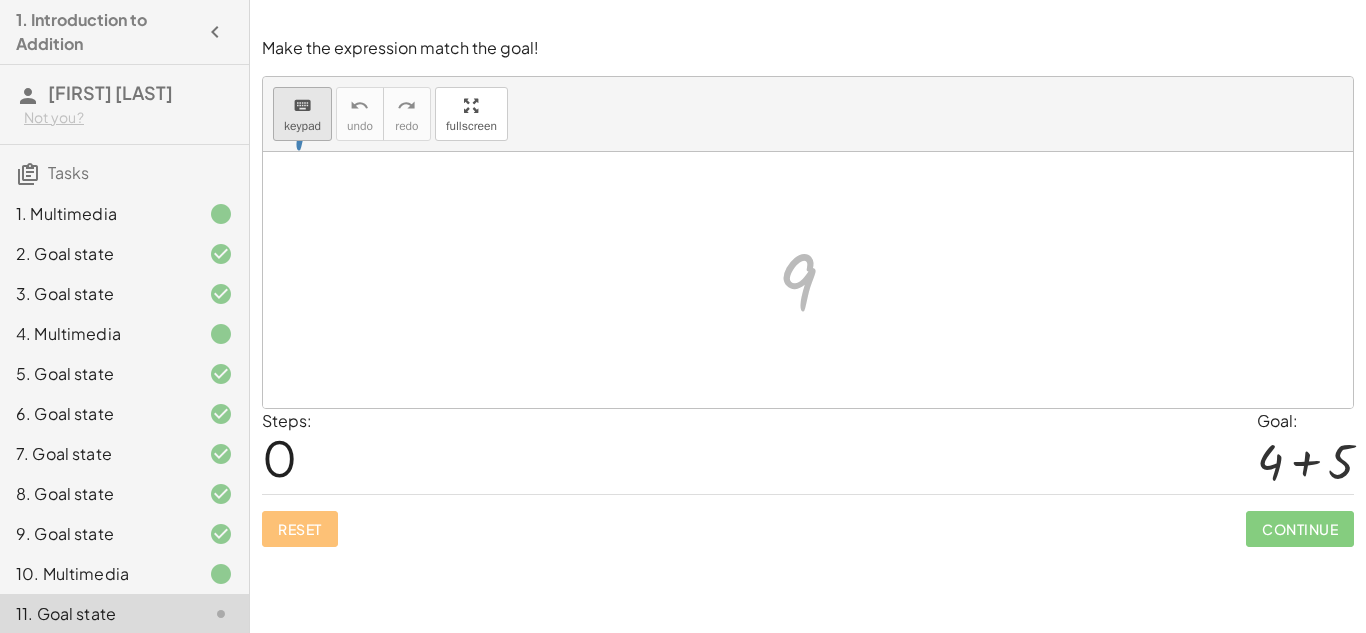 drag, startPoint x: 791, startPoint y: 286, endPoint x: 285, endPoint y: 122, distance: 531.9135 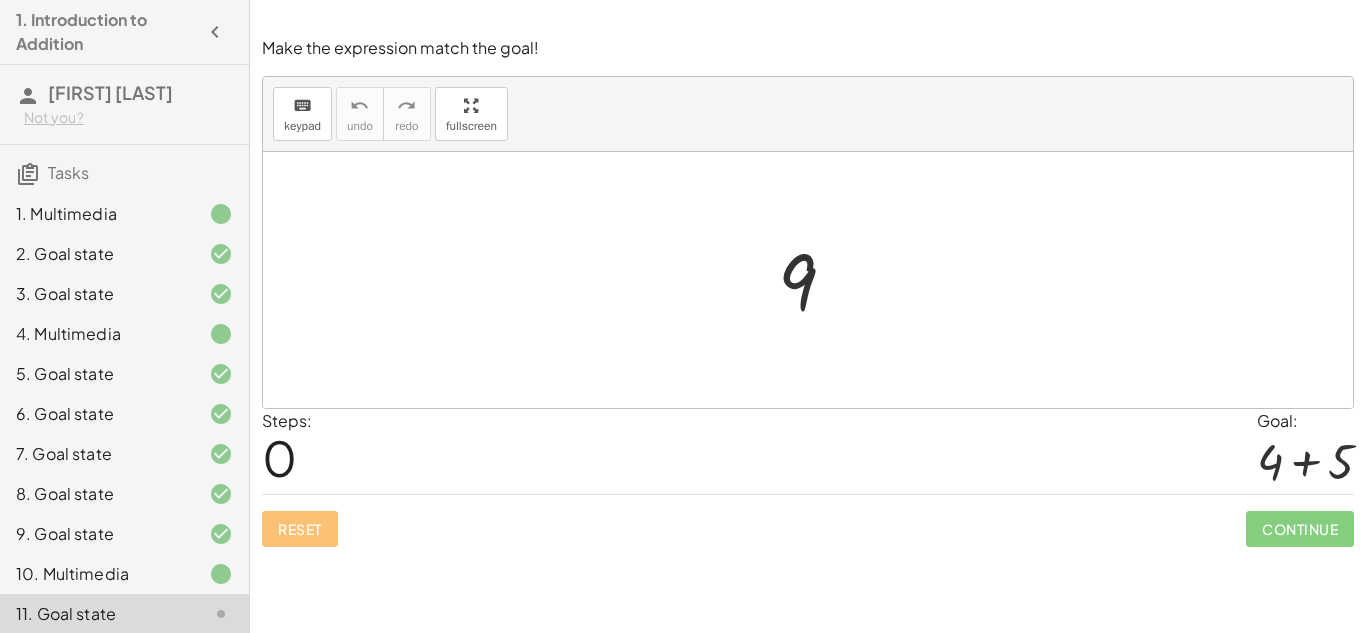 click on "keyboard keypad undo undo redo redo fullscreen" at bounding box center [808, 114] 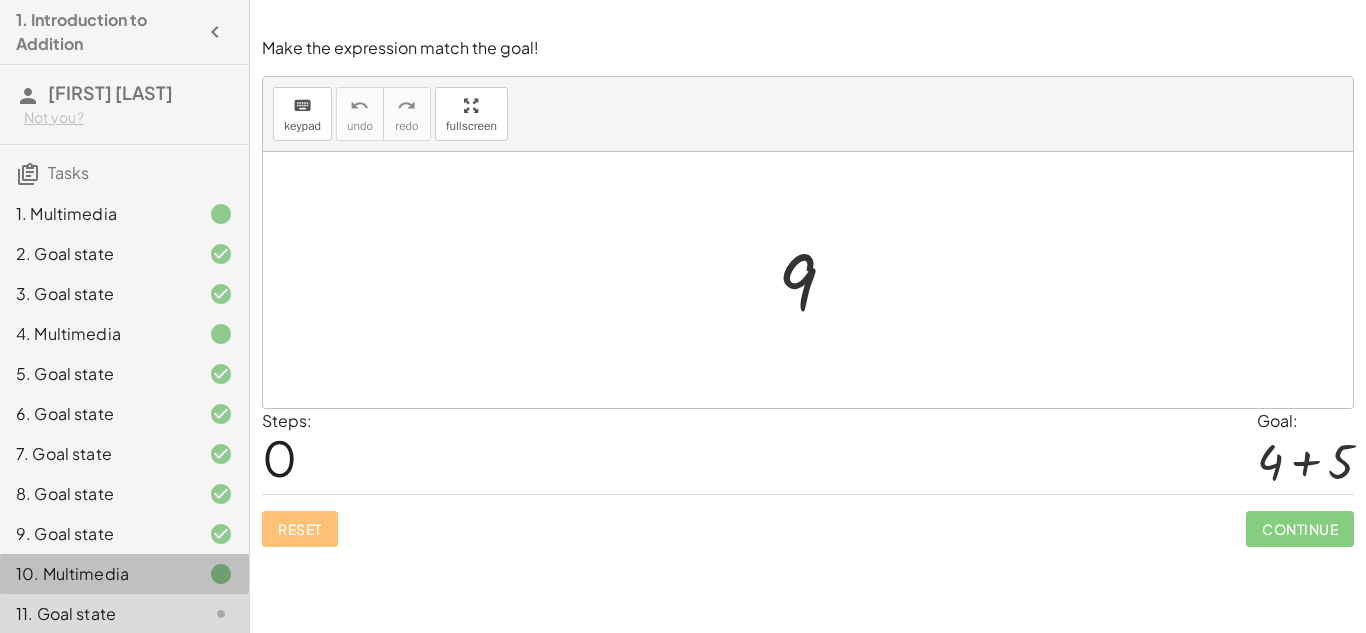 click on "10. Multimedia" 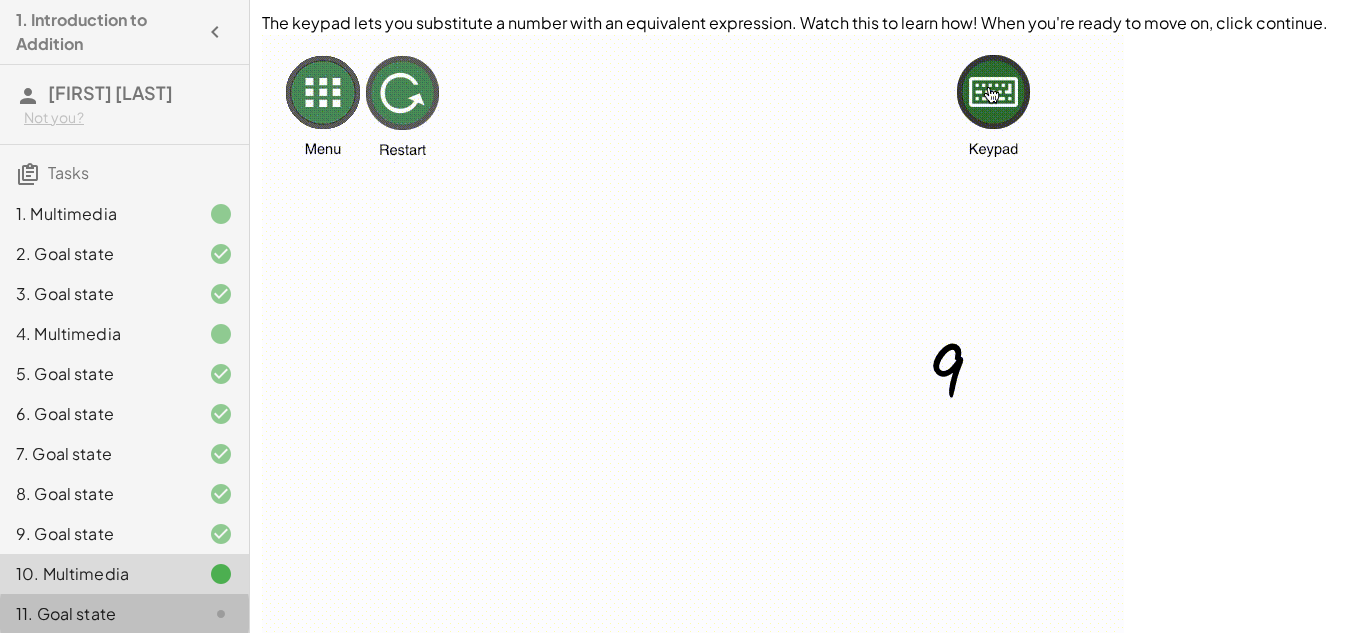 click 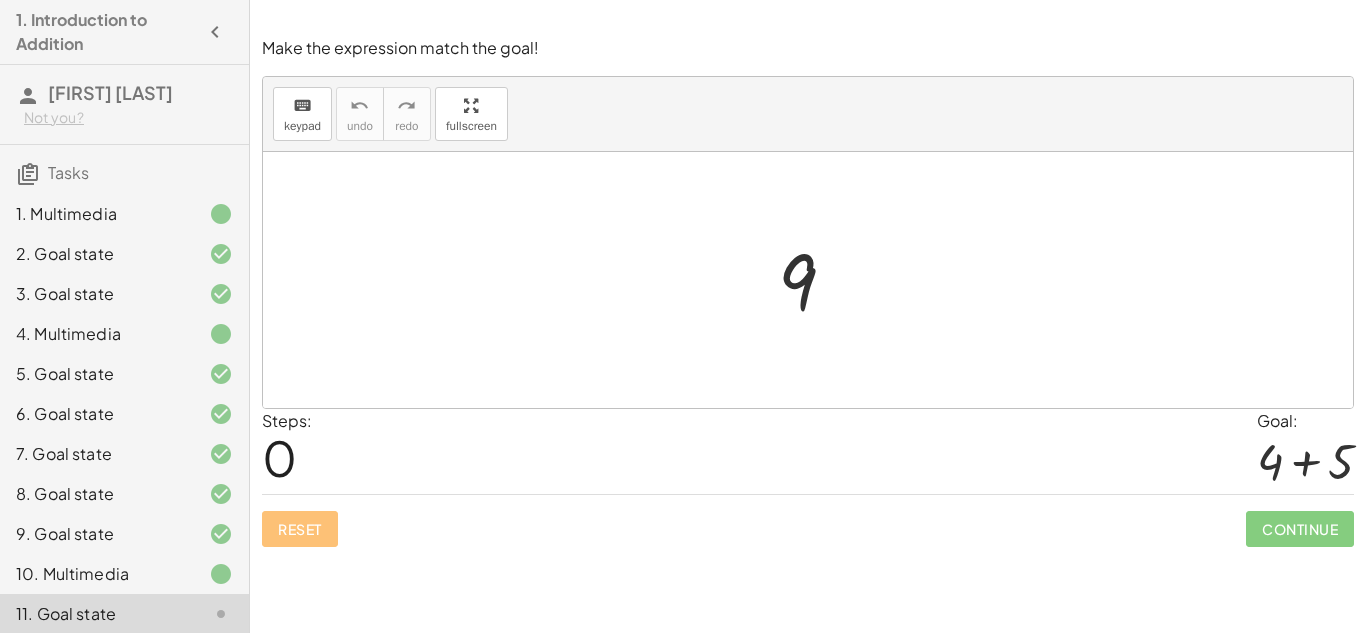 click 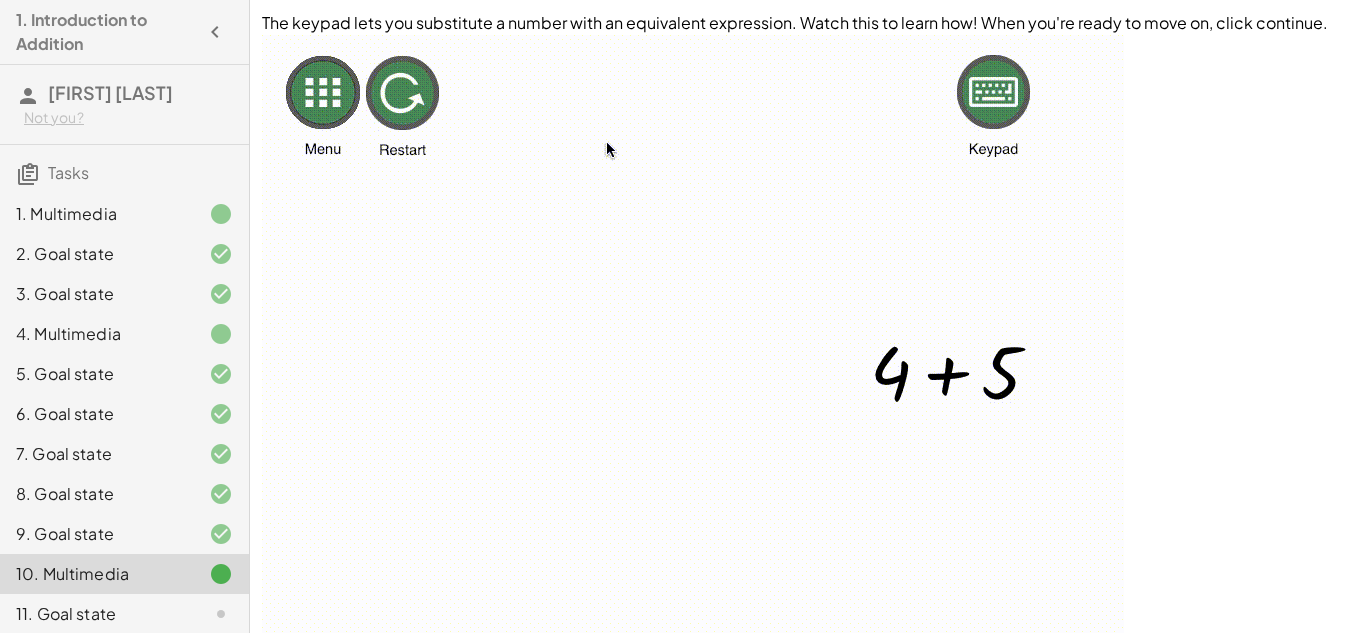 click 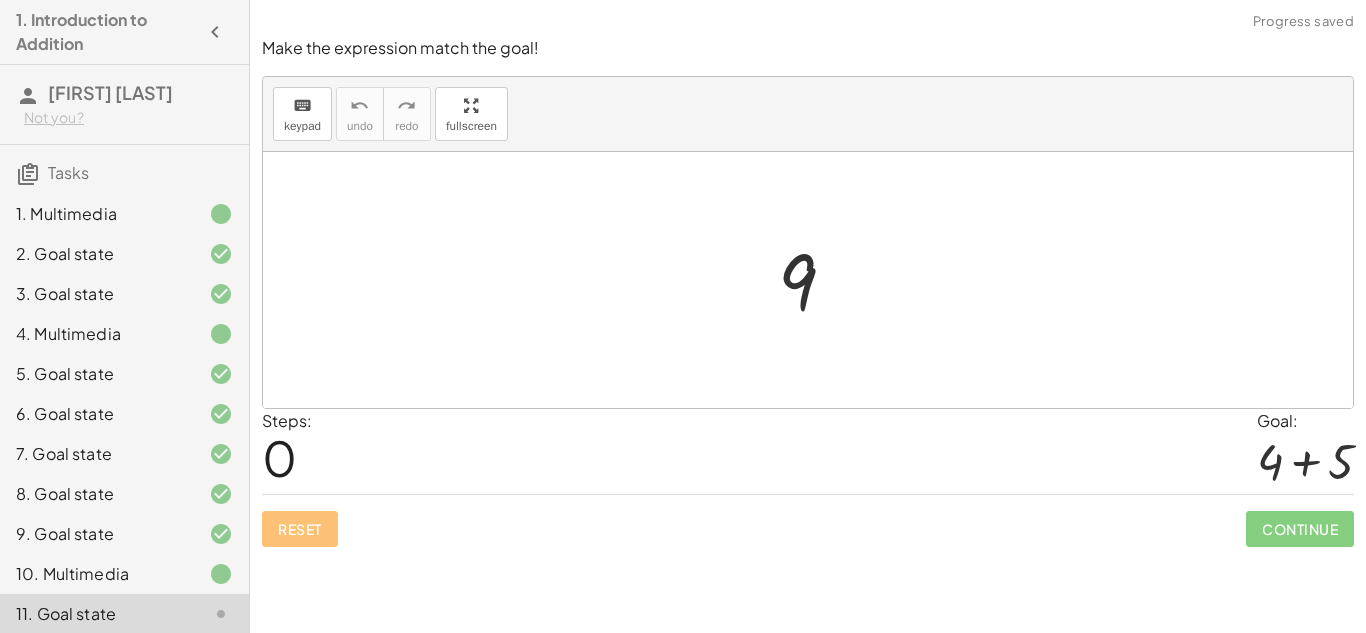 click at bounding box center [815, 280] 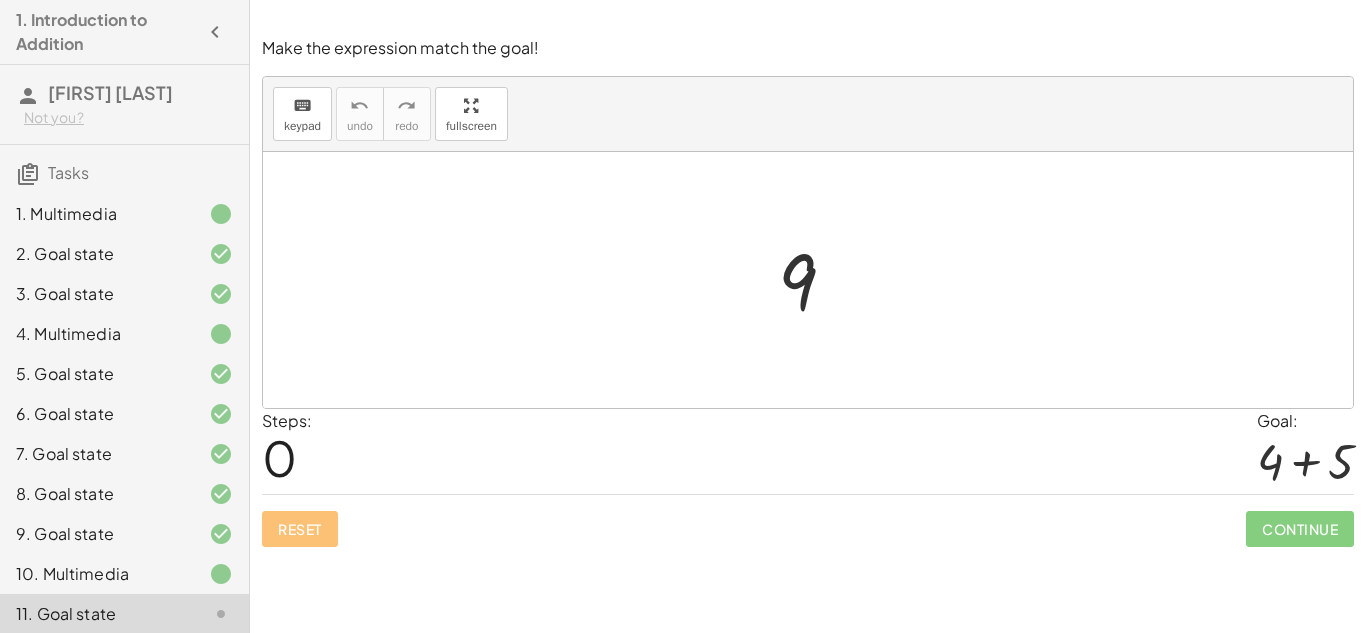 click on "Make the expression match the goal!" at bounding box center (808, 48) 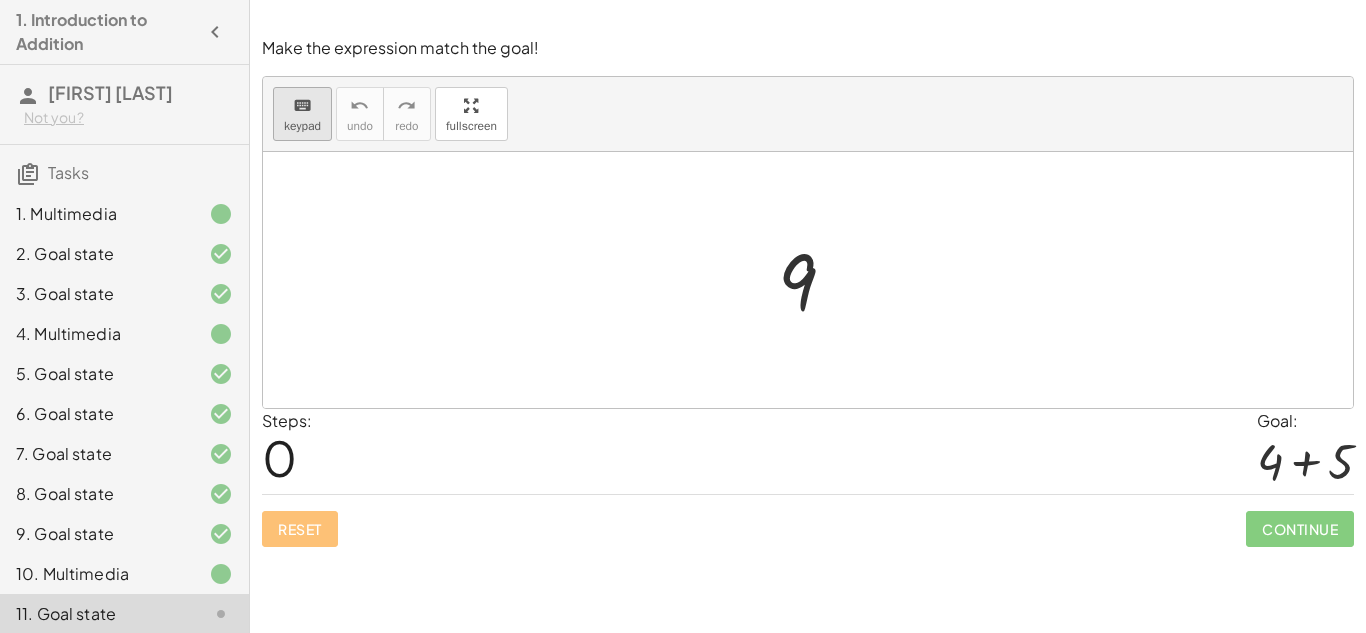 click on "keypad" at bounding box center (302, 126) 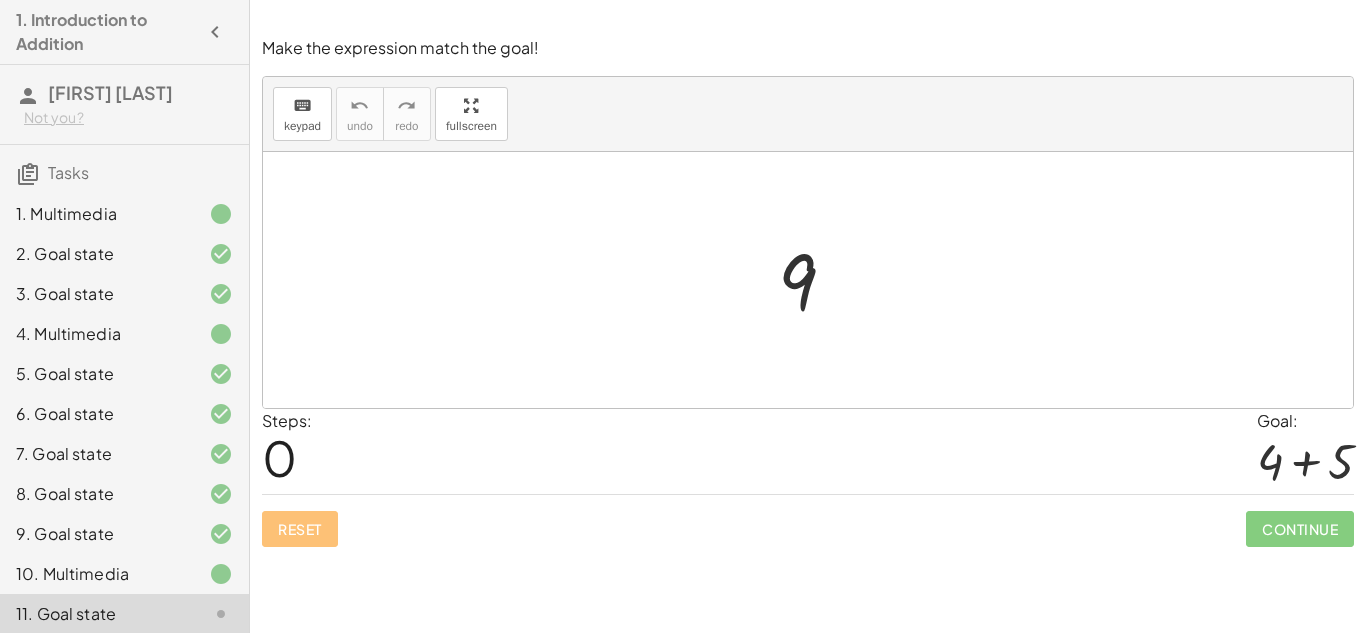 drag, startPoint x: 311, startPoint y: 129, endPoint x: 323, endPoint y: 149, distance: 23.323807 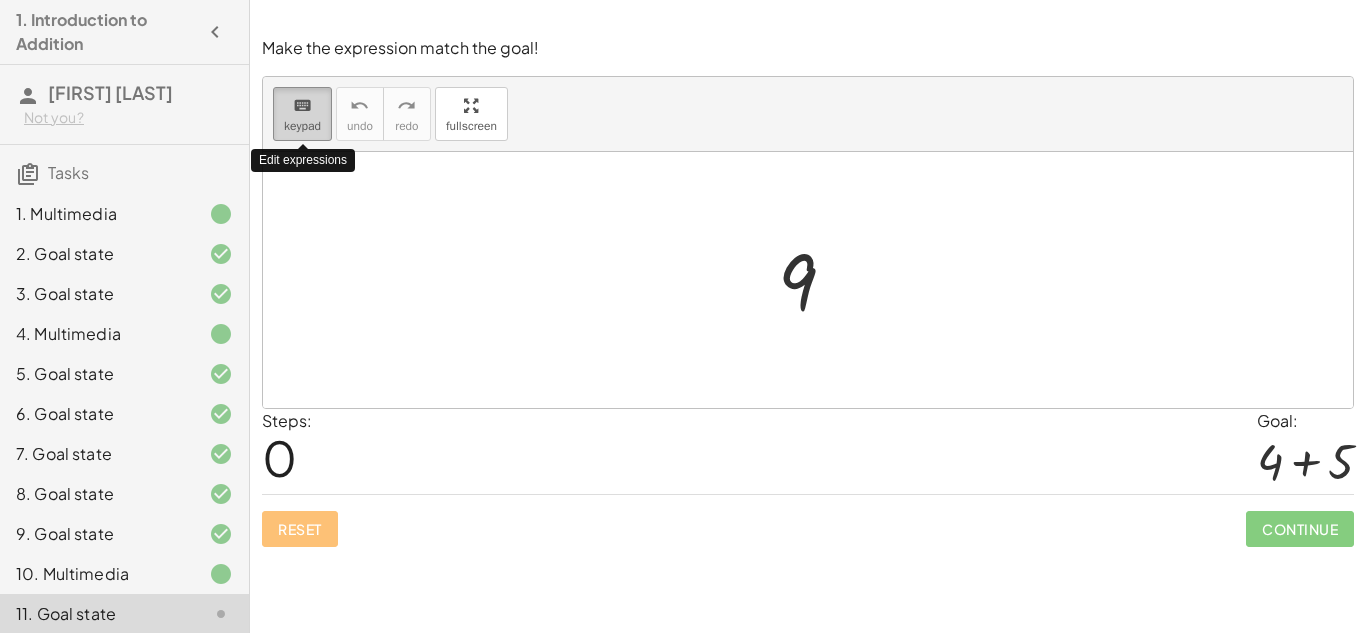 click on "keypad" at bounding box center (302, 126) 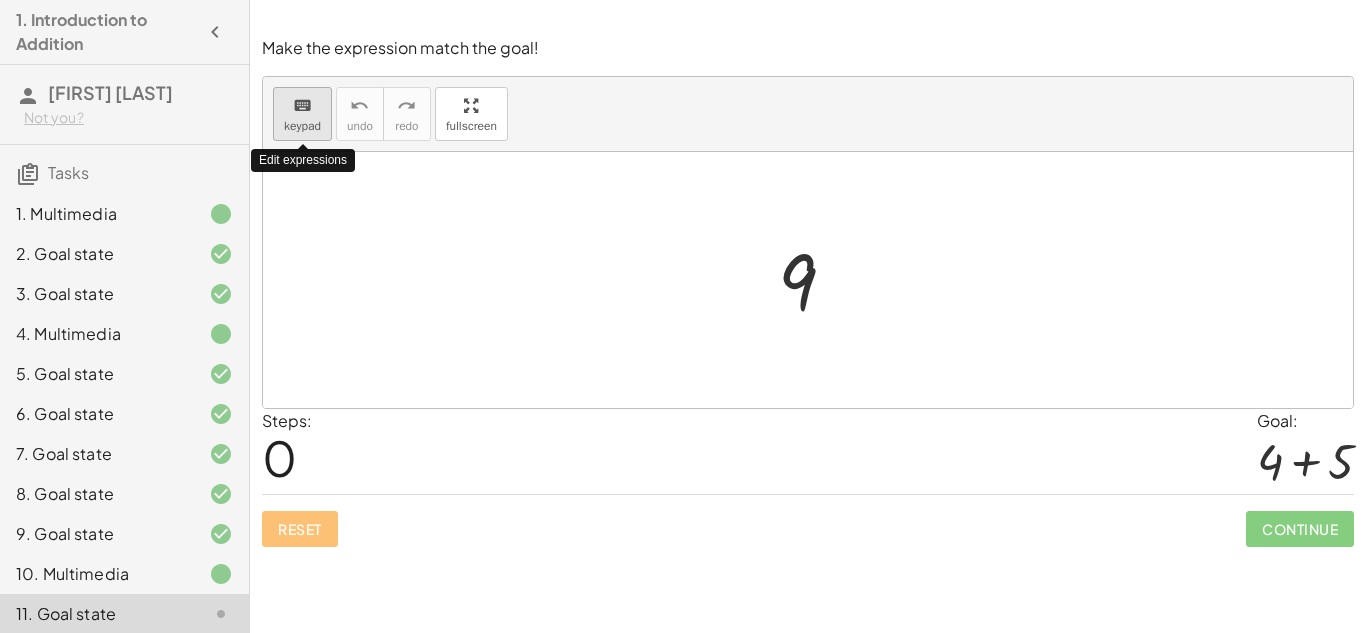 click on "keypad" at bounding box center (302, 126) 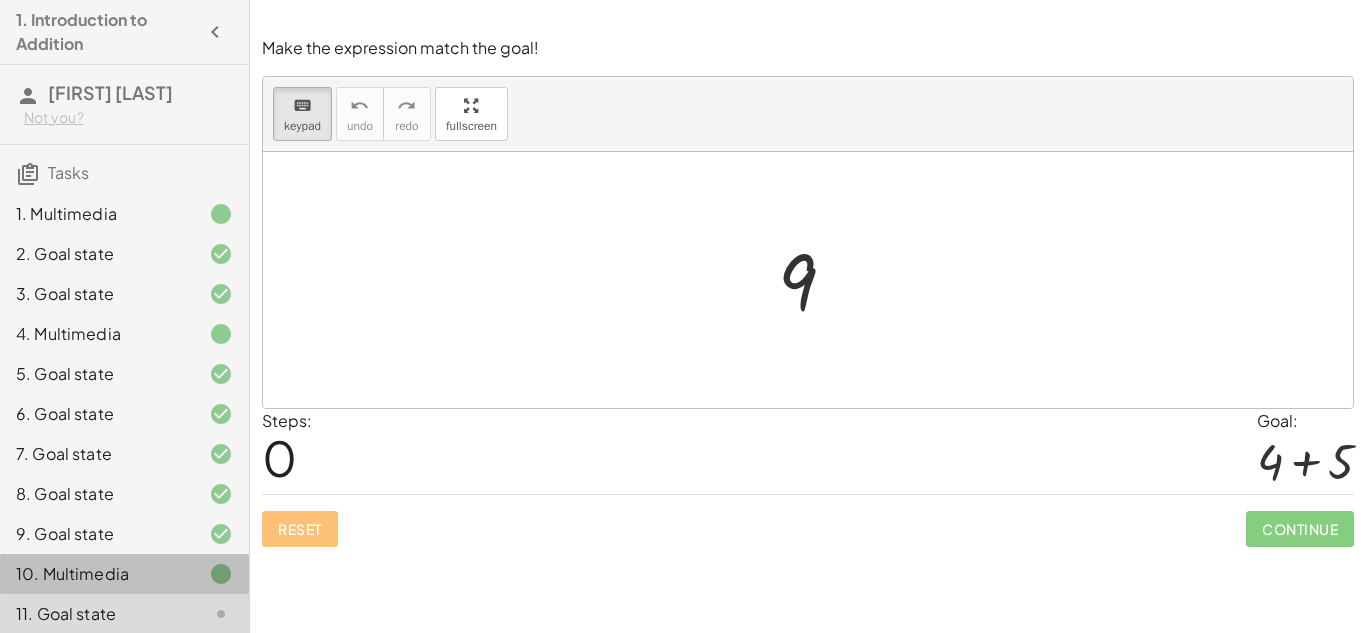 click on "10. Multimedia" 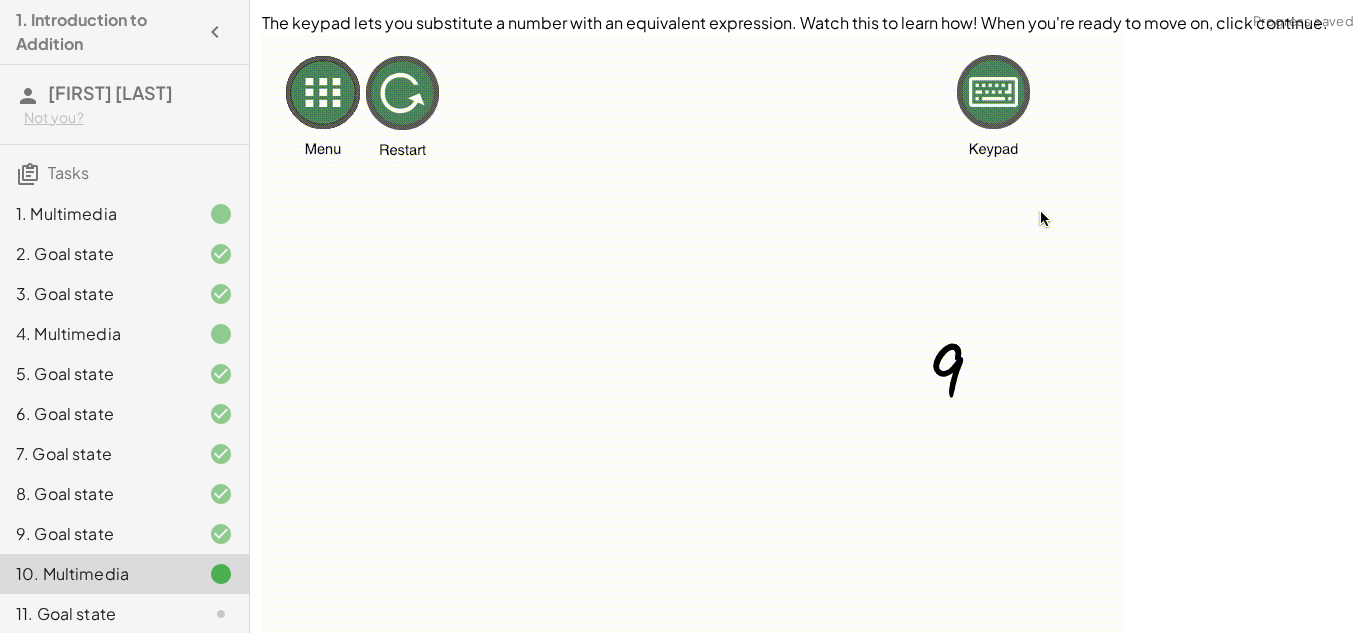click at bounding box center [693, 394] 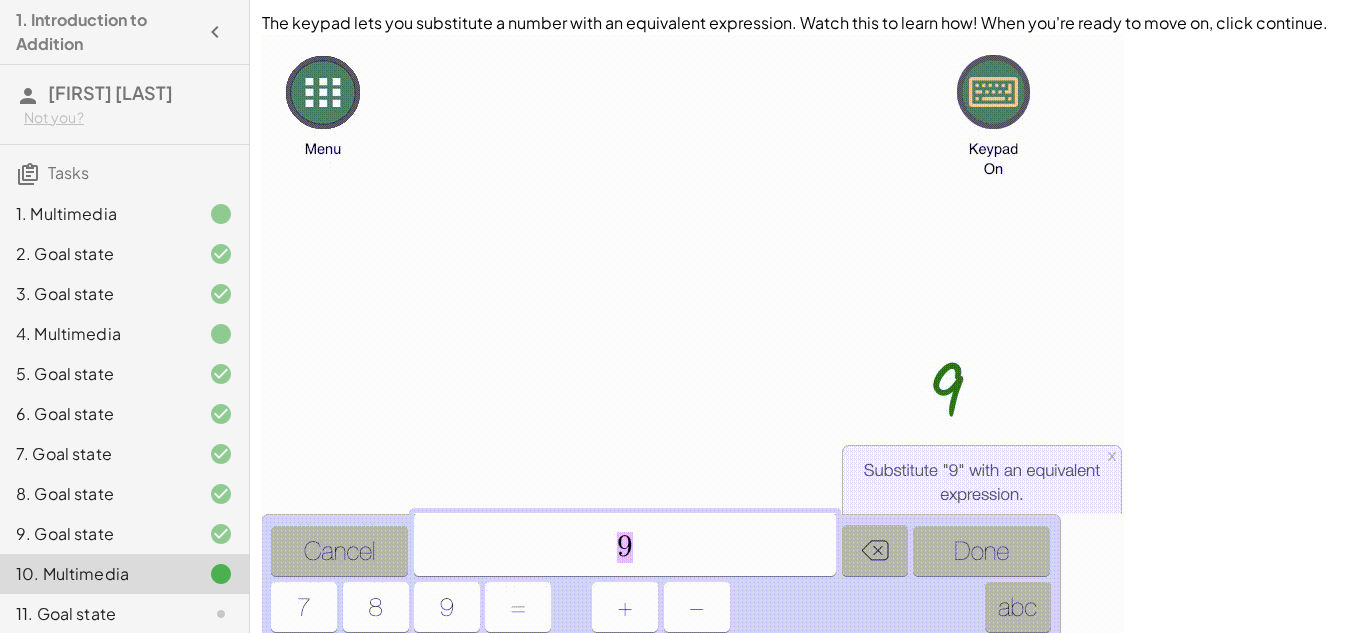 click on "11. Goal state" 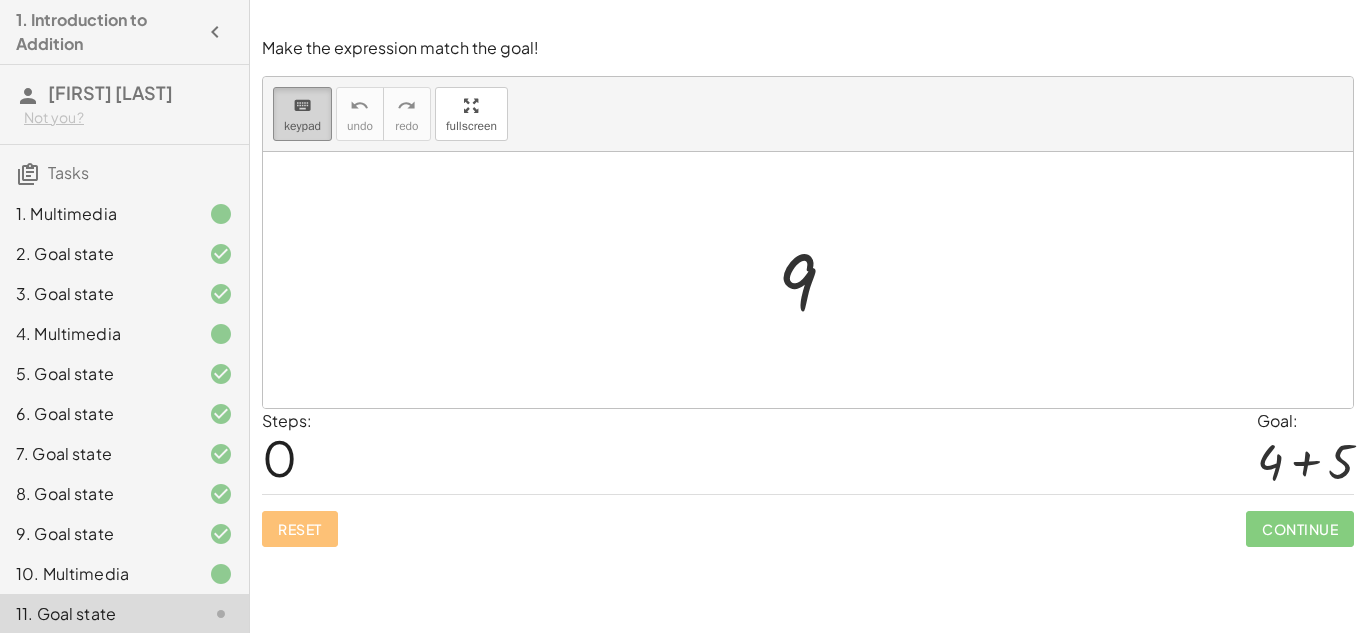 click on "keyboard keypad" at bounding box center [302, 114] 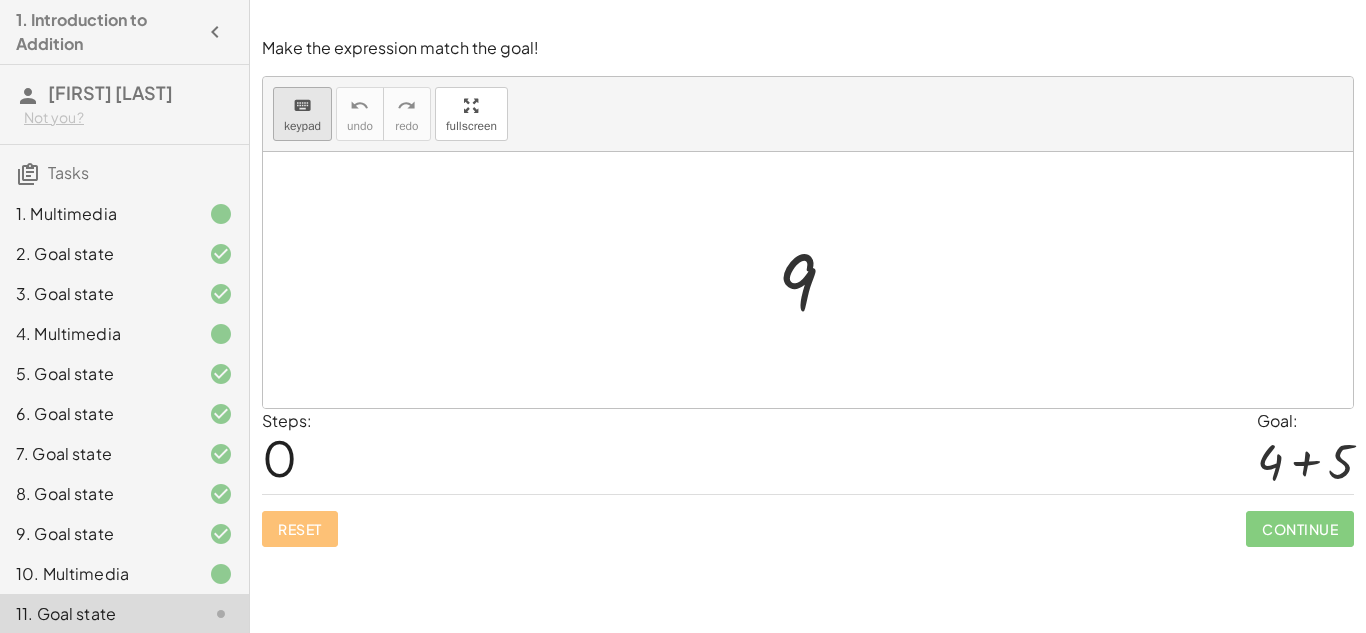 click on "keyboard keypad" at bounding box center [302, 114] 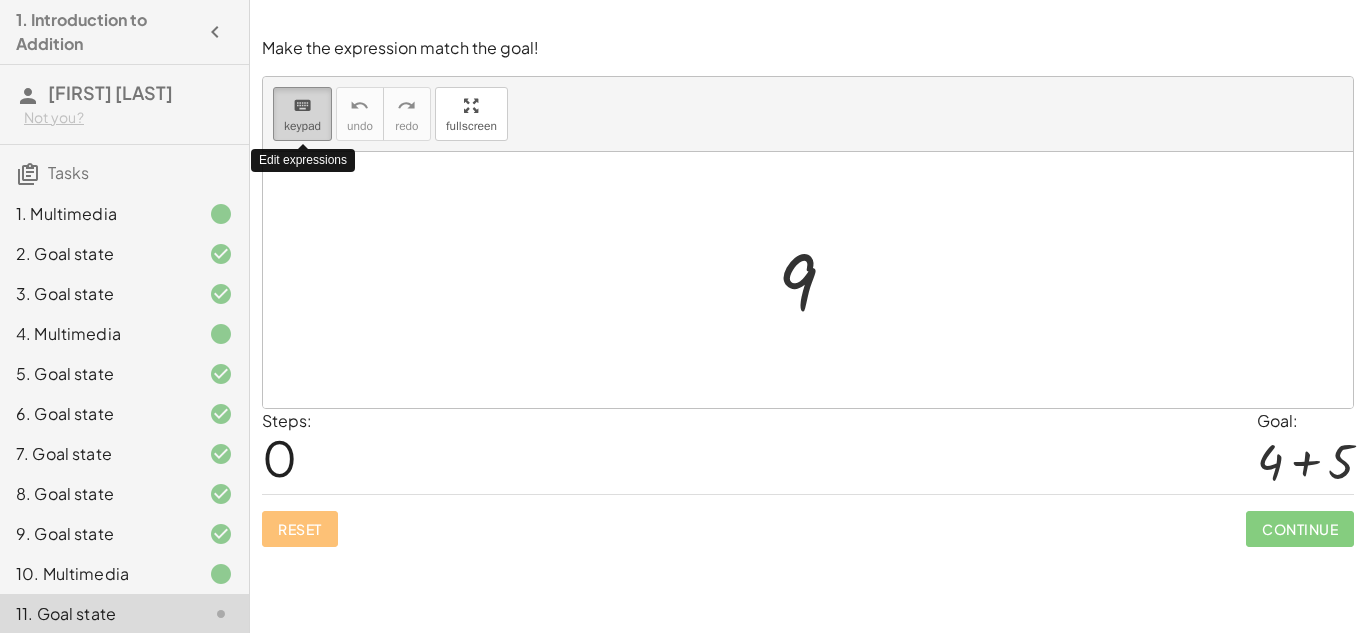 click on "keyboard keypad" at bounding box center (302, 114) 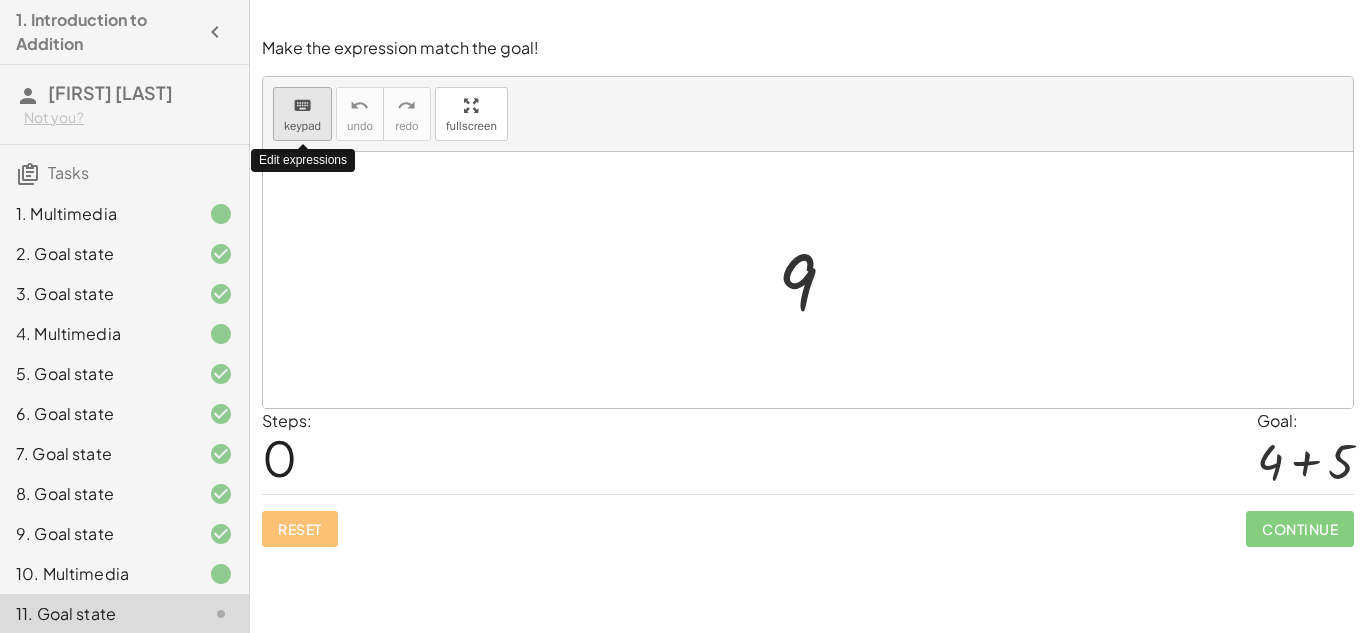 click on "keyboard keypad" at bounding box center [302, 114] 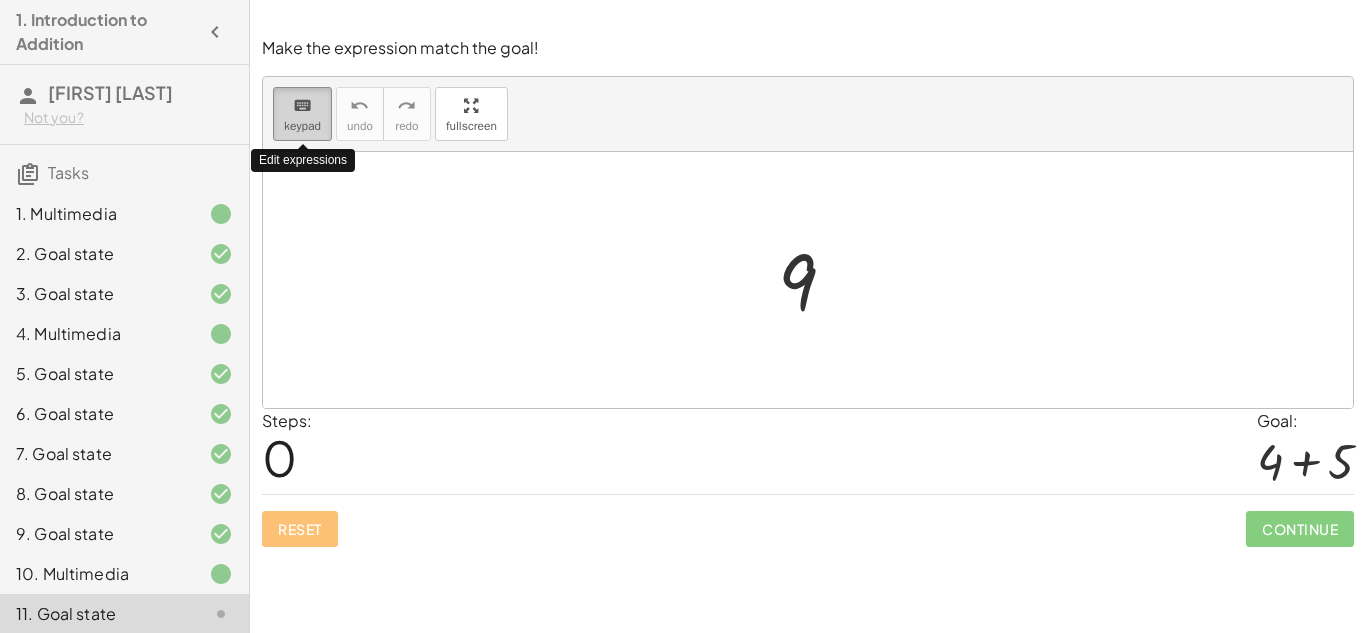 click on "keyboard keypad" at bounding box center [302, 114] 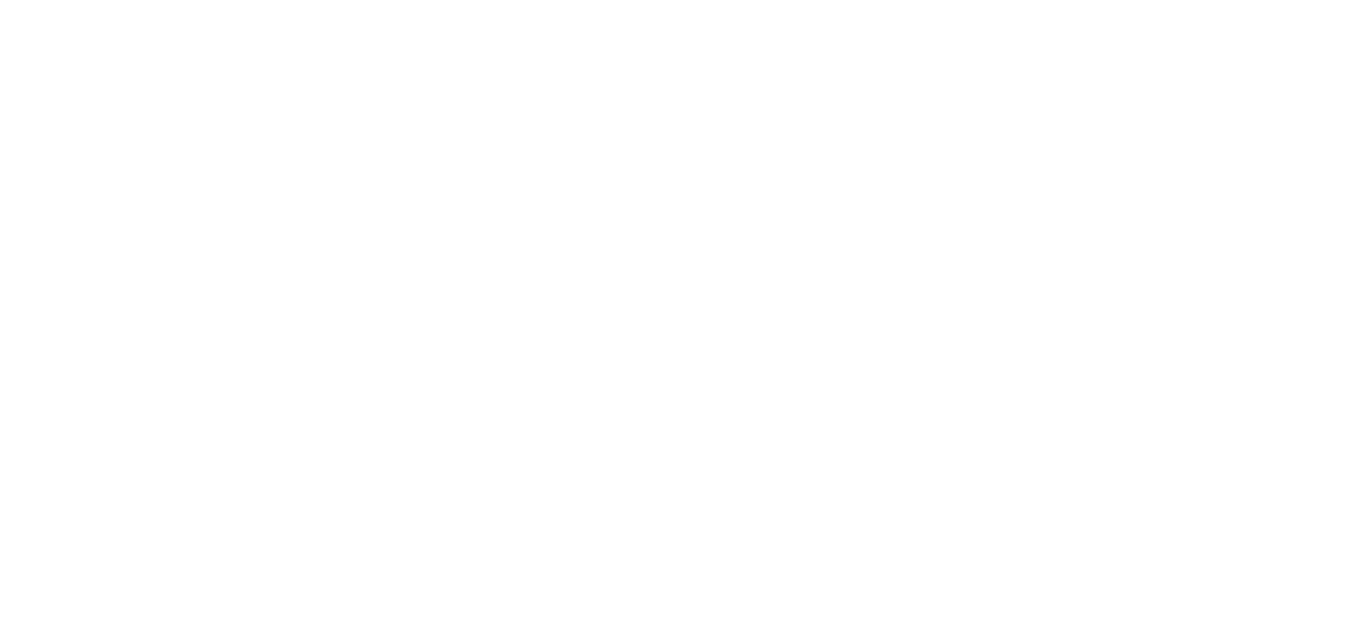 scroll, scrollTop: 0, scrollLeft: 0, axis: both 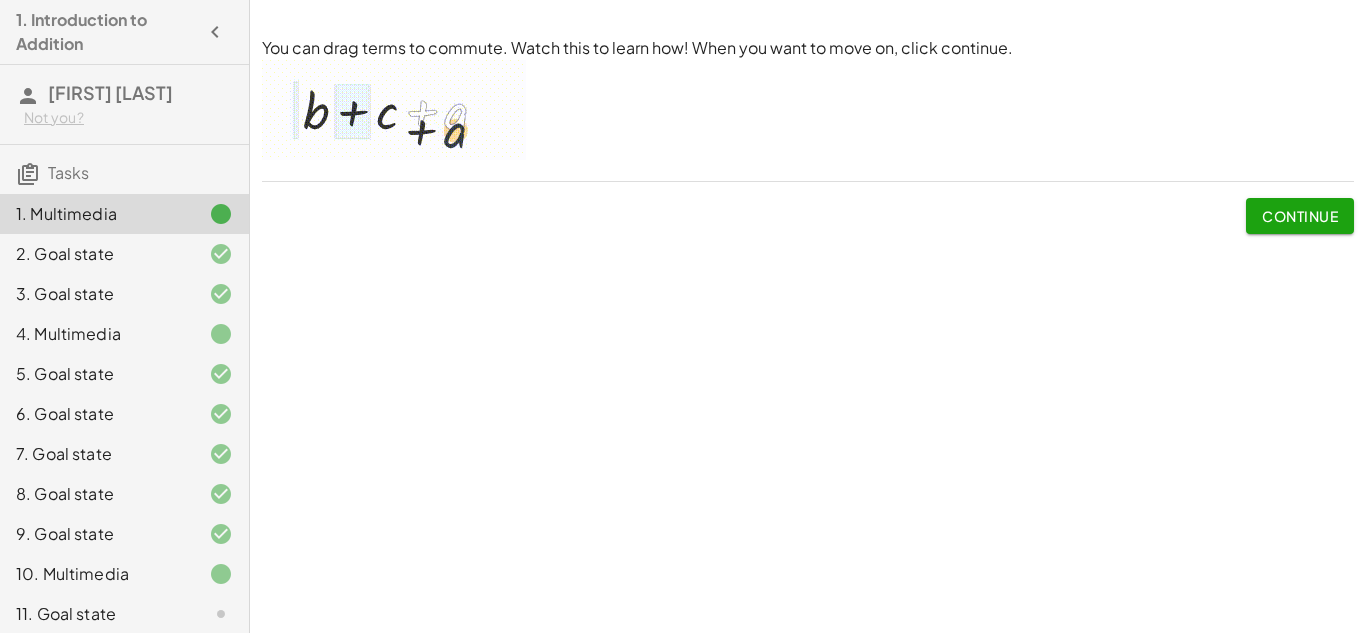 click on "Continue" 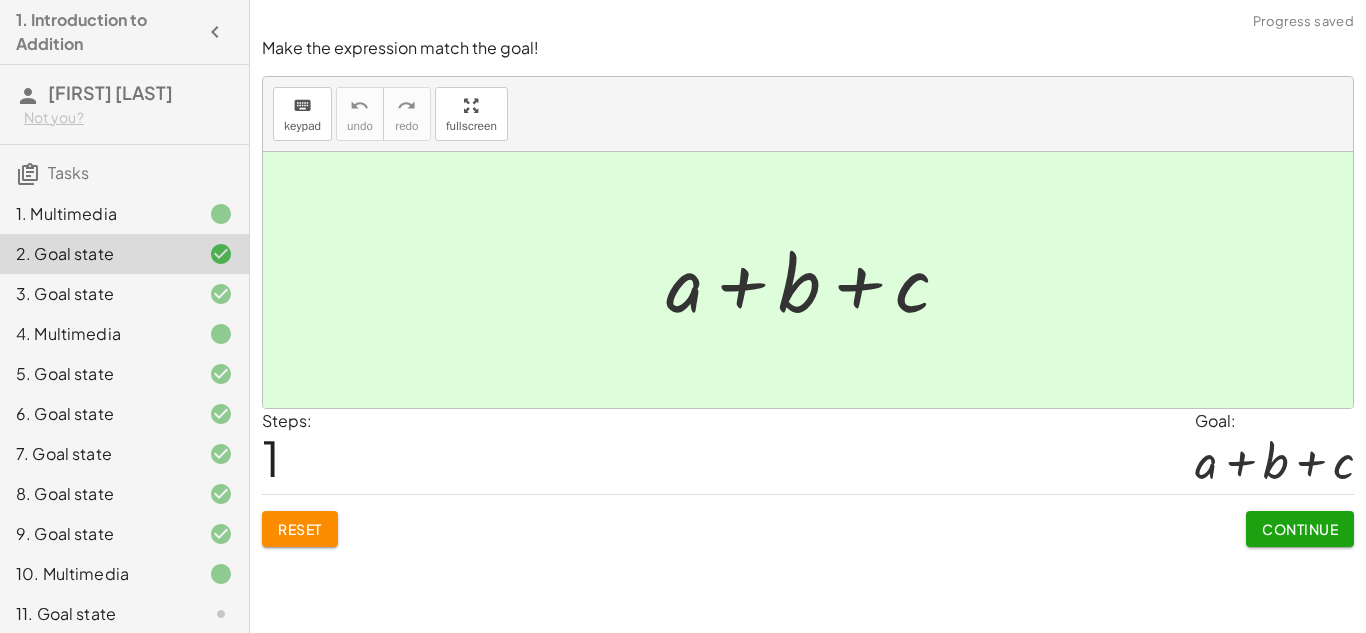 click on "10. Multimedia" 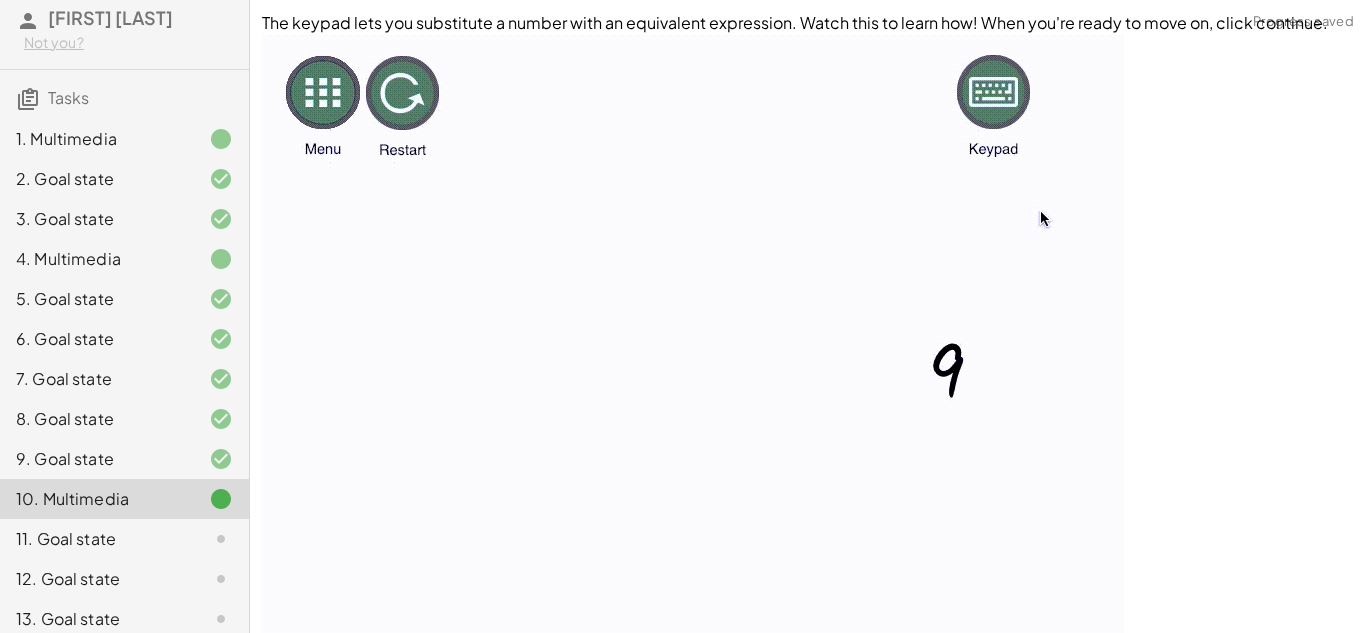 scroll, scrollTop: 90, scrollLeft: 0, axis: vertical 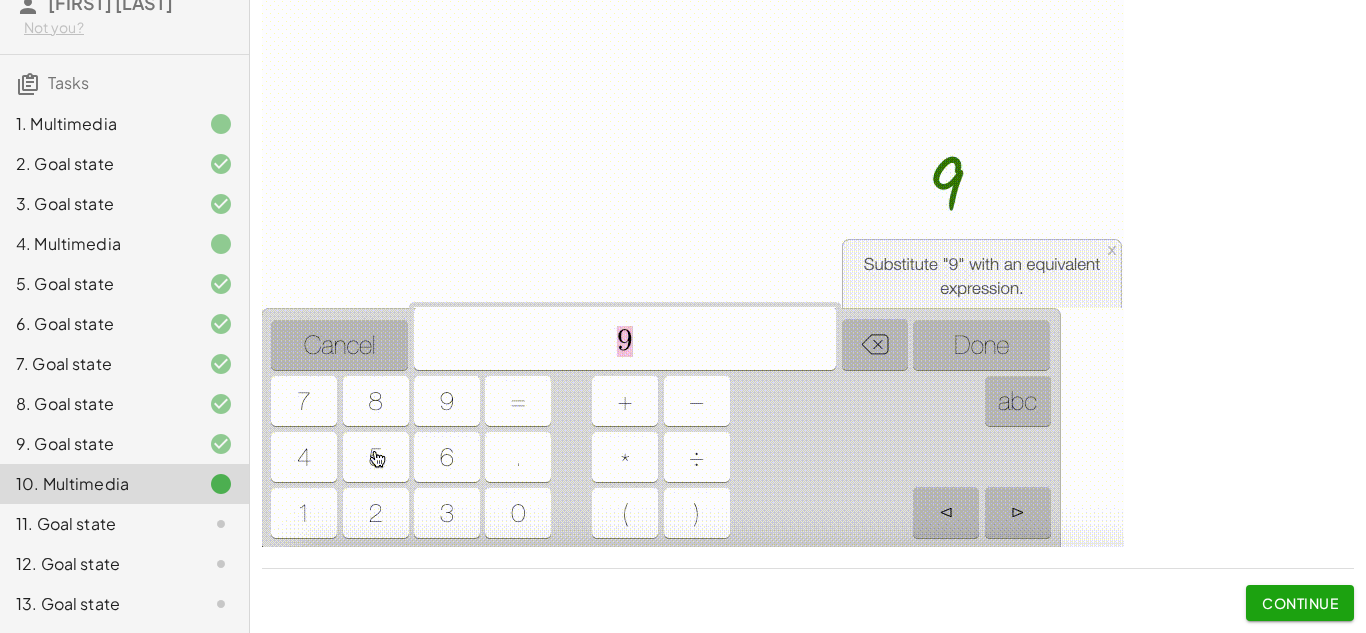 click on "Continue" at bounding box center (1300, 603) 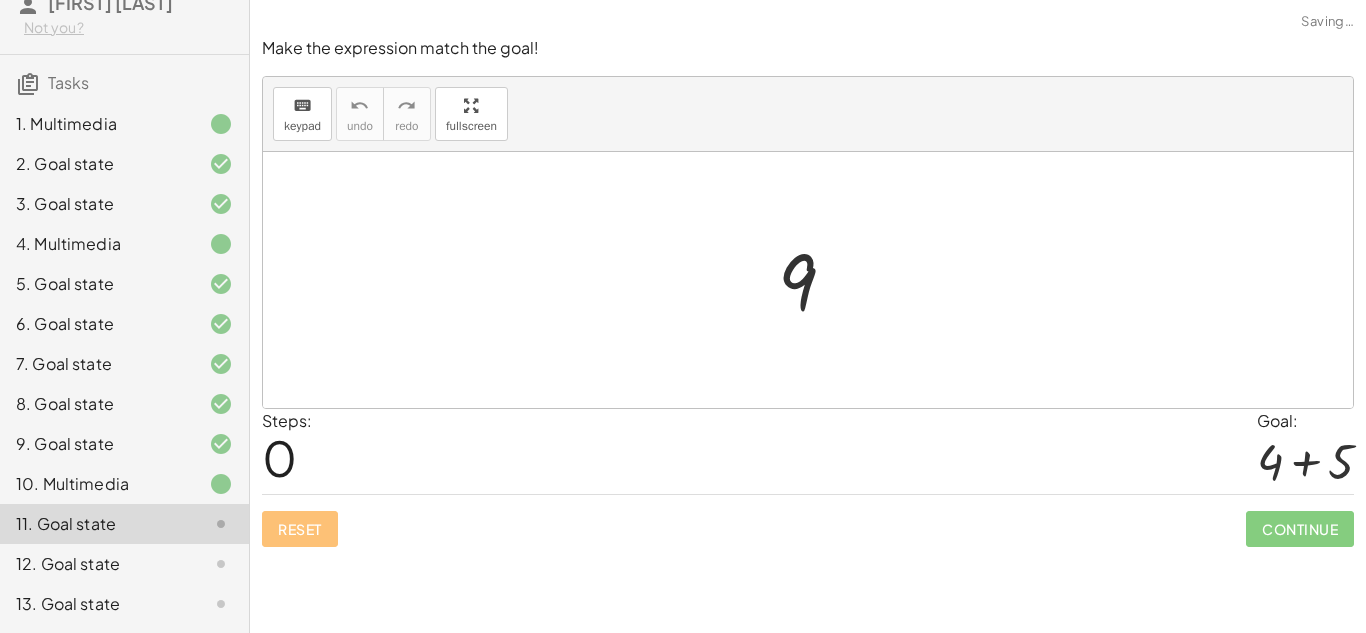 scroll, scrollTop: 0, scrollLeft: 0, axis: both 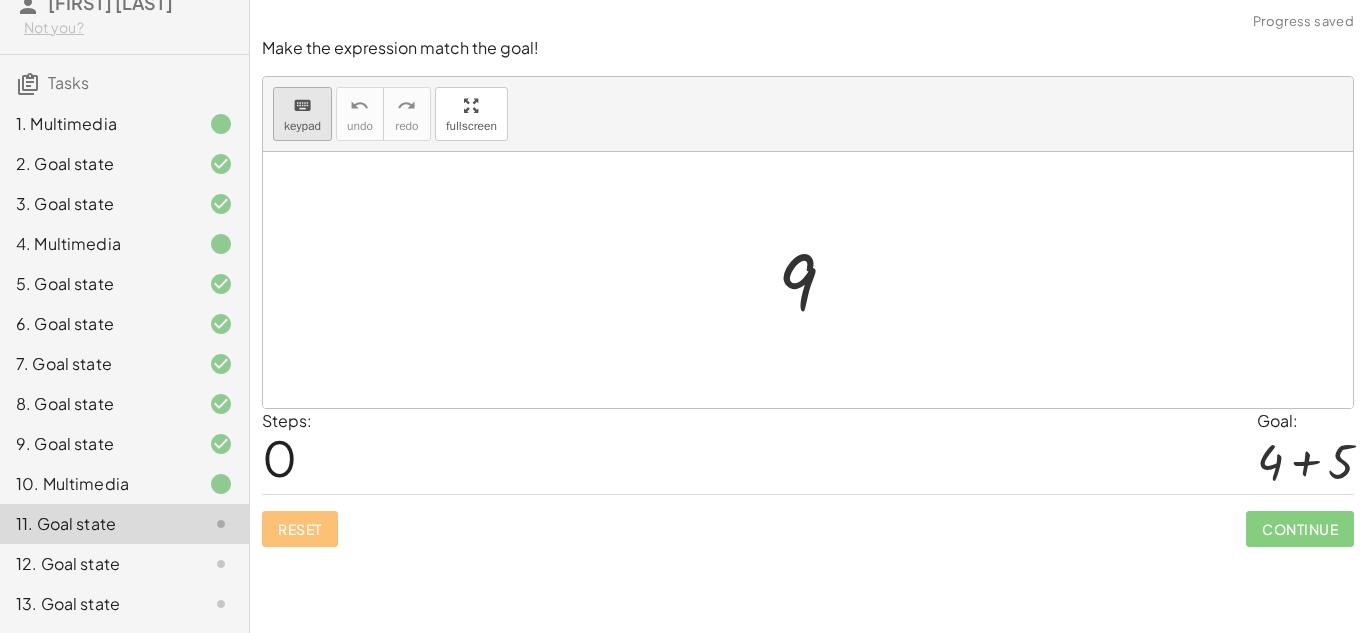 click on "keypad" at bounding box center [302, 126] 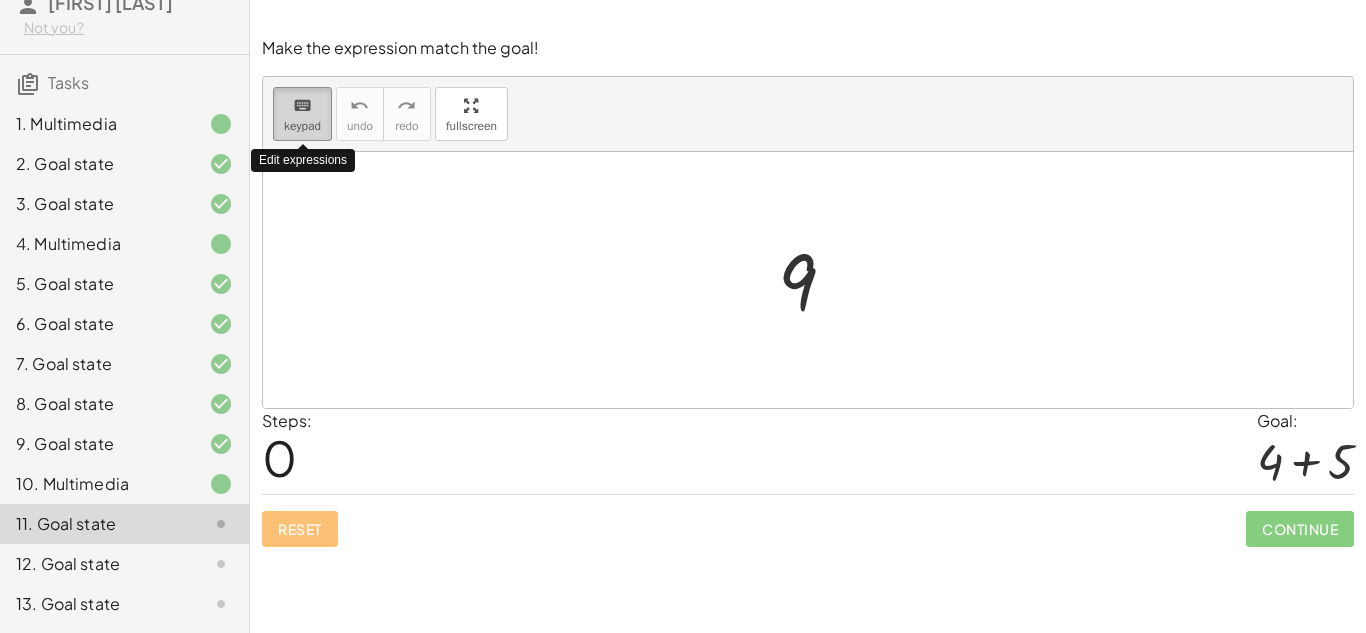 click on "keypad" at bounding box center [302, 126] 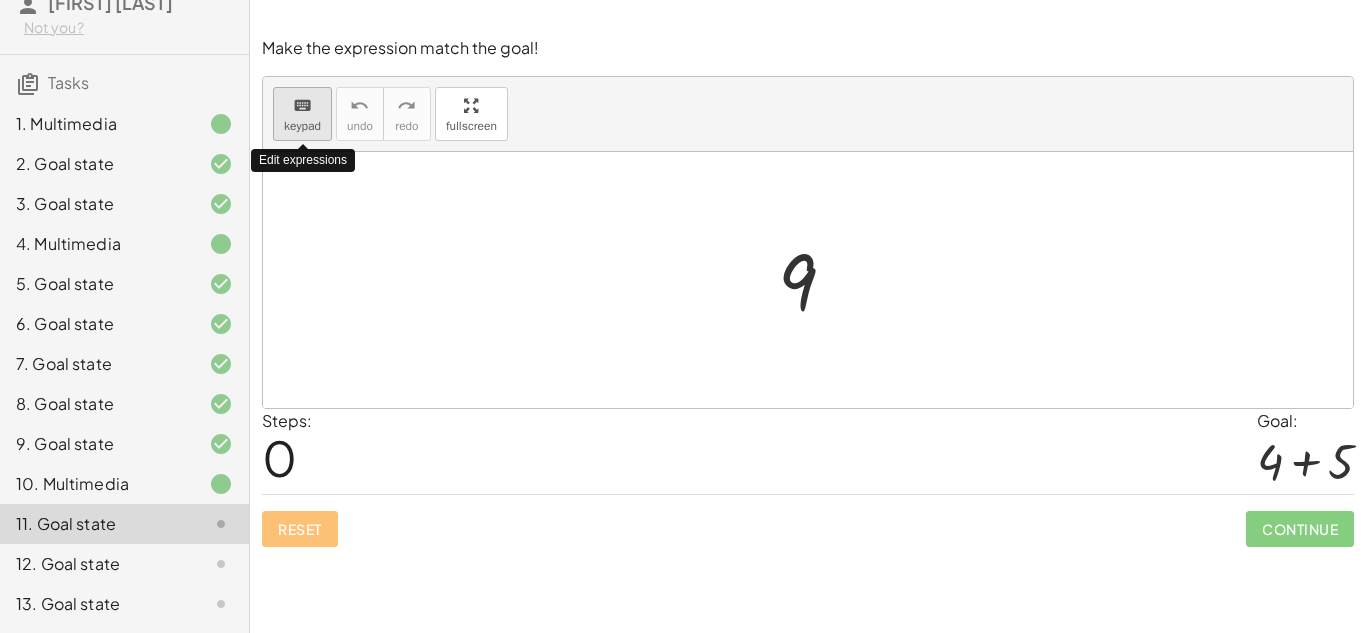click on "keypad" at bounding box center [302, 126] 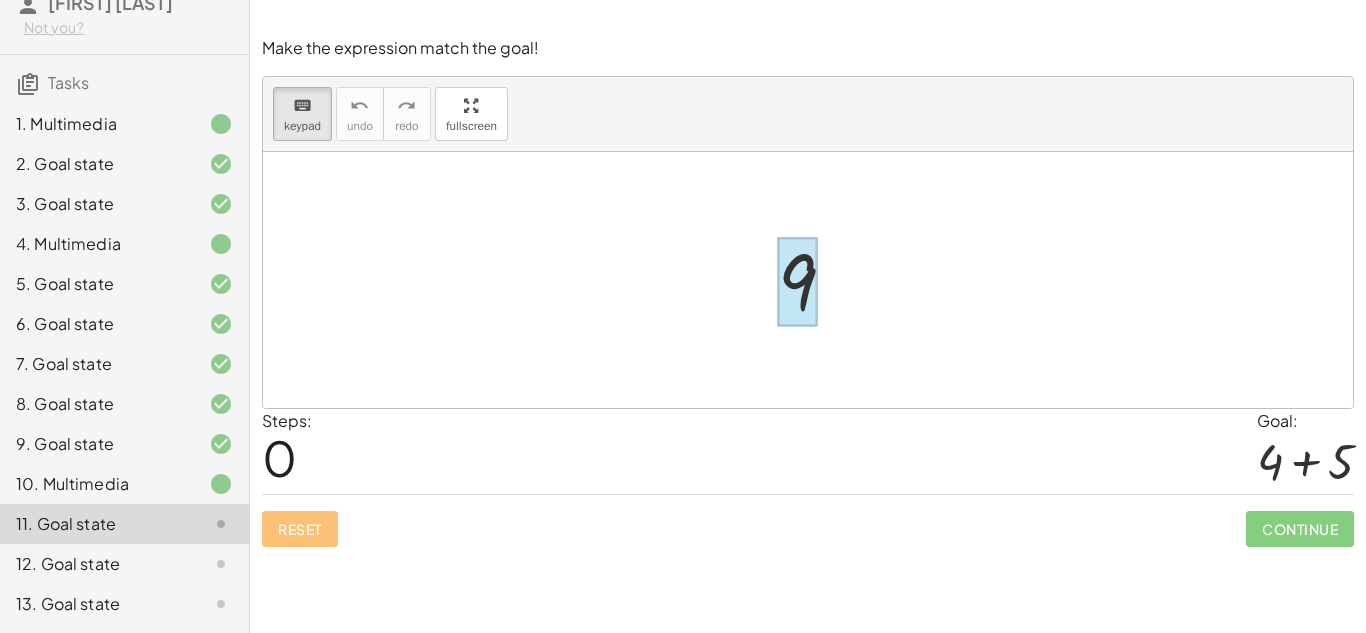click at bounding box center [797, 282] 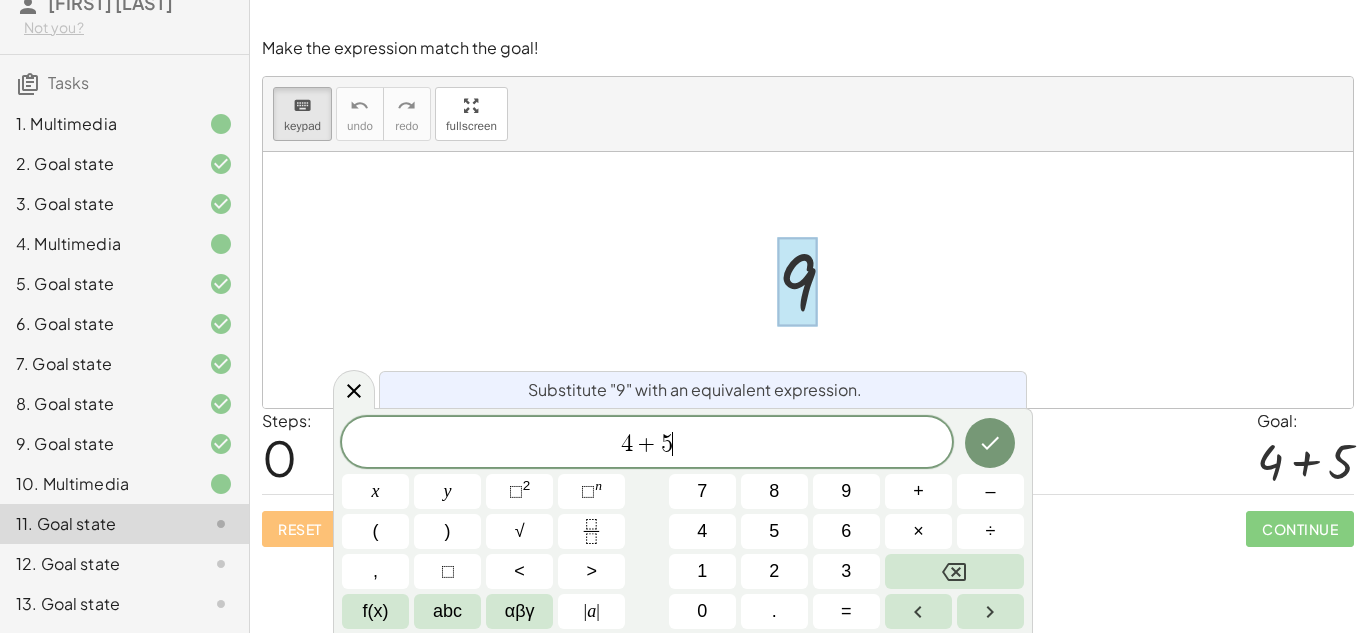 scroll, scrollTop: 4, scrollLeft: 0, axis: vertical 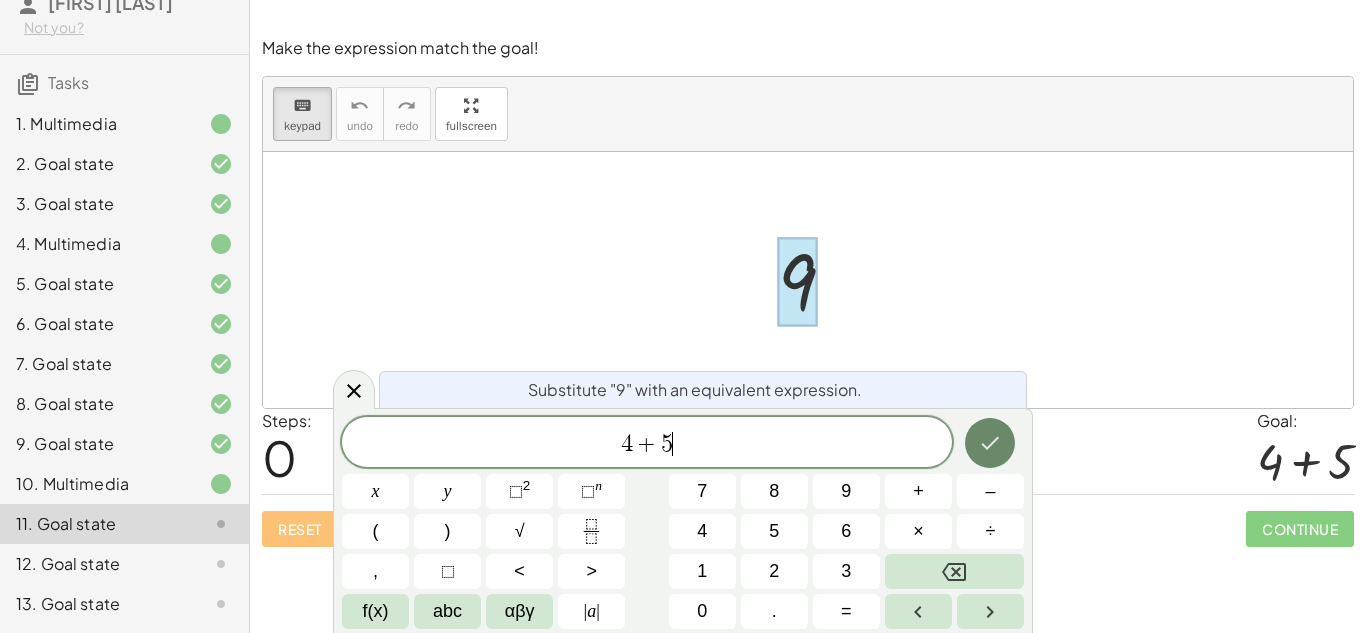 click 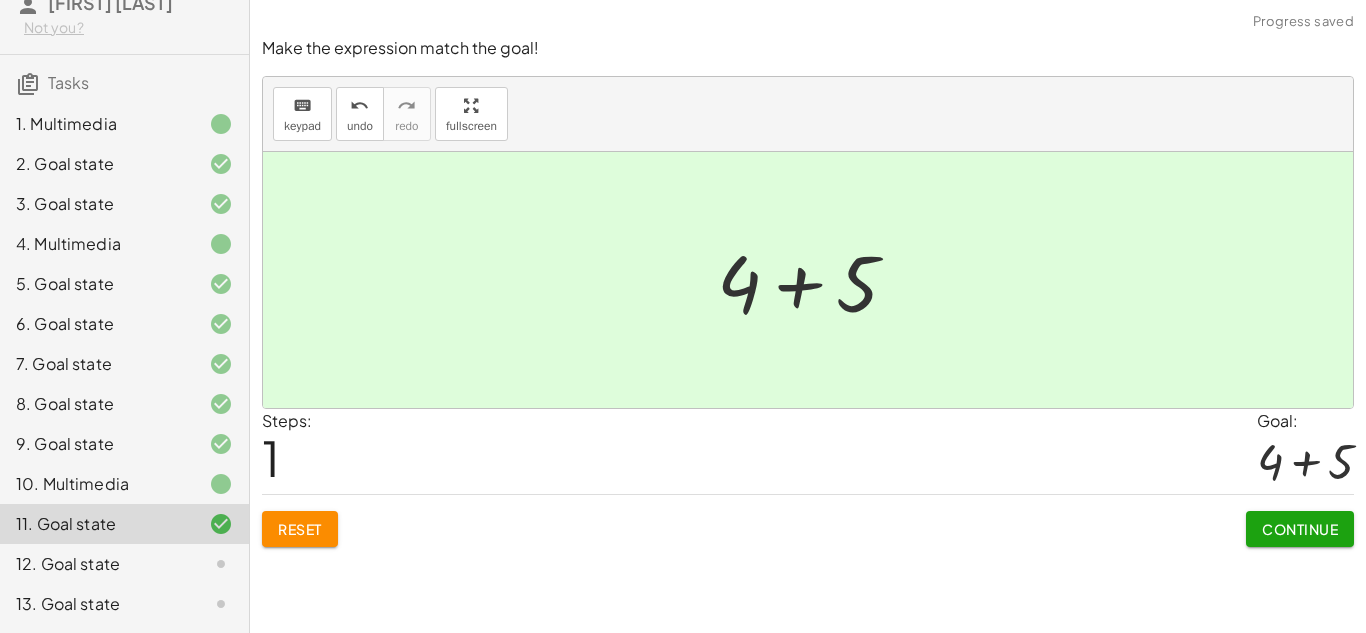 click on "Continue" 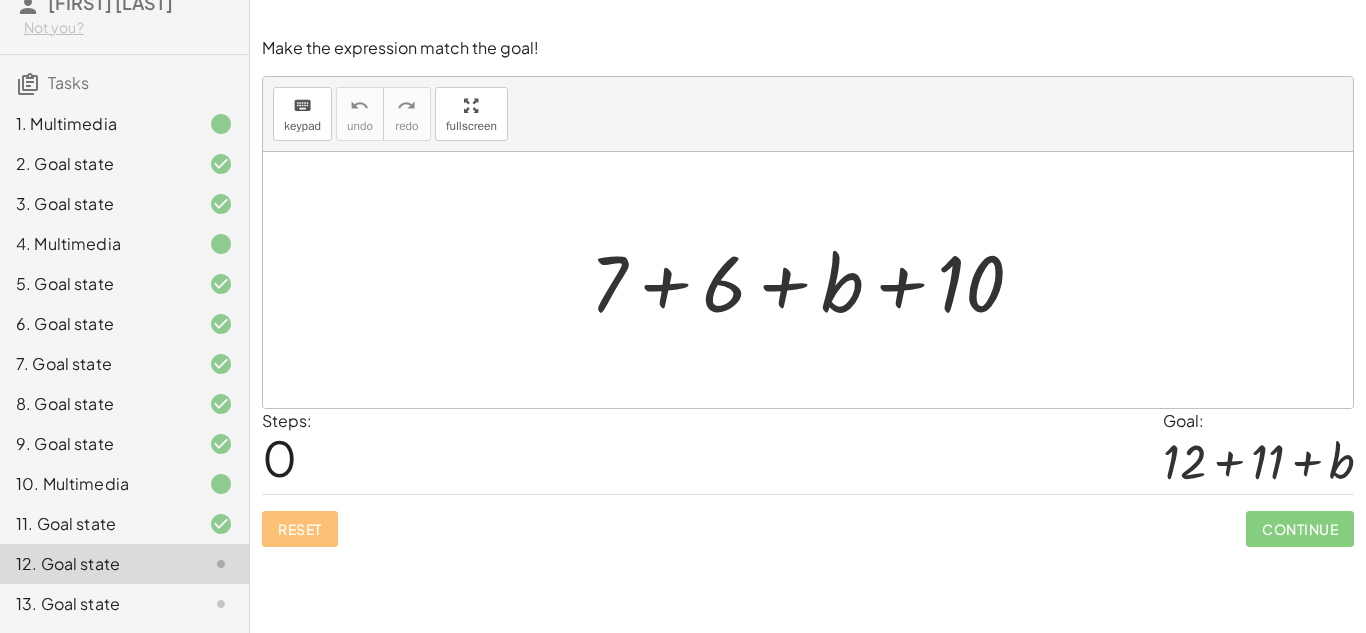 click at bounding box center [815, 280] 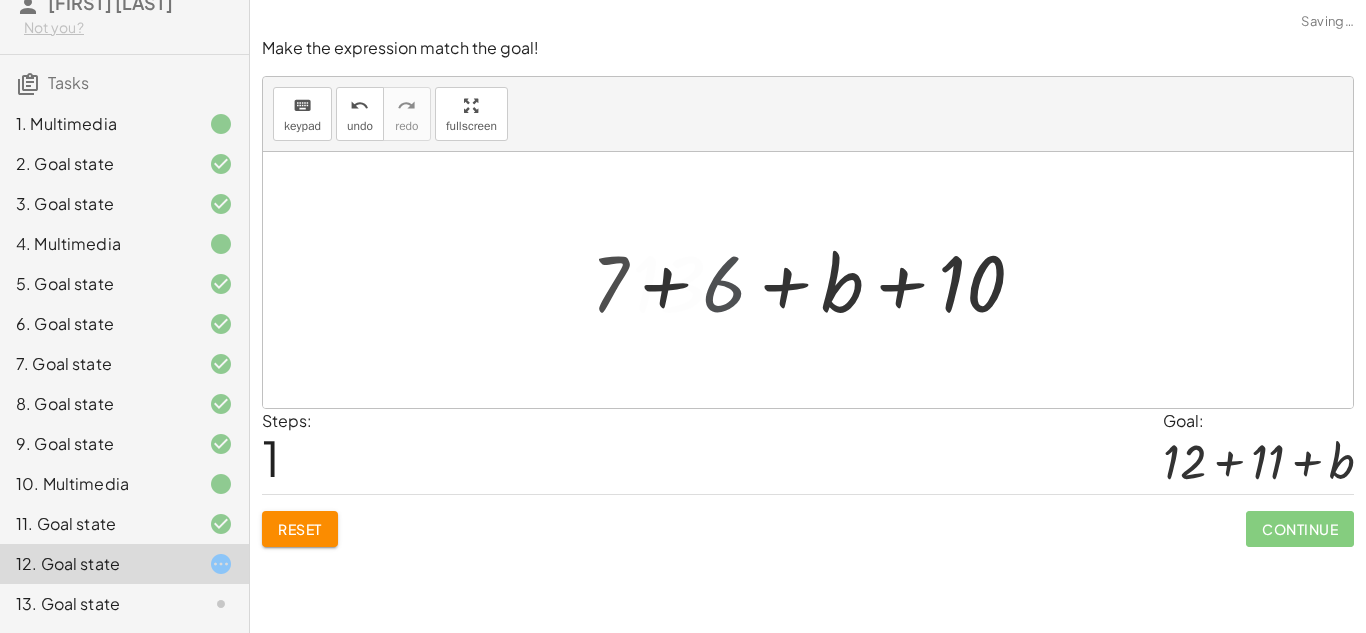 click at bounding box center [815, 280] 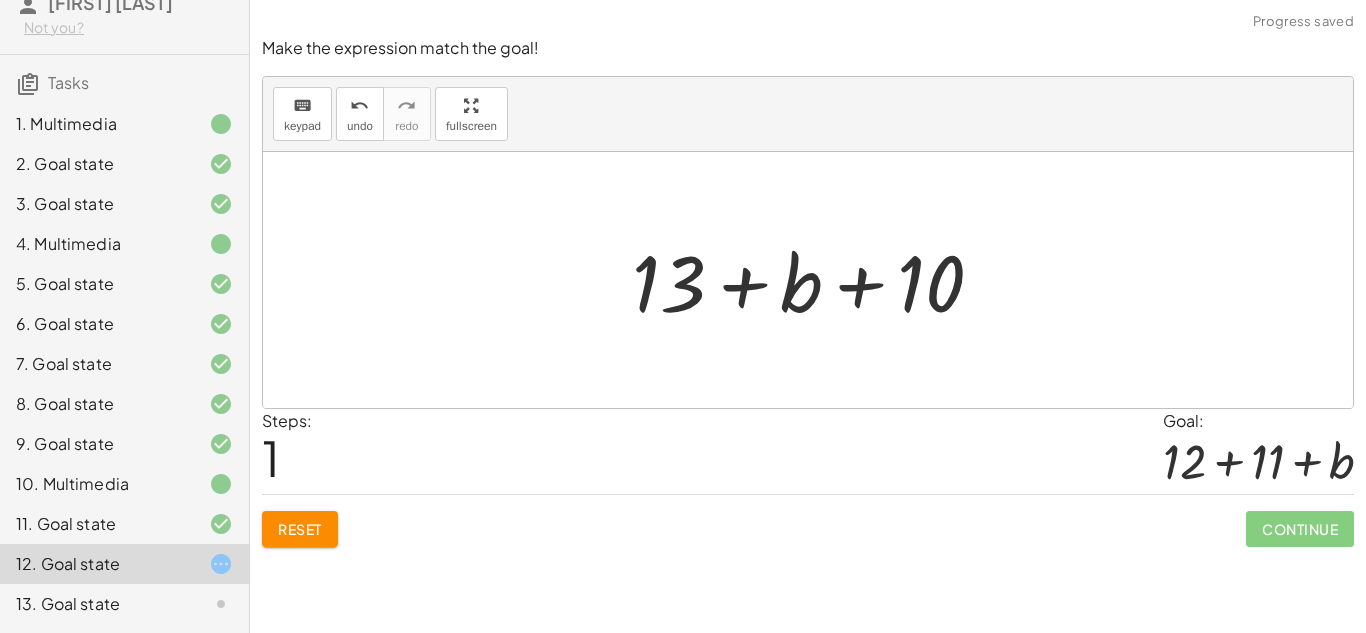 click on "Reset" 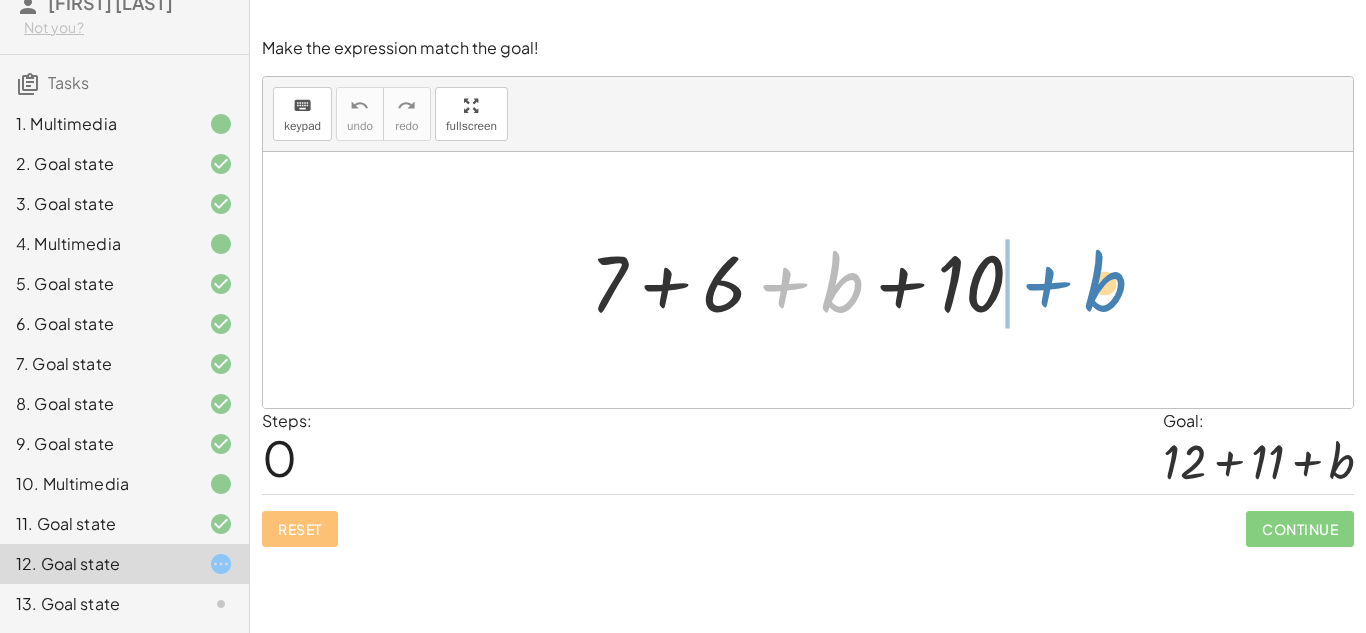 drag, startPoint x: 834, startPoint y: 284, endPoint x: 1098, endPoint y: 283, distance: 264.0019 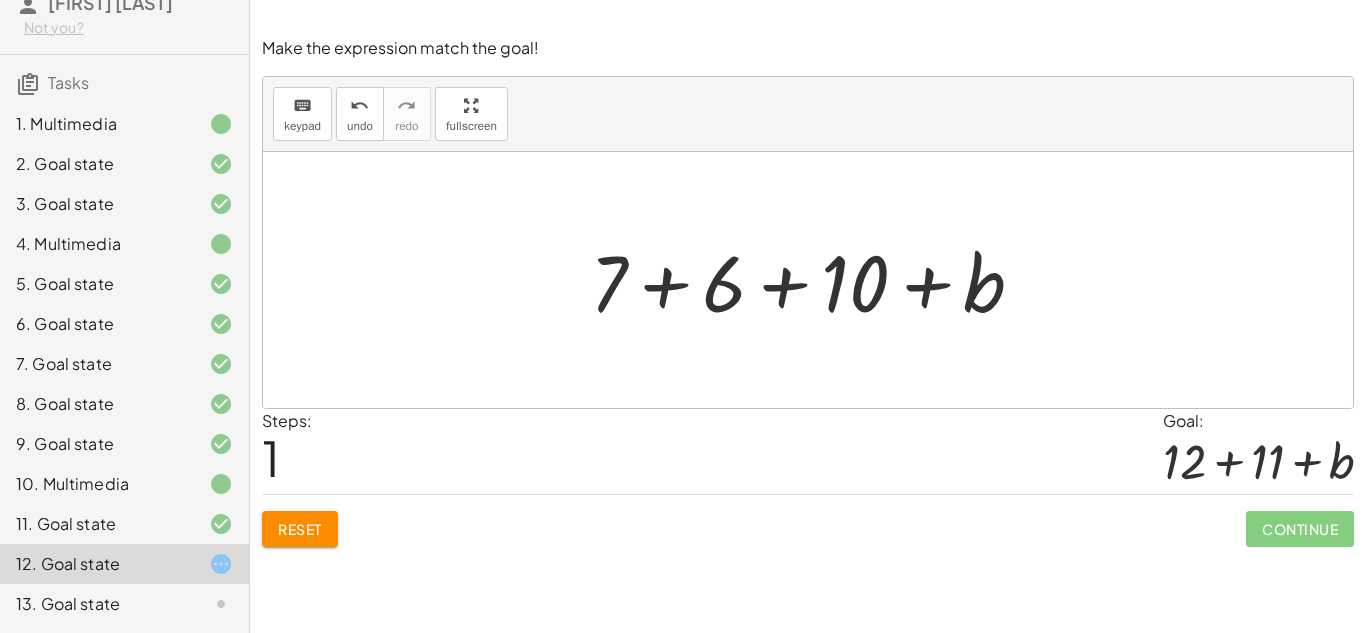 click at bounding box center (815, 280) 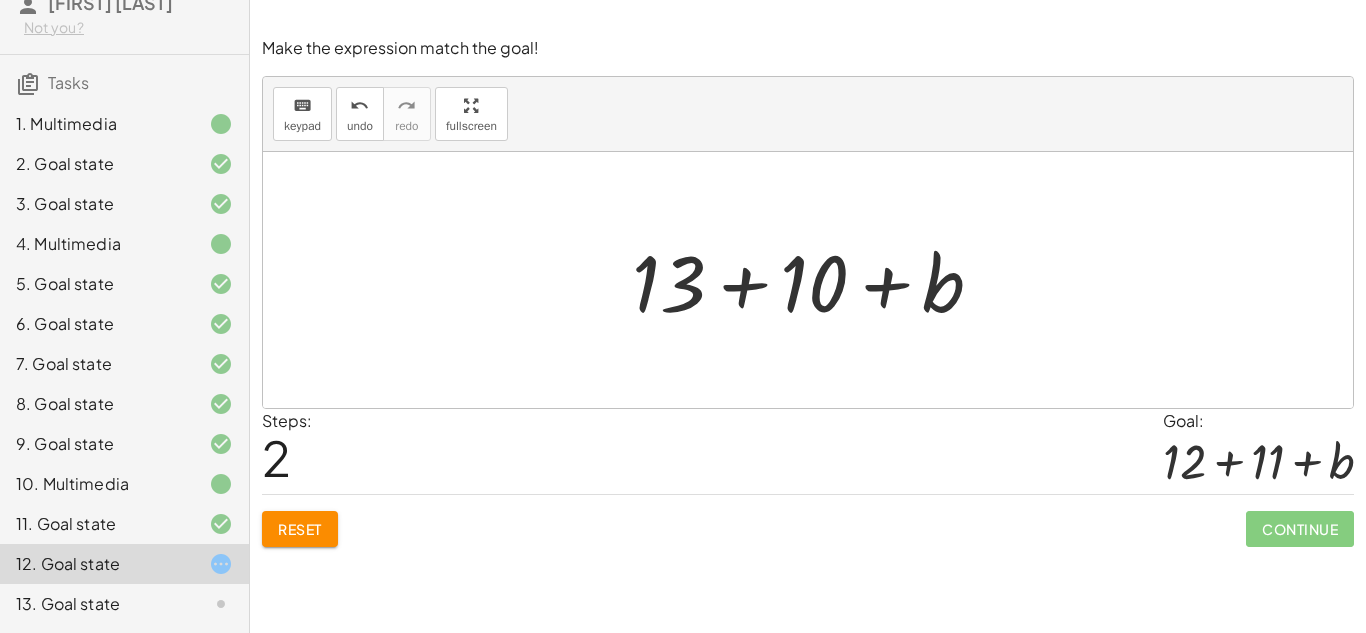 click on "Reset" at bounding box center [300, 529] 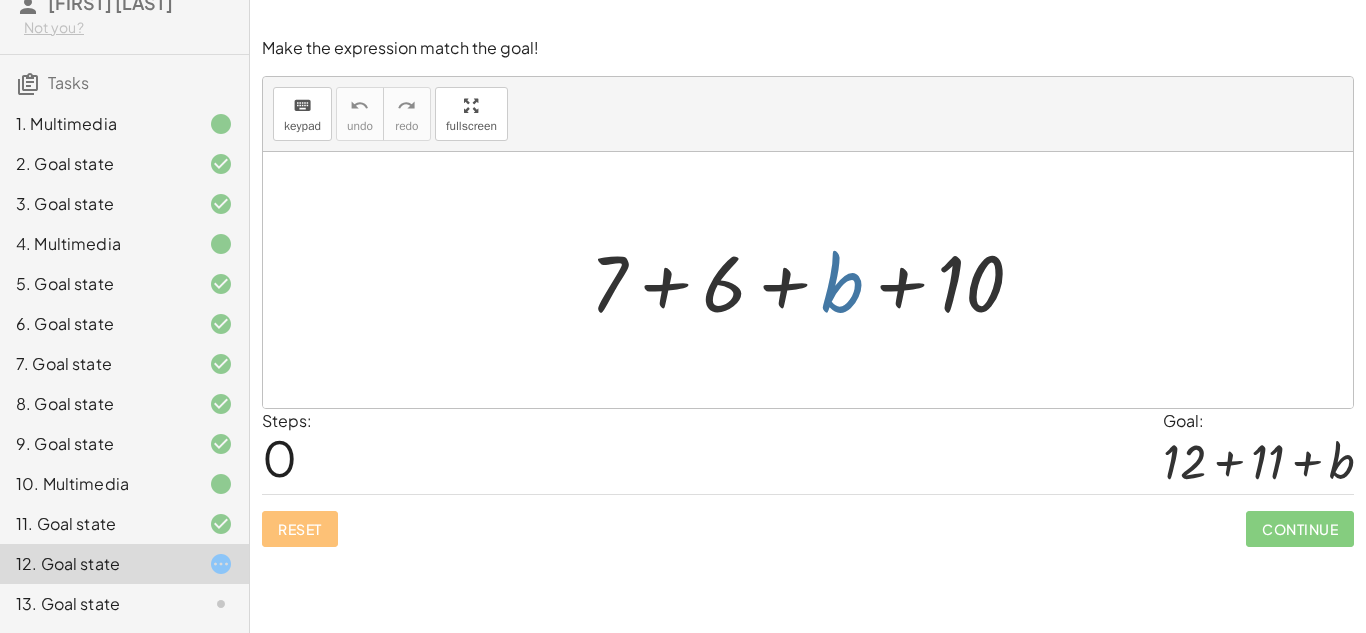 click at bounding box center (815, 280) 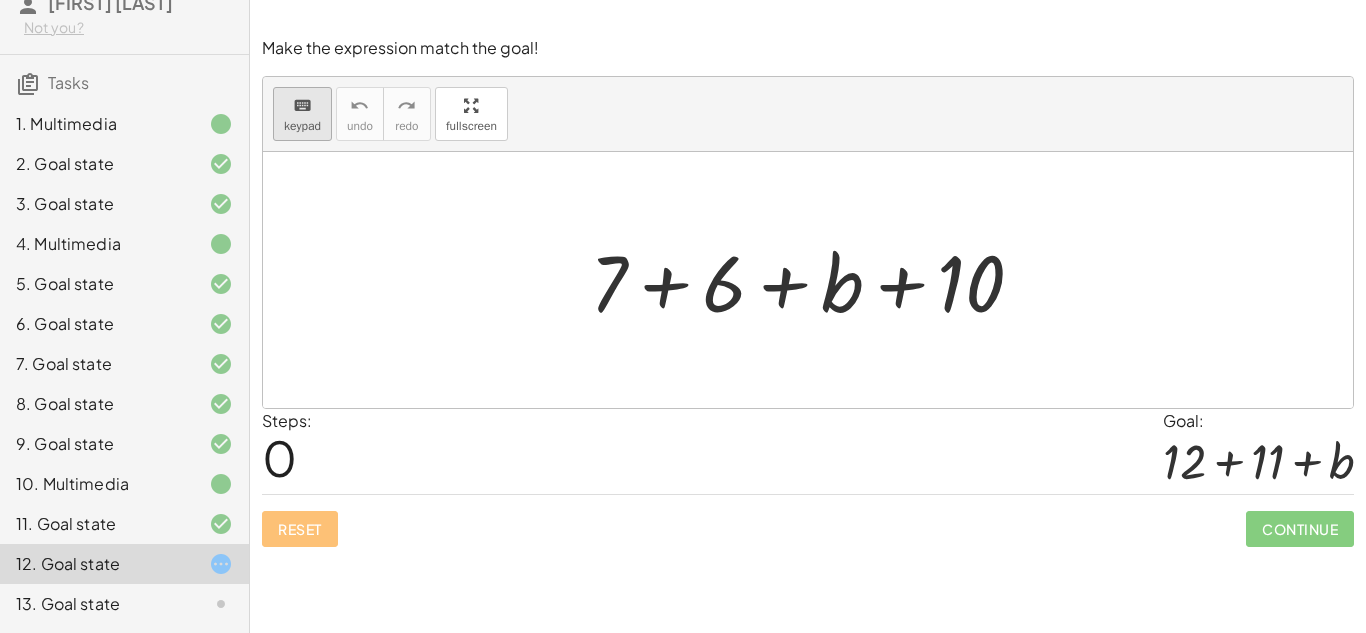 click on "keypad" at bounding box center [302, 126] 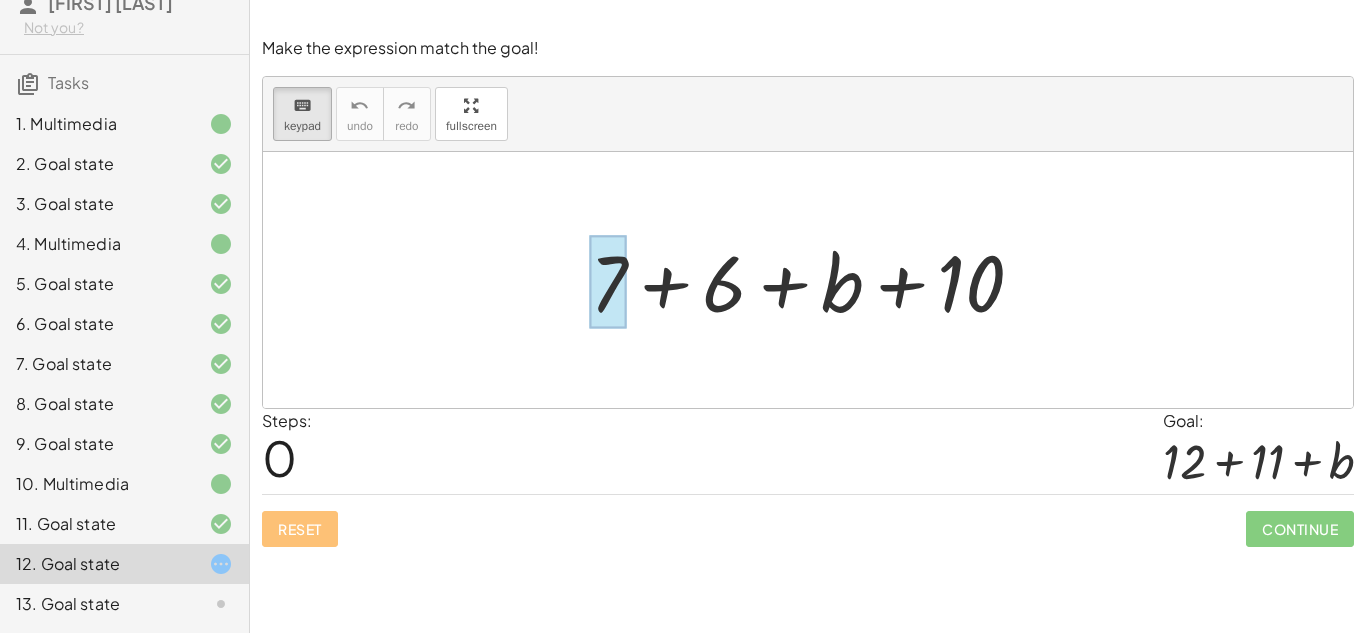 click at bounding box center [608, 282] 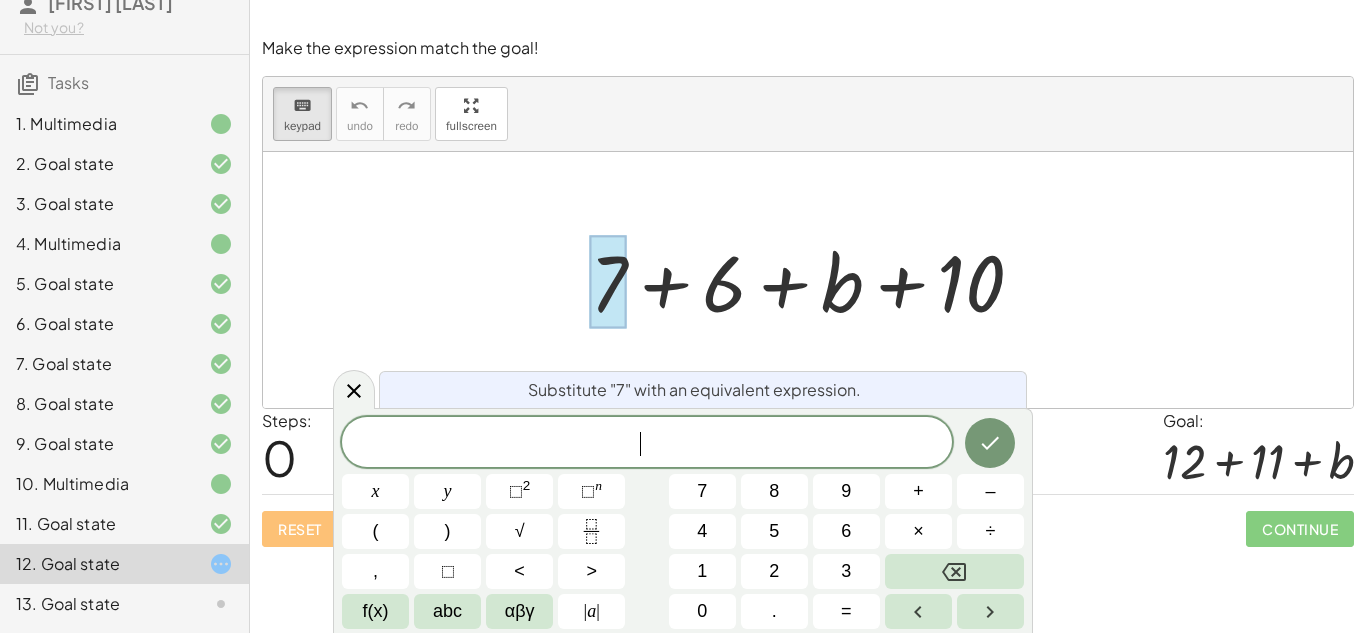 scroll, scrollTop: 7, scrollLeft: 0, axis: vertical 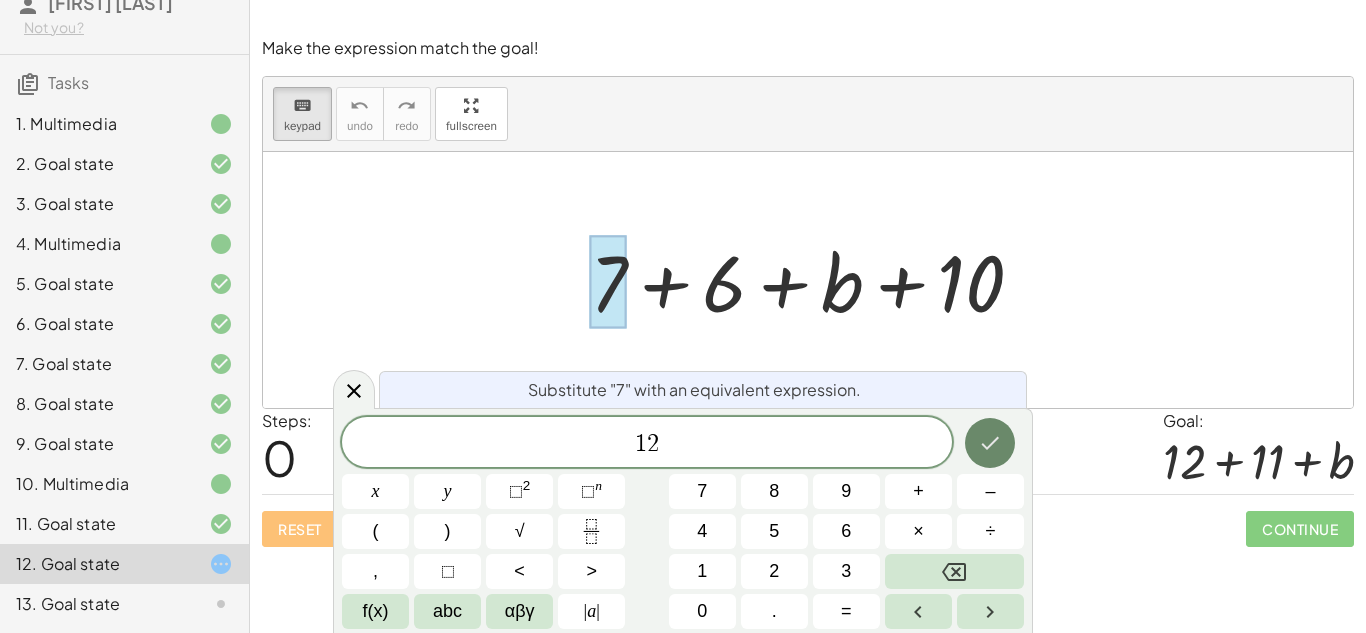 click 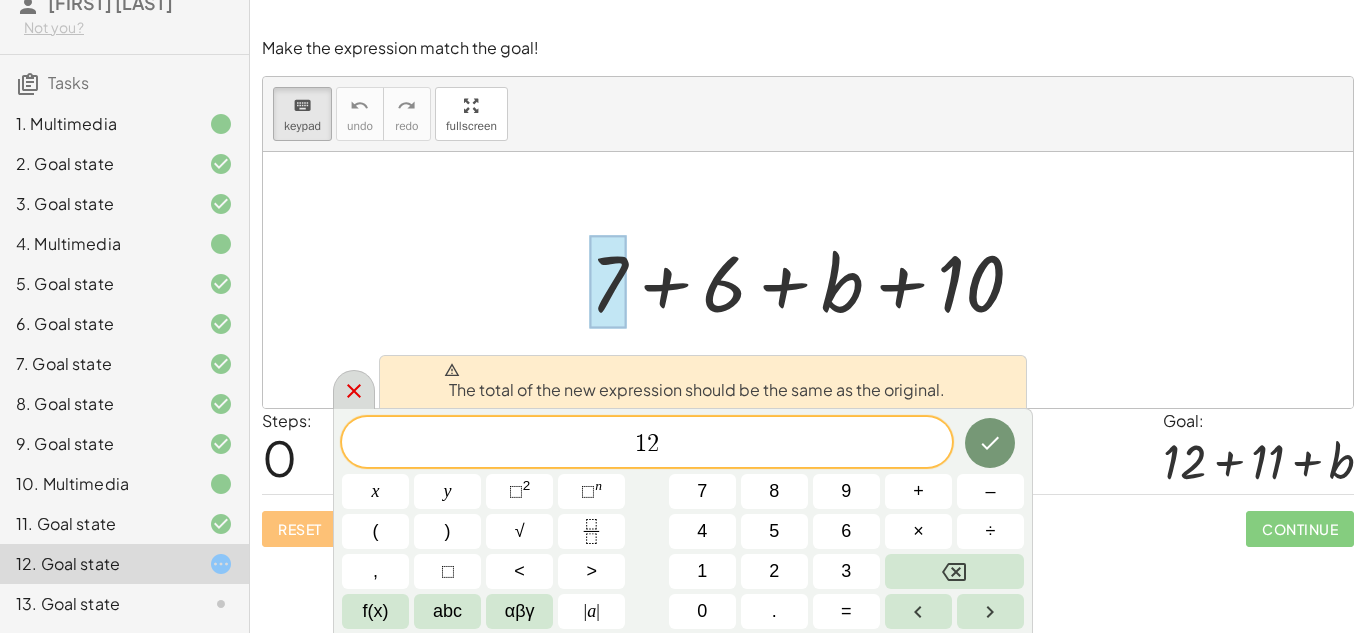 click 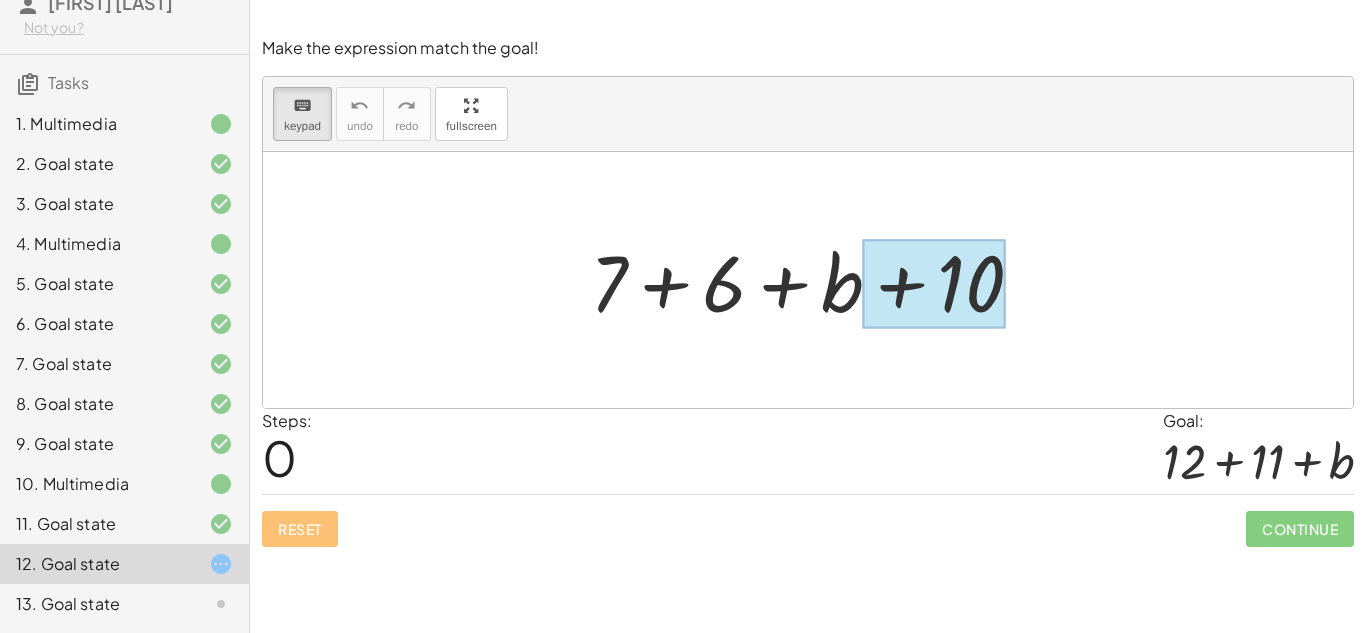 click at bounding box center [934, 284] 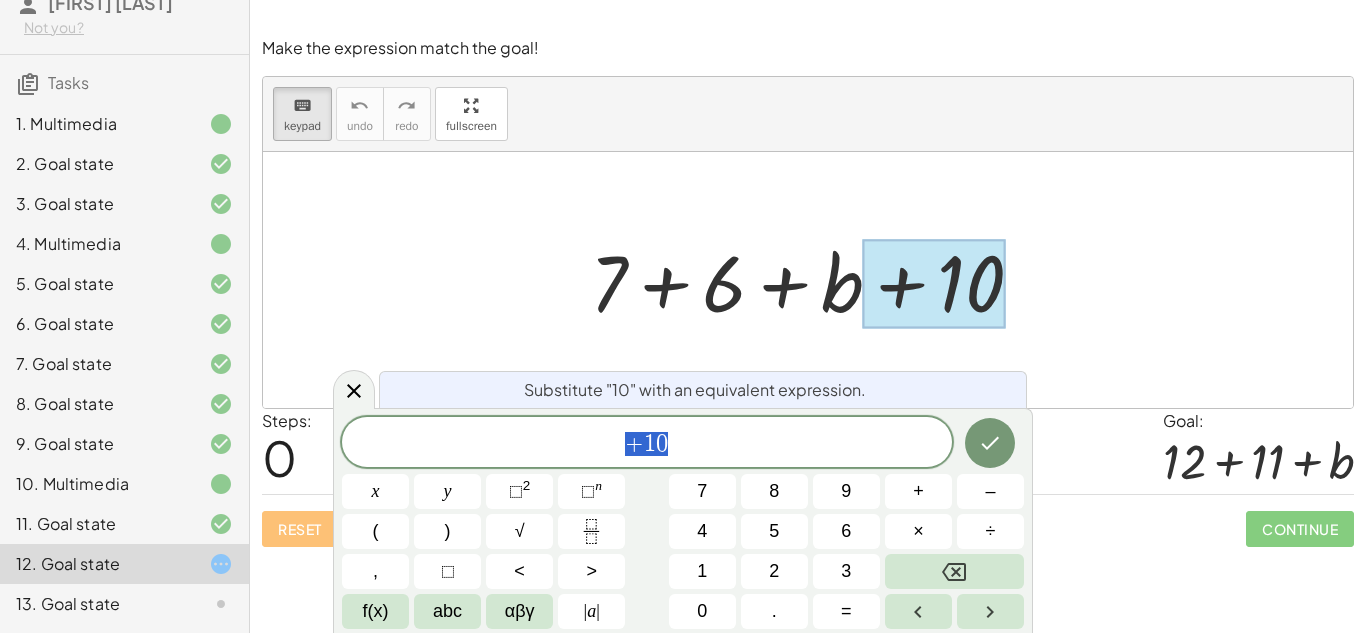 scroll, scrollTop: 8, scrollLeft: 0, axis: vertical 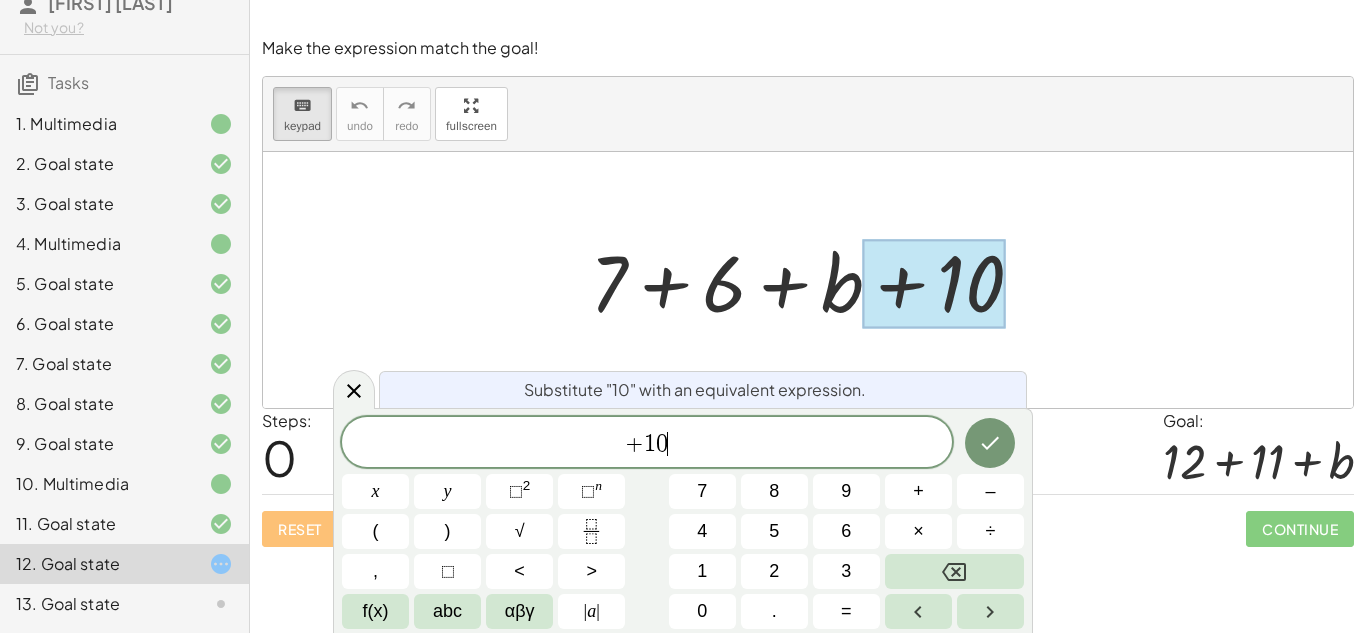 click on "+ 1 0 ​" at bounding box center [647, 444] 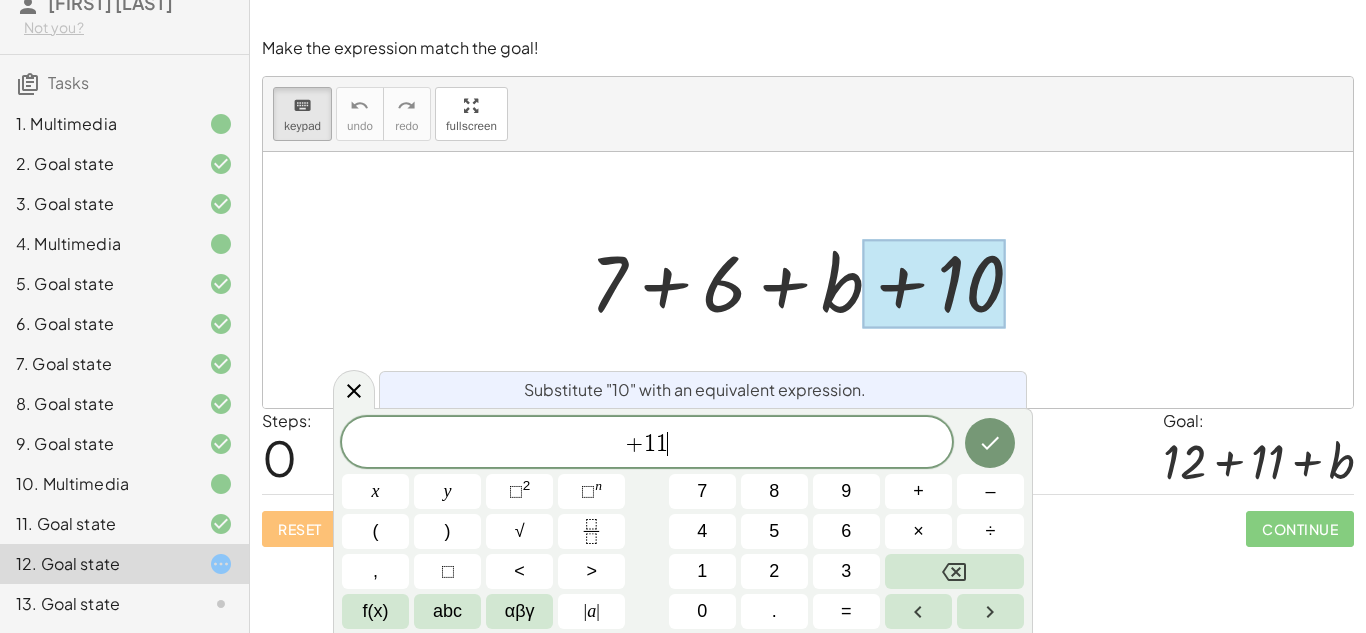 scroll, scrollTop: 9, scrollLeft: 0, axis: vertical 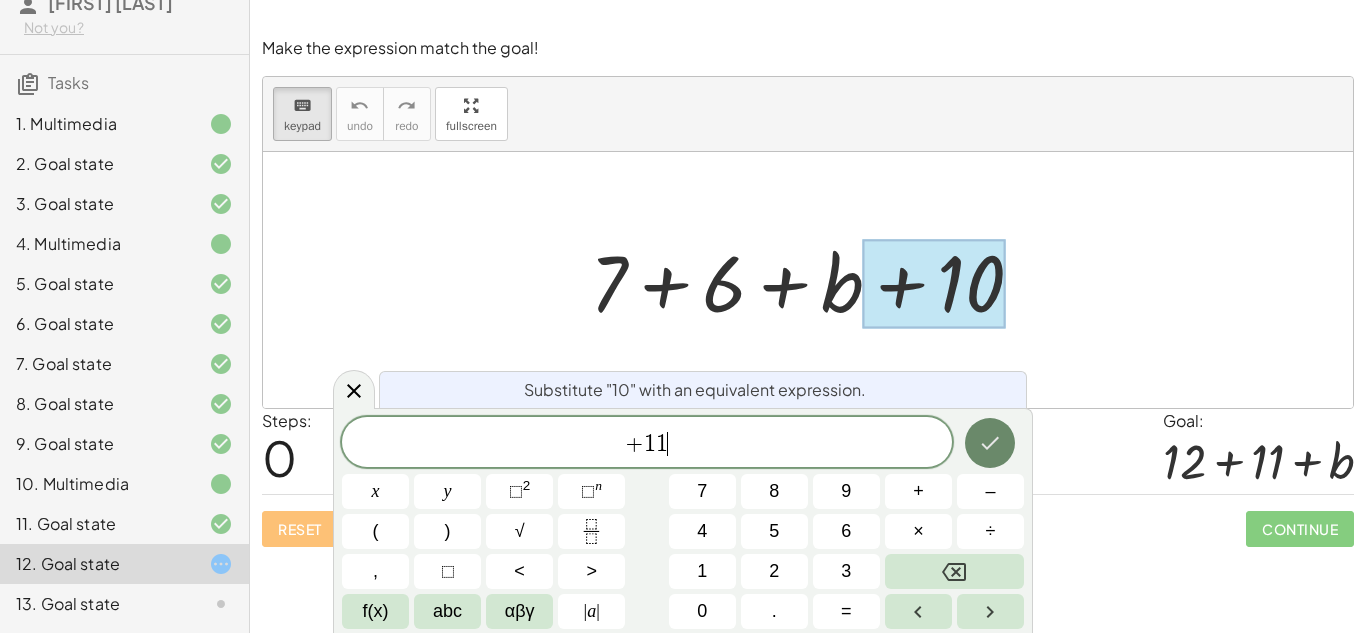 click at bounding box center (990, 443) 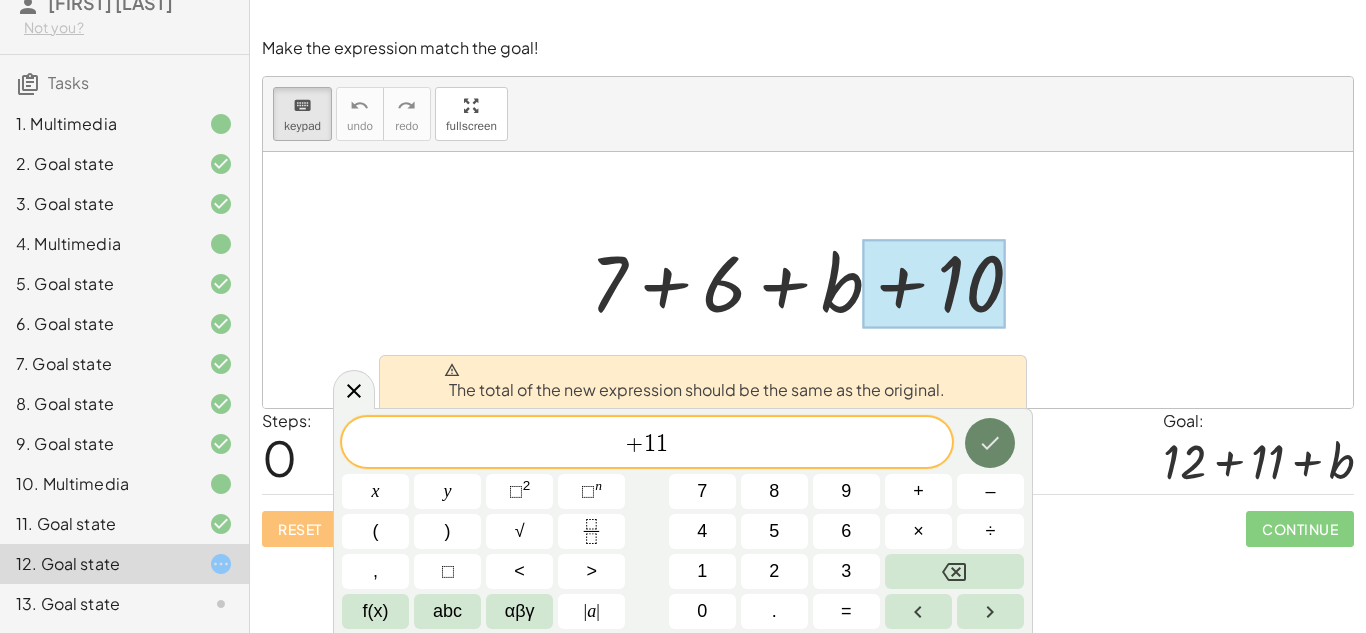 click at bounding box center [990, 443] 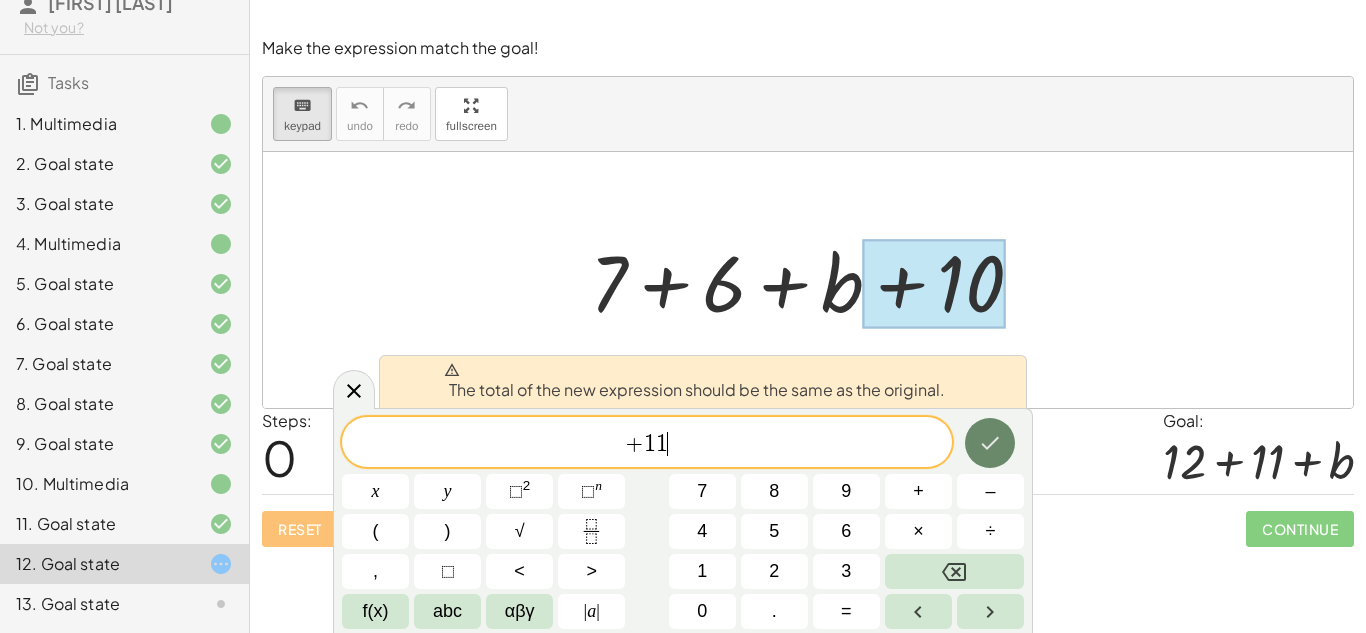 click at bounding box center [990, 443] 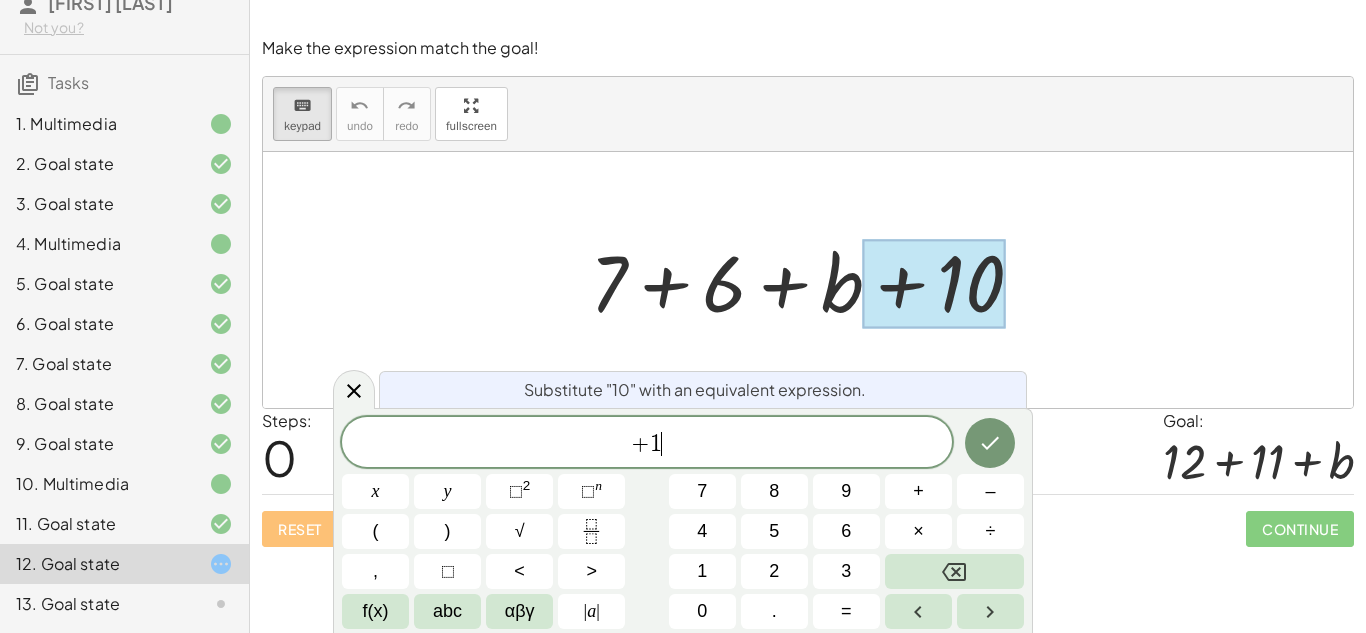 scroll, scrollTop: 10, scrollLeft: 0, axis: vertical 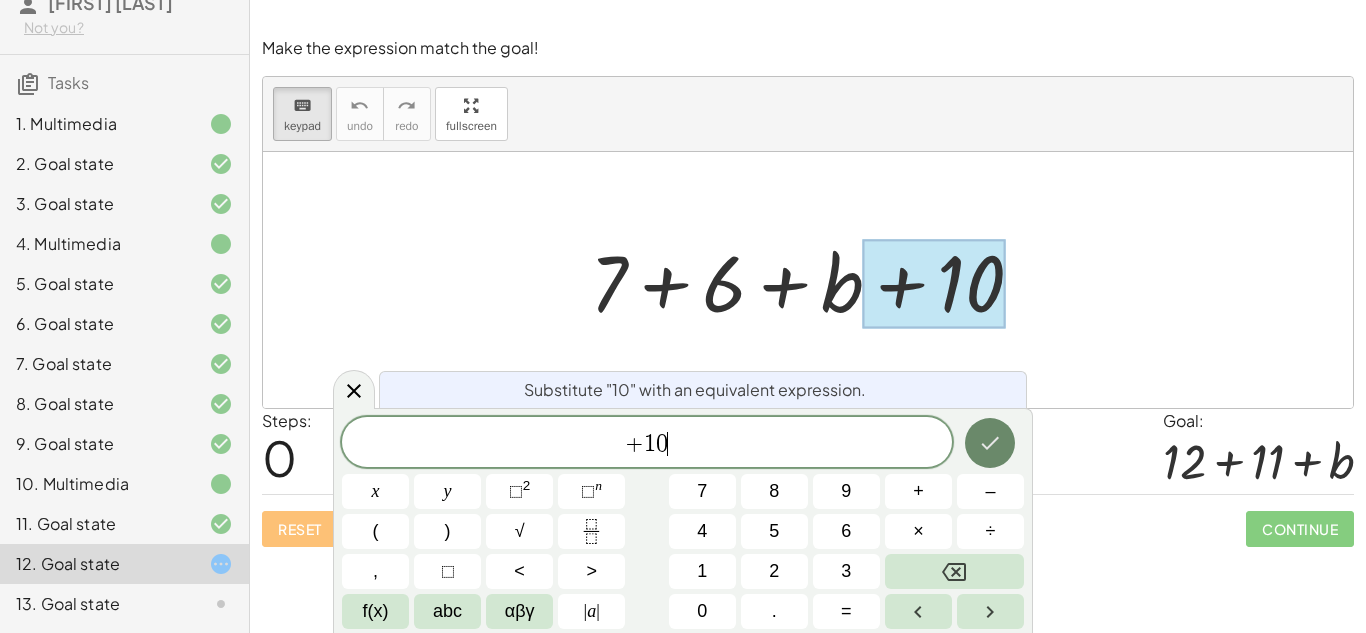 click at bounding box center (990, 443) 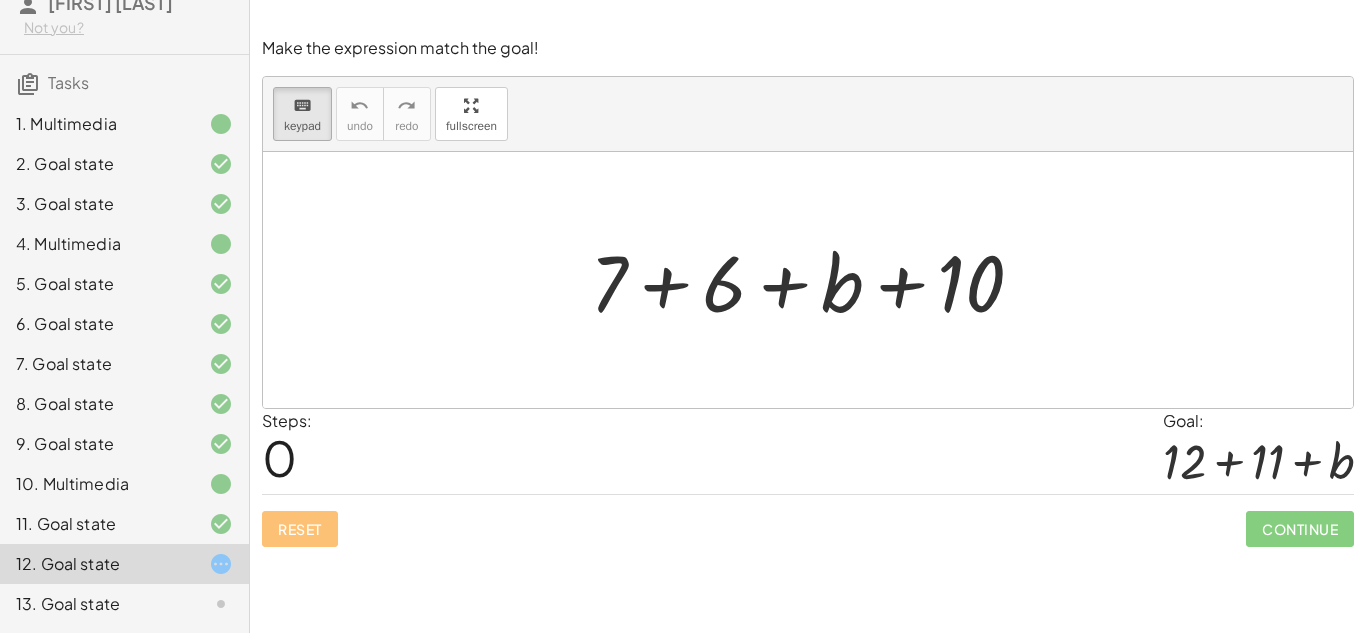 drag, startPoint x: 824, startPoint y: 265, endPoint x: 1012, endPoint y: 278, distance: 188.44893 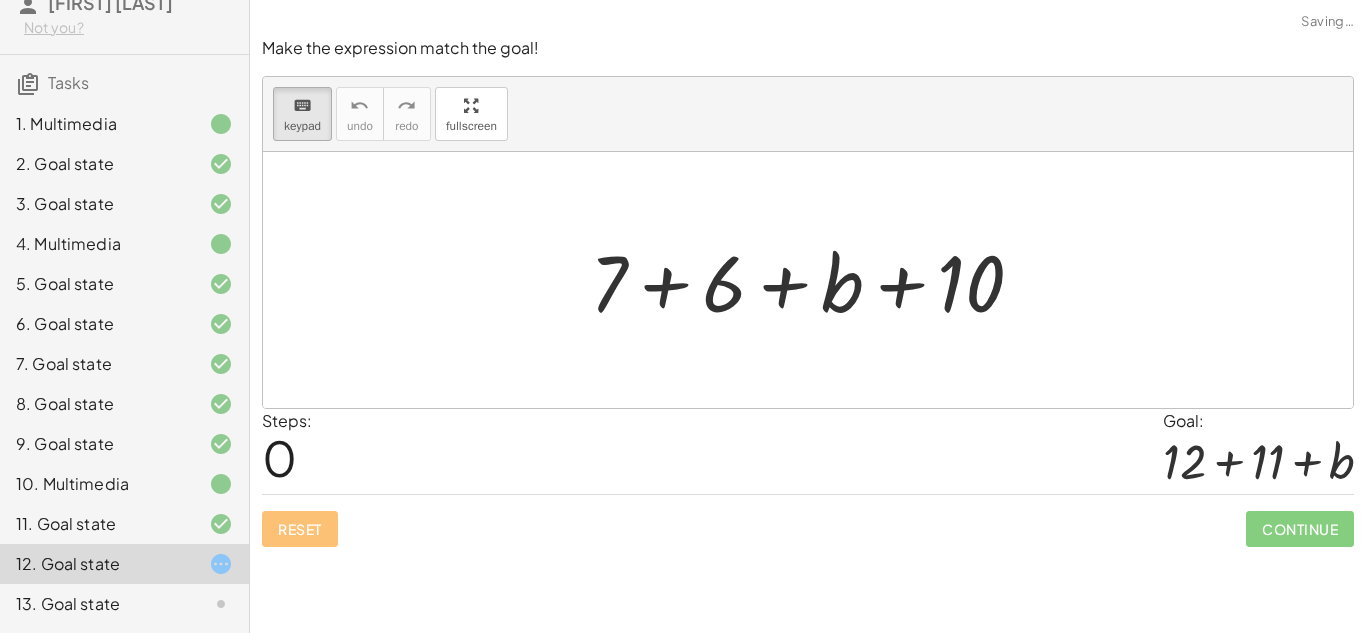 click on "keyboard keypad undo undo redo redo fullscreen" at bounding box center [808, 114] 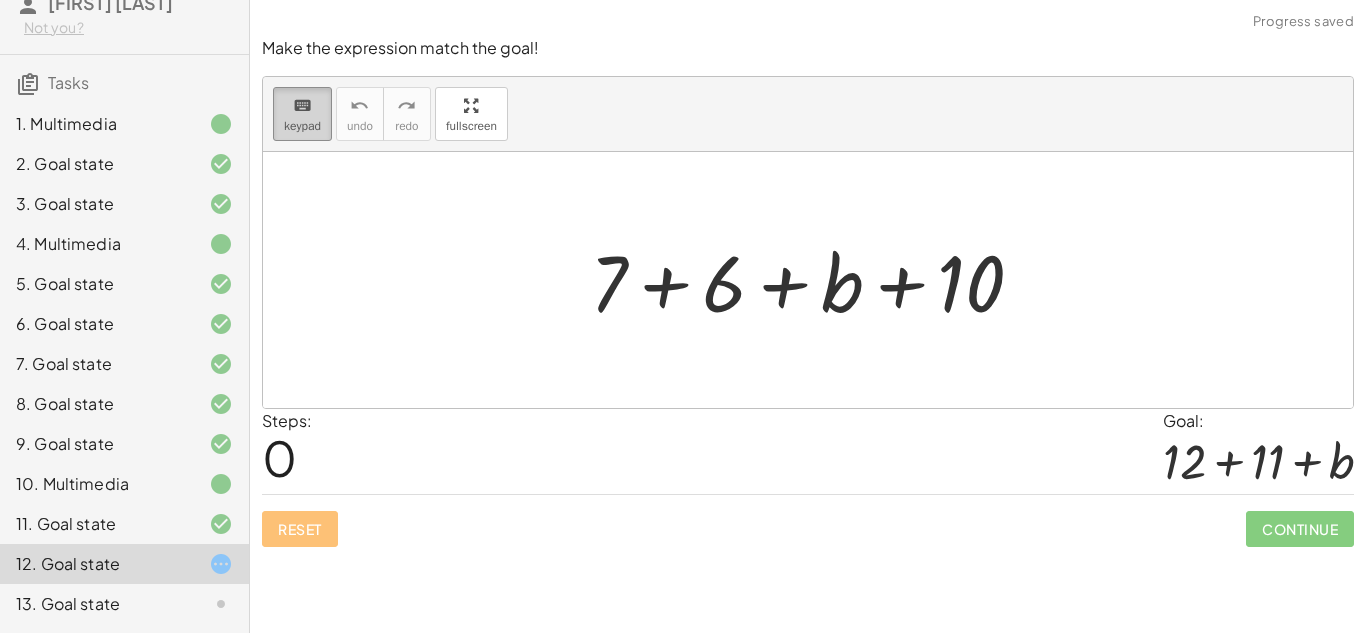 click on "keyboard" at bounding box center (302, 106) 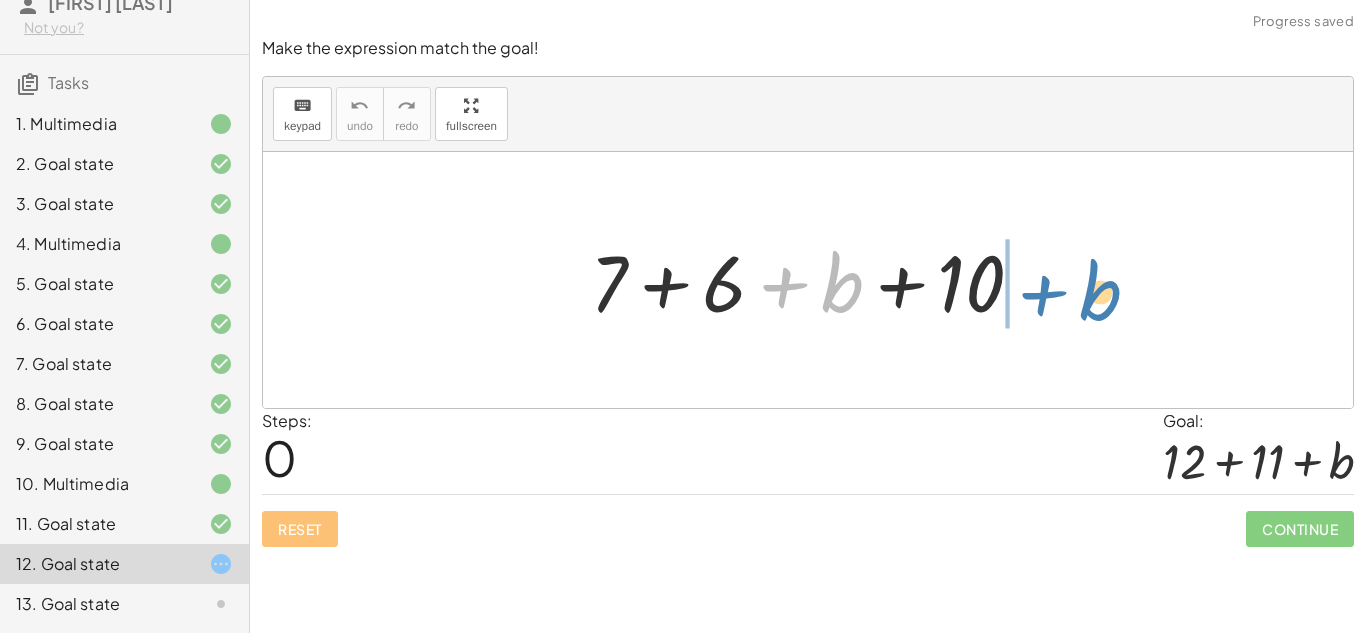 drag, startPoint x: 844, startPoint y: 289, endPoint x: 1102, endPoint y: 296, distance: 258.09494 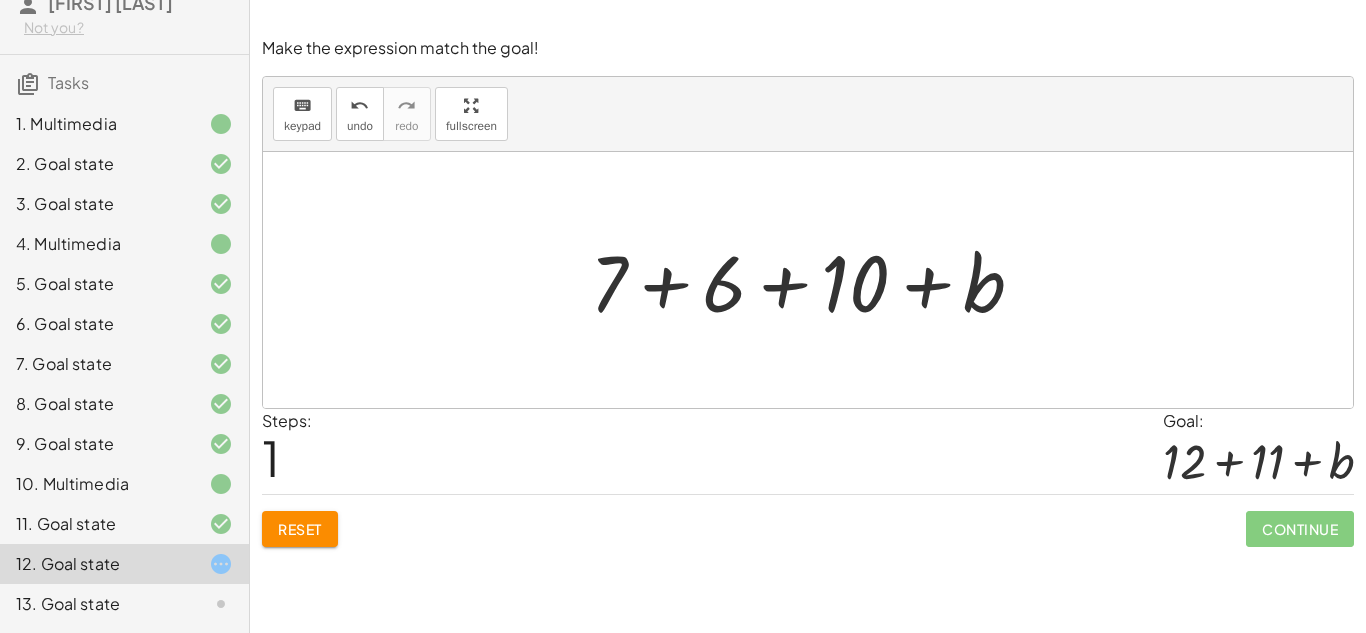 click at bounding box center [815, 280] 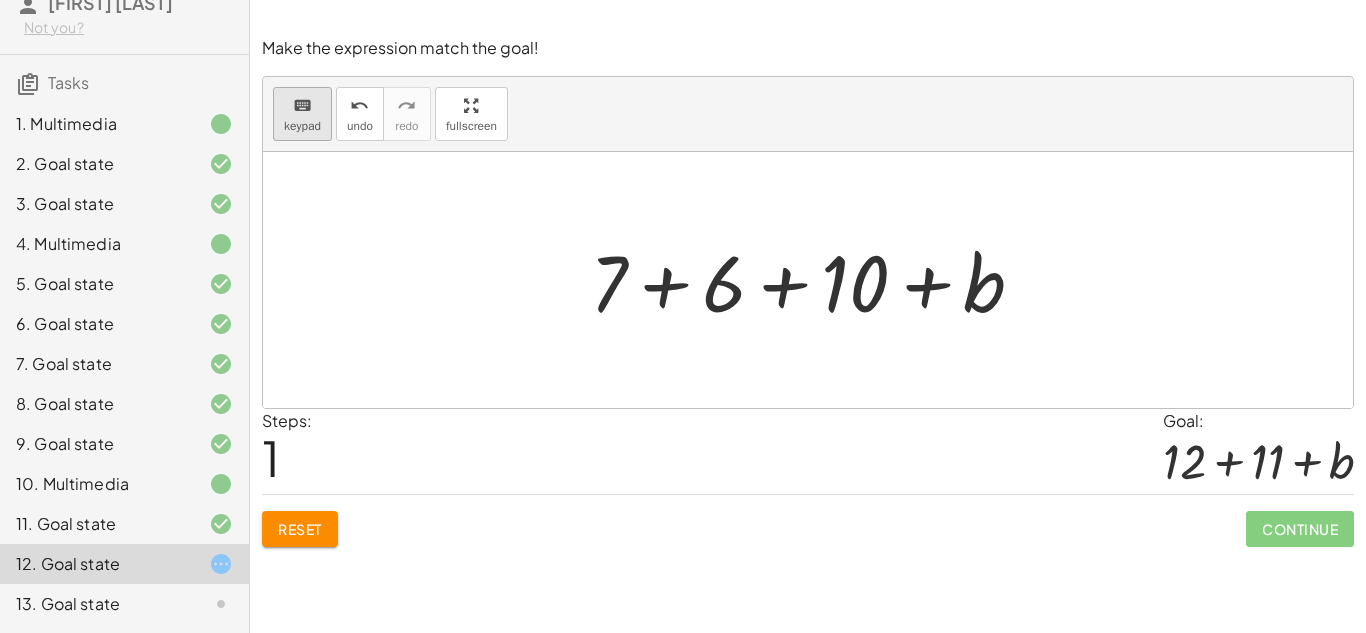 click on "keyboard" at bounding box center (302, 106) 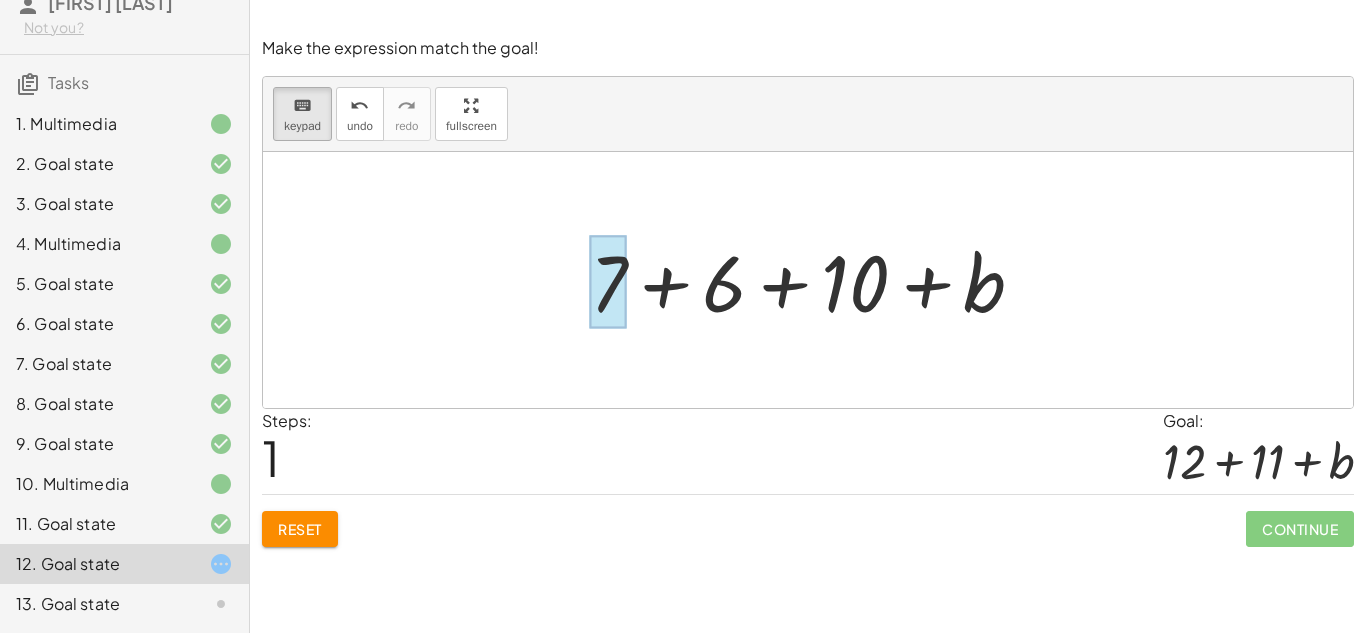 click at bounding box center (608, 282) 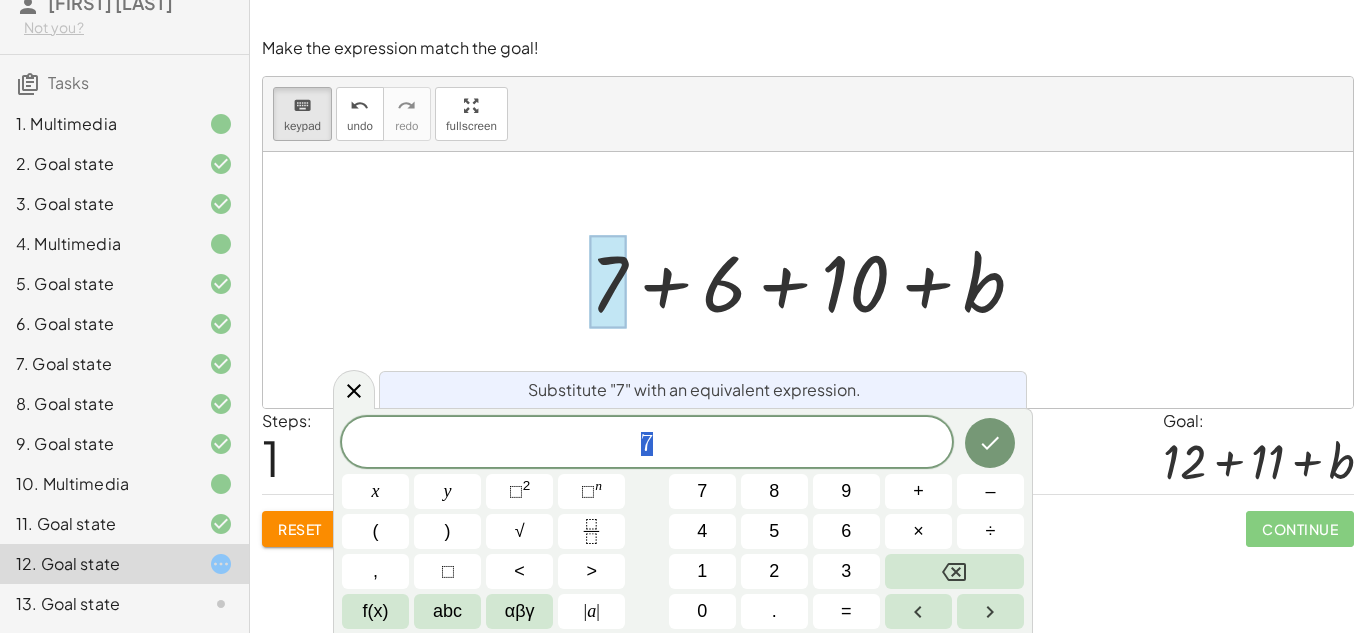 scroll, scrollTop: 11, scrollLeft: 0, axis: vertical 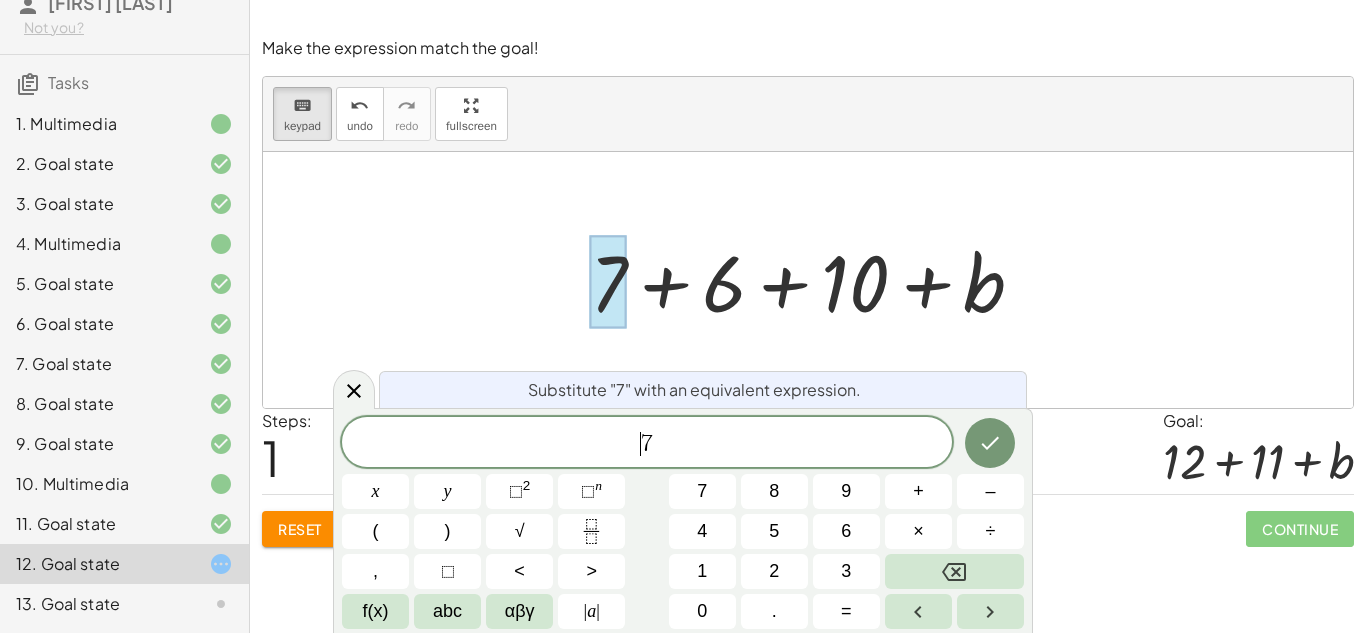 click on "​ 7" at bounding box center [647, 444] 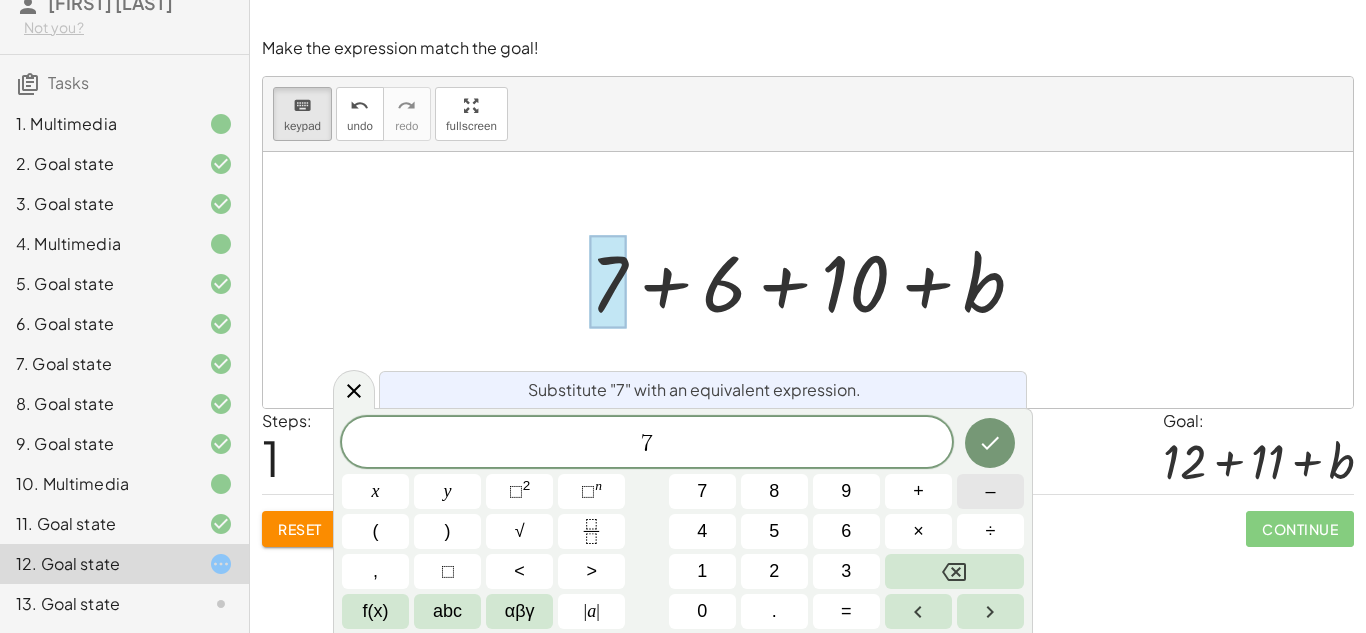 click on "–" at bounding box center [990, 491] 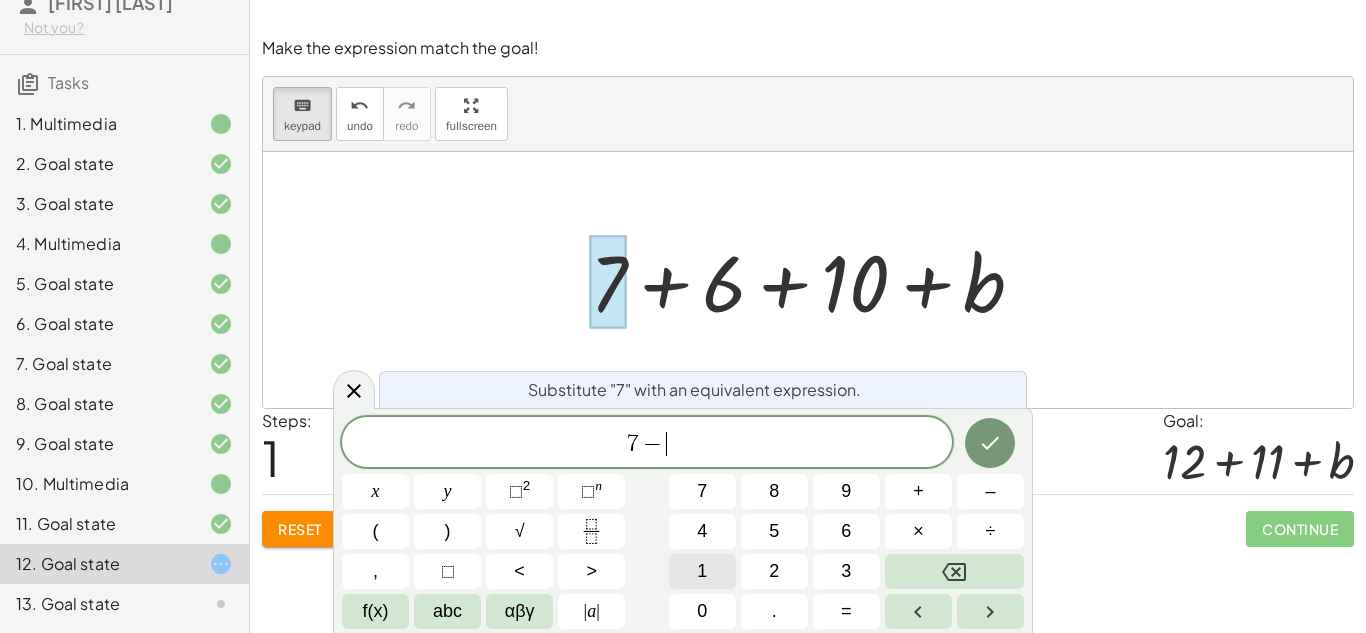 click on "1" at bounding box center [702, 571] 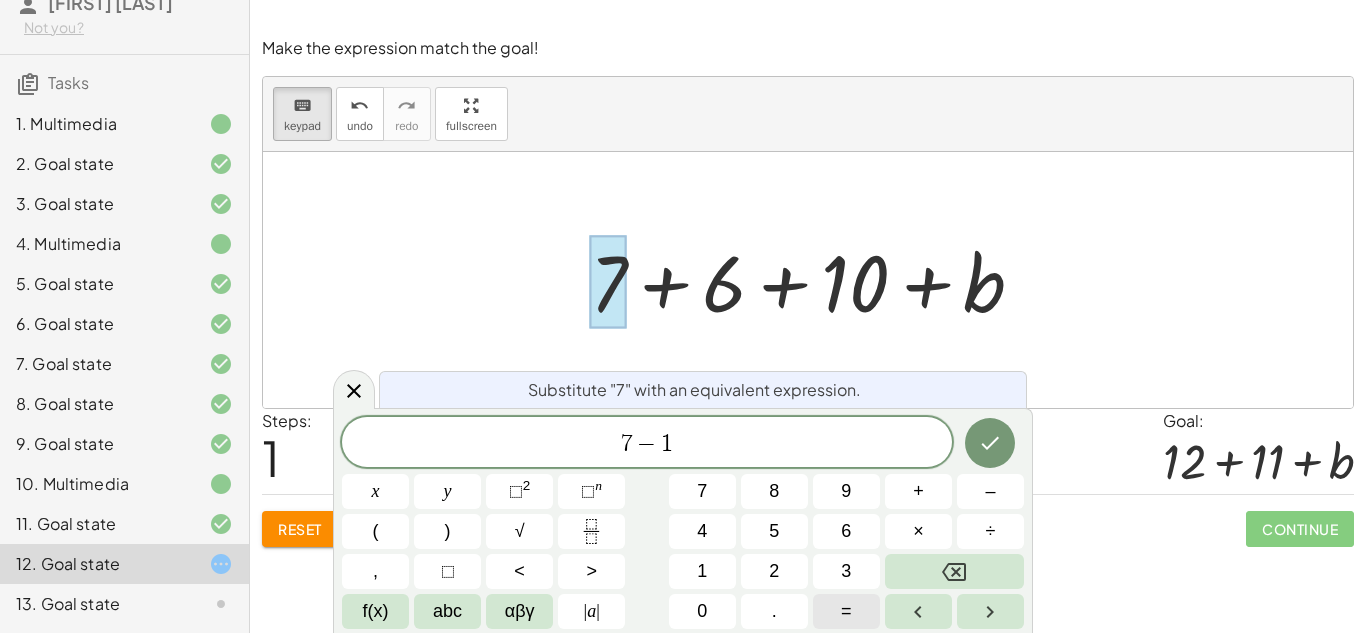 click on "=" at bounding box center [846, 611] 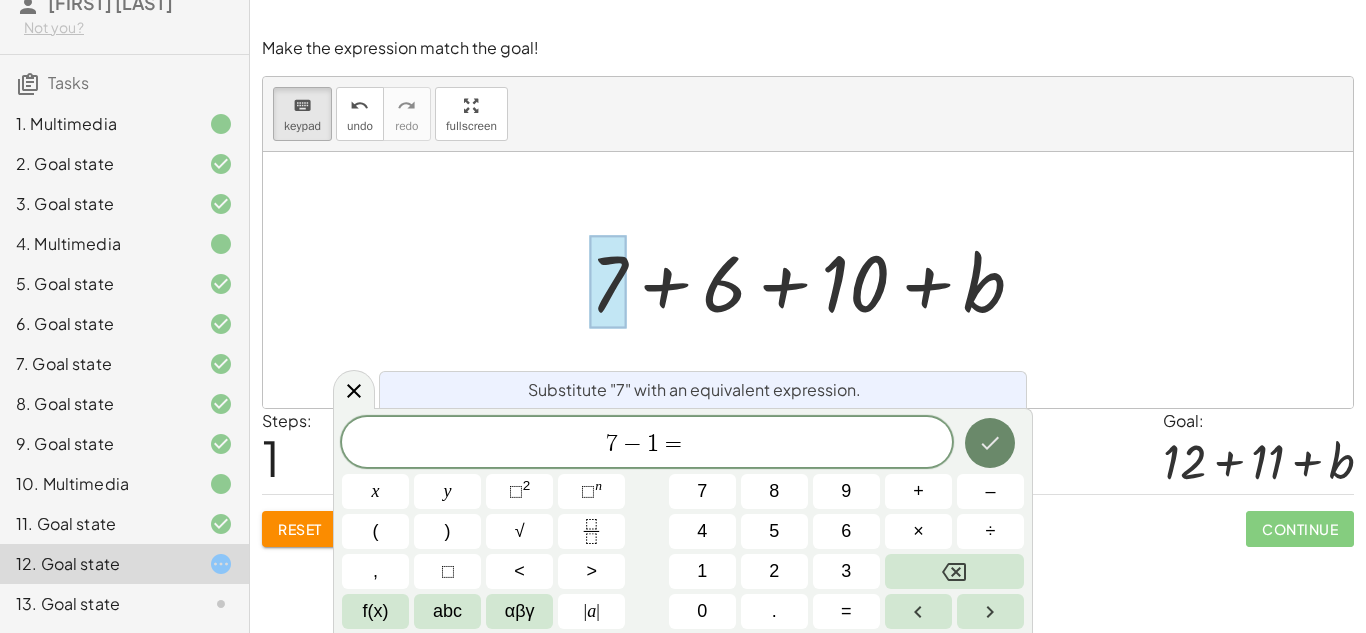 click at bounding box center (990, 443) 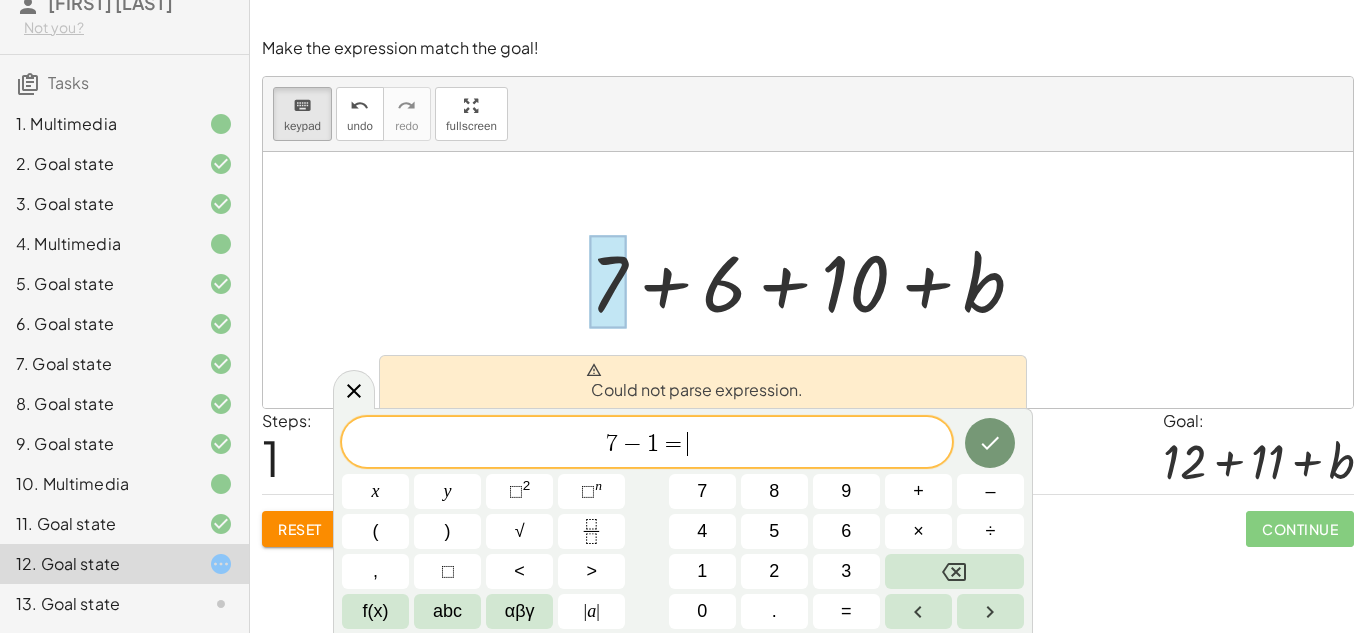 scroll, scrollTop: 12, scrollLeft: 0, axis: vertical 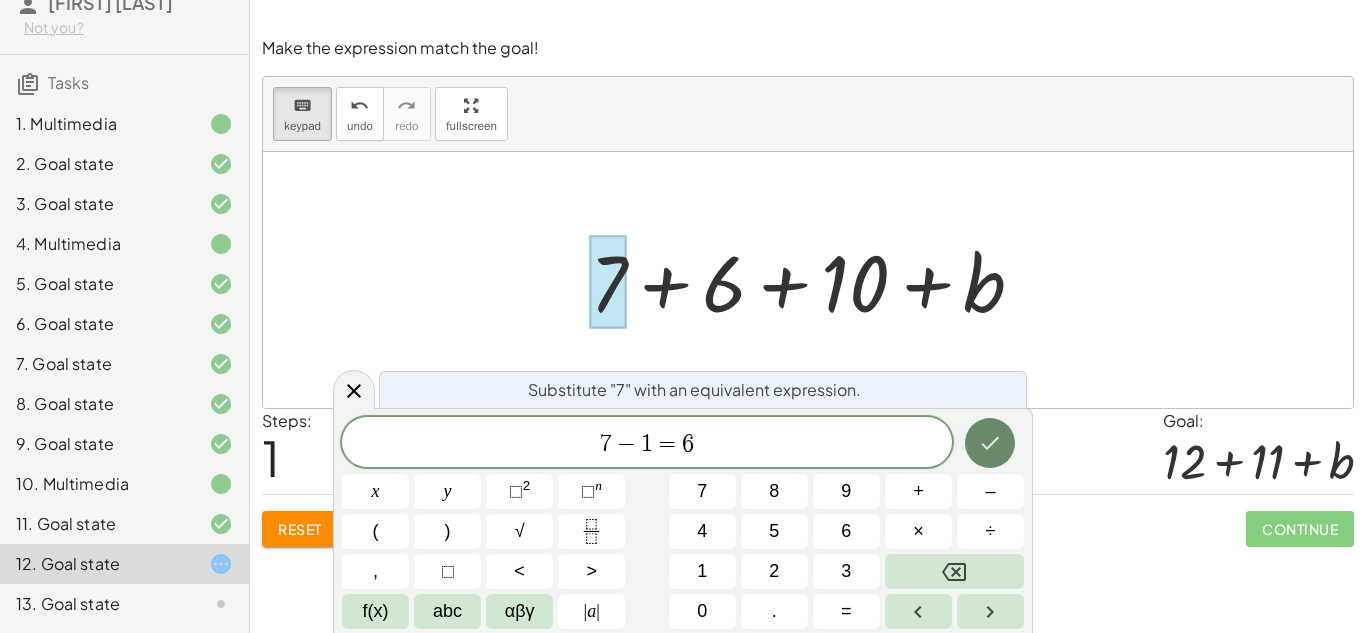 click 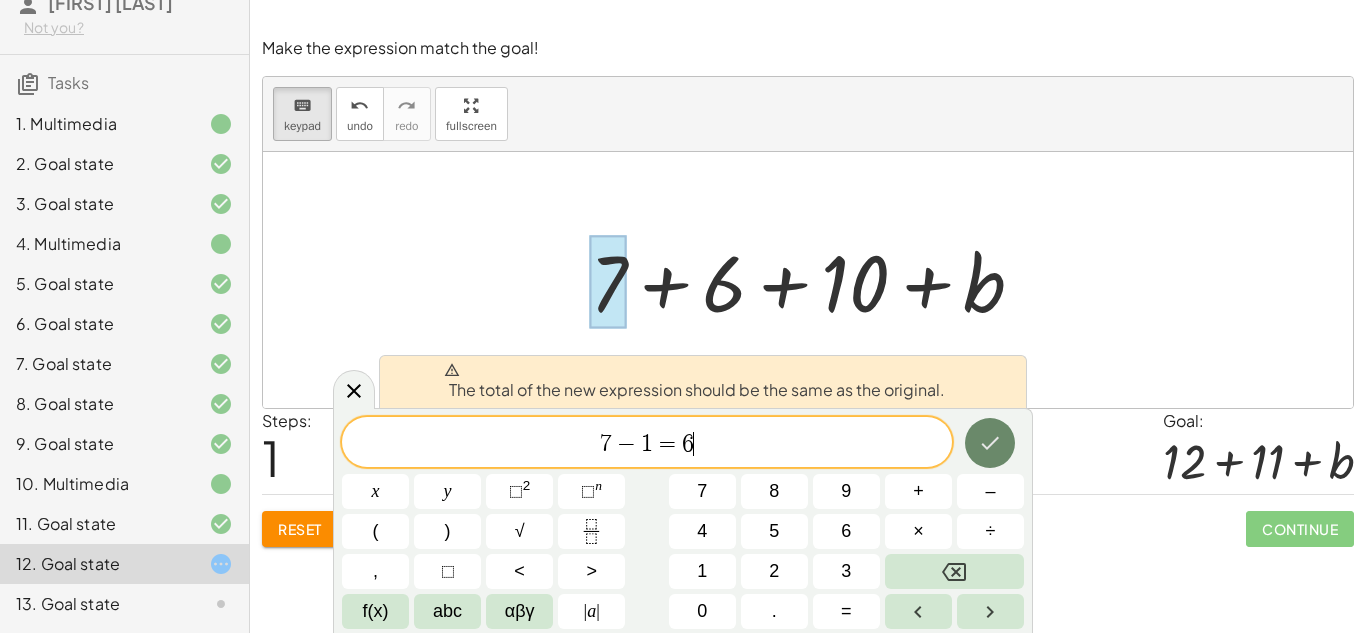 click 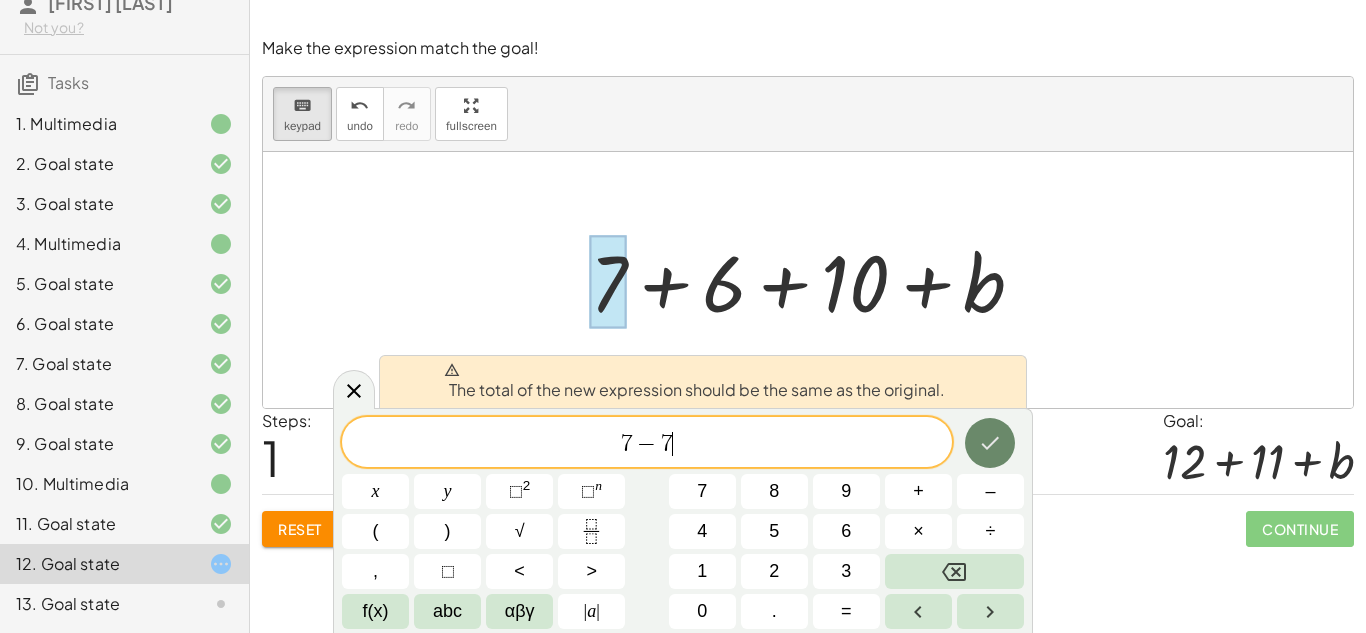 scroll, scrollTop: 18, scrollLeft: 0, axis: vertical 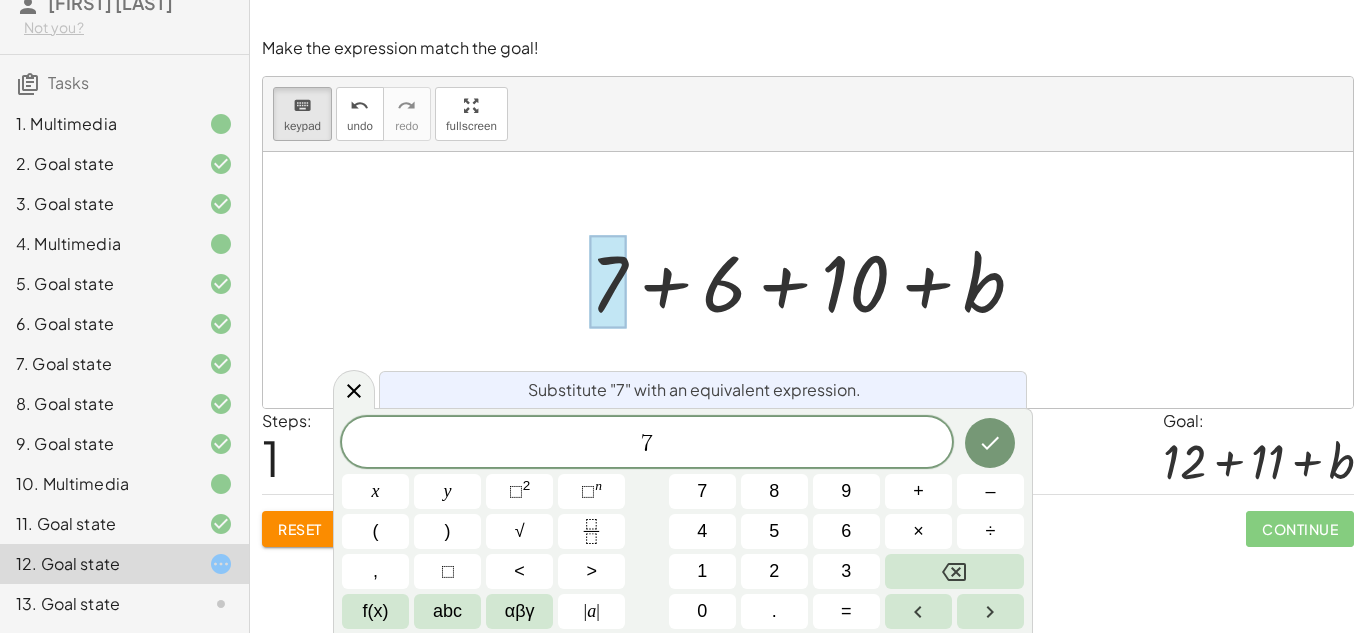 click at bounding box center (808, 280) 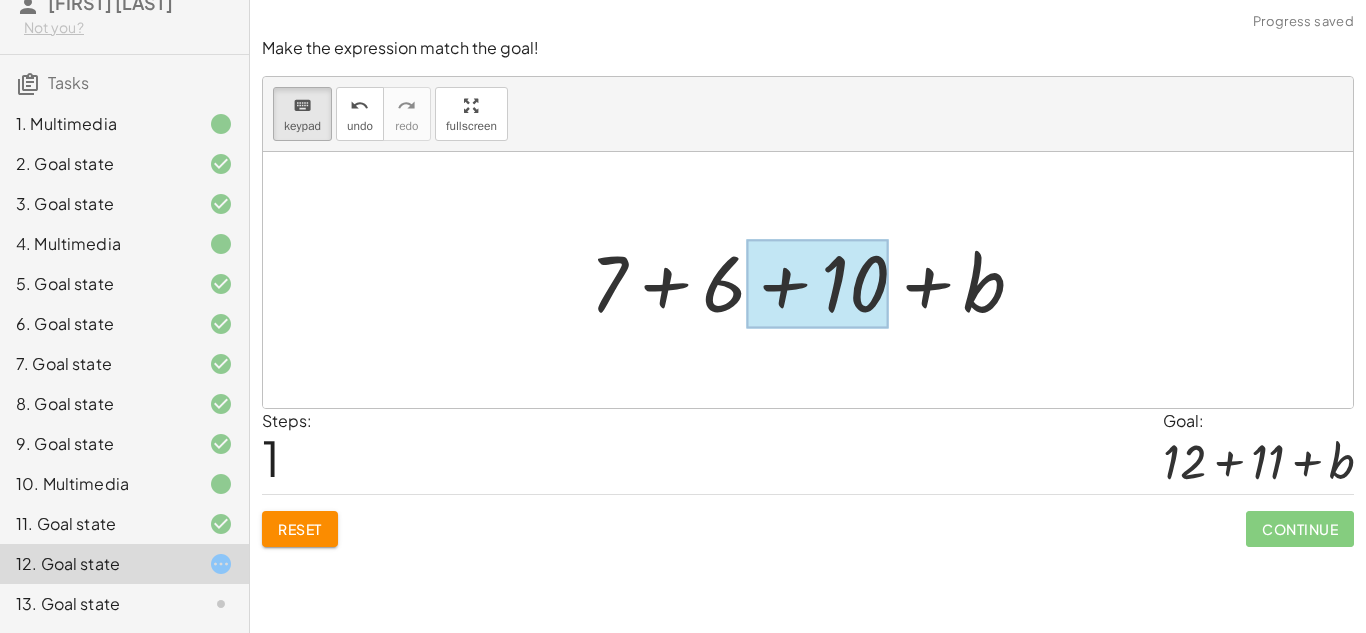 click at bounding box center [817, 284] 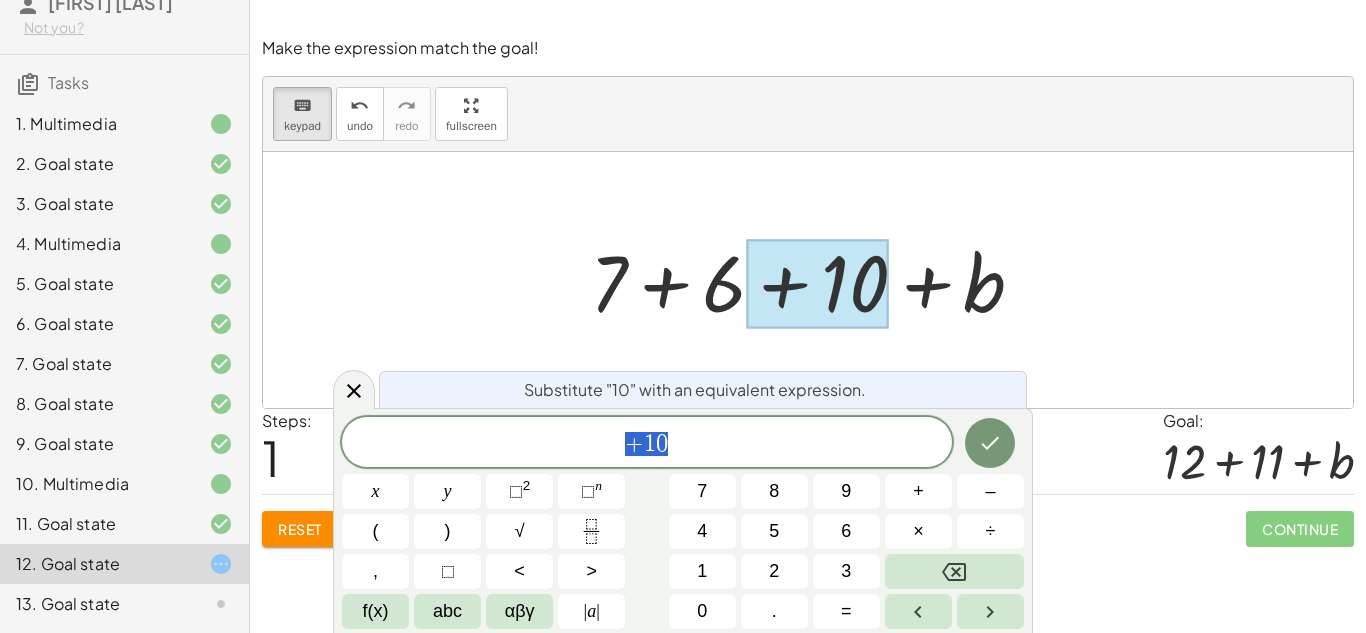 click on "+ 1 0" at bounding box center (647, 444) 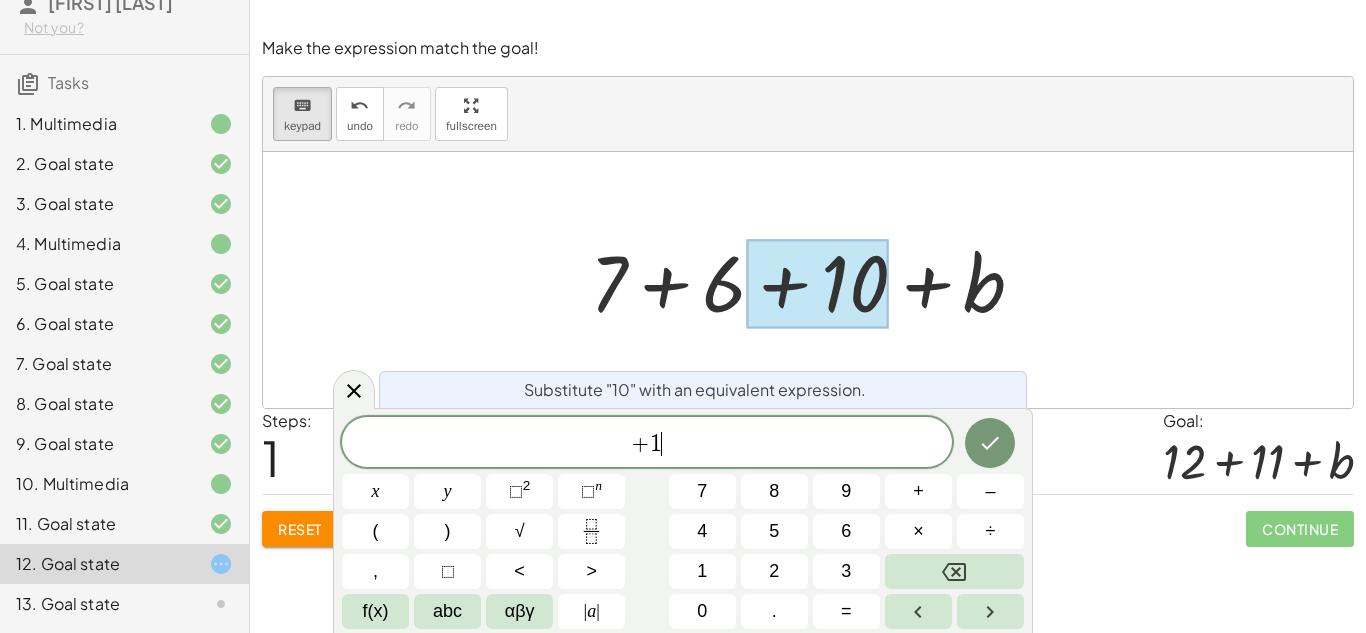 scroll, scrollTop: 21, scrollLeft: 0, axis: vertical 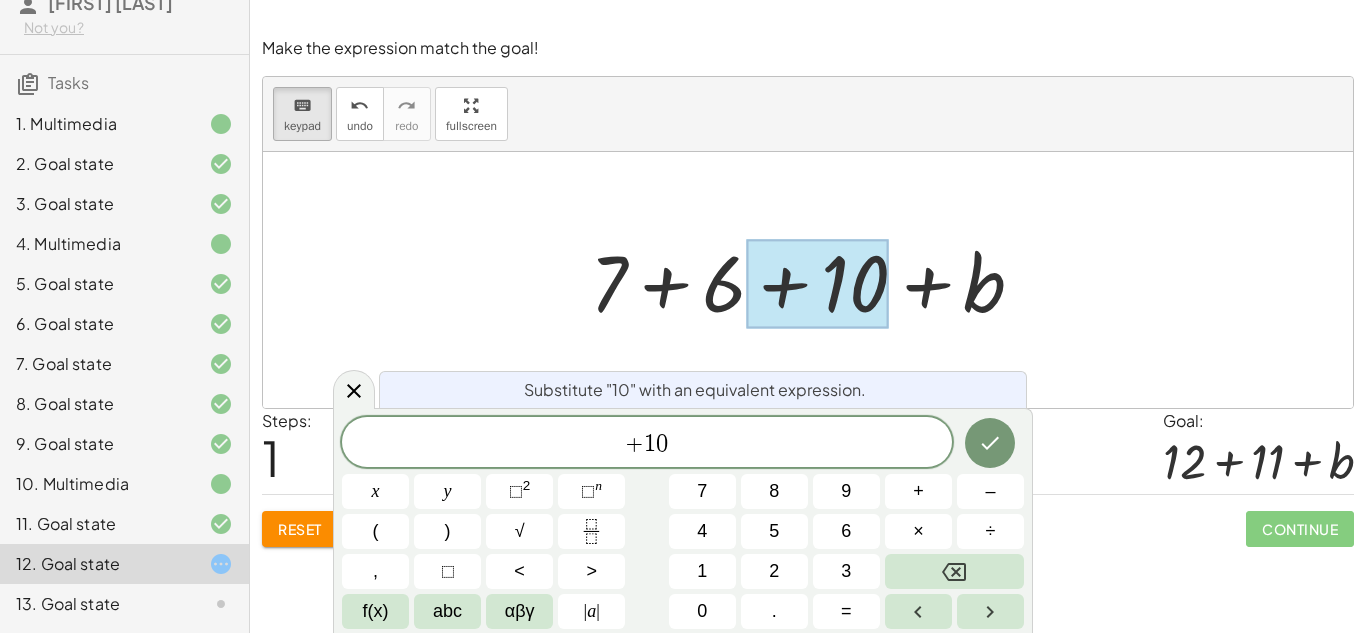 click at bounding box center (817, 284) 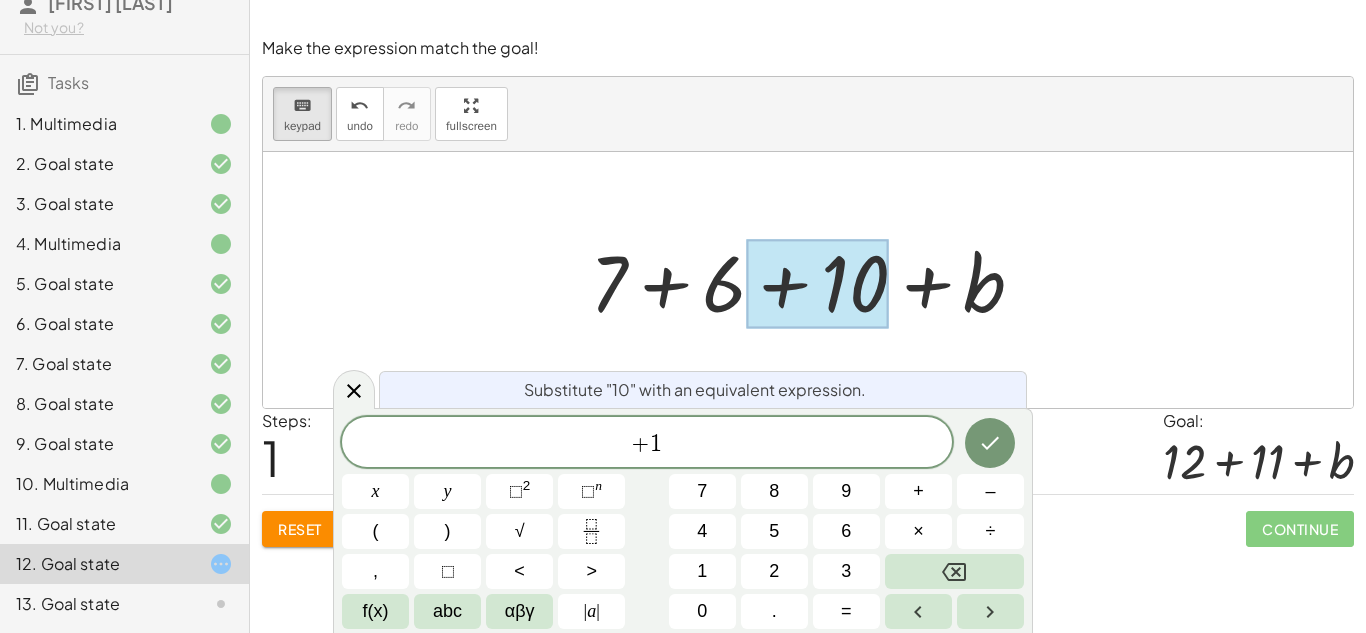 scroll, scrollTop: 23, scrollLeft: 0, axis: vertical 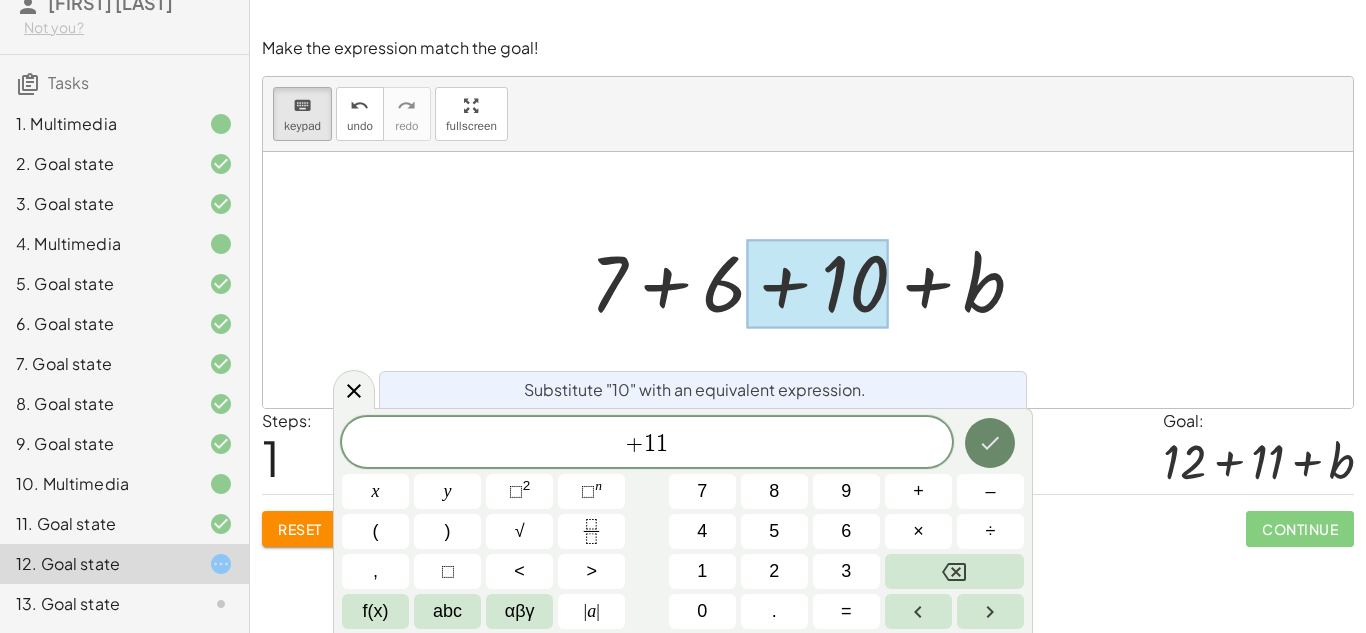 click 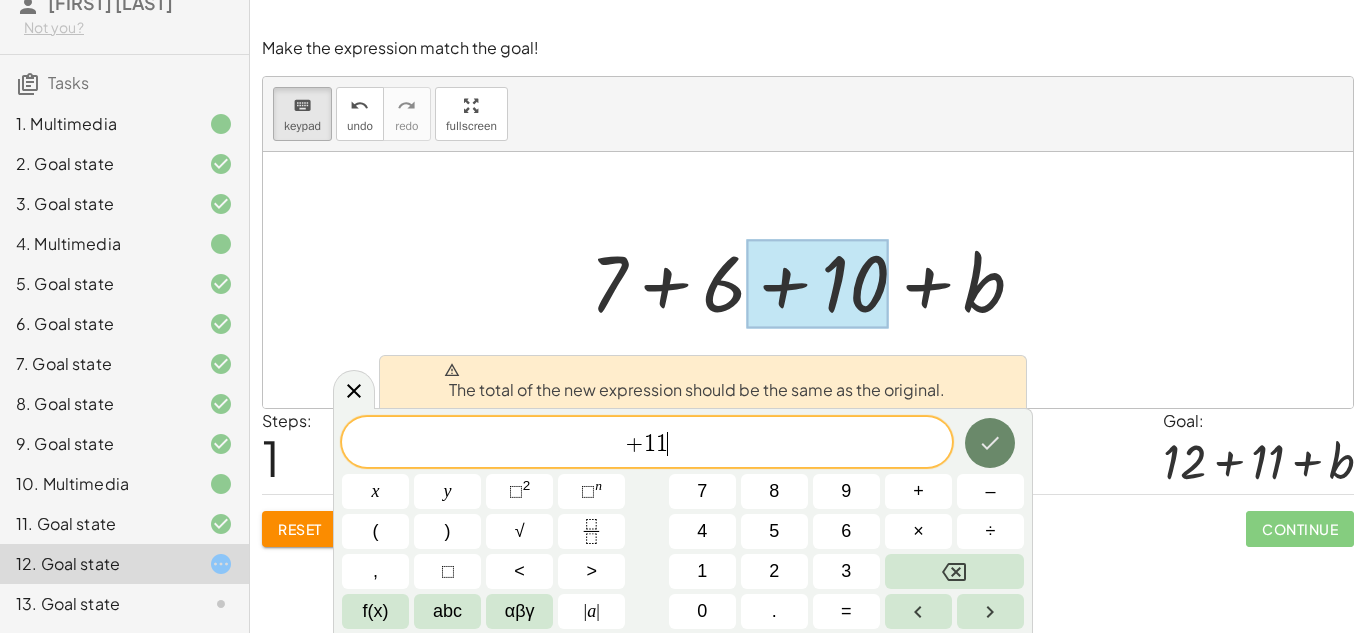 click 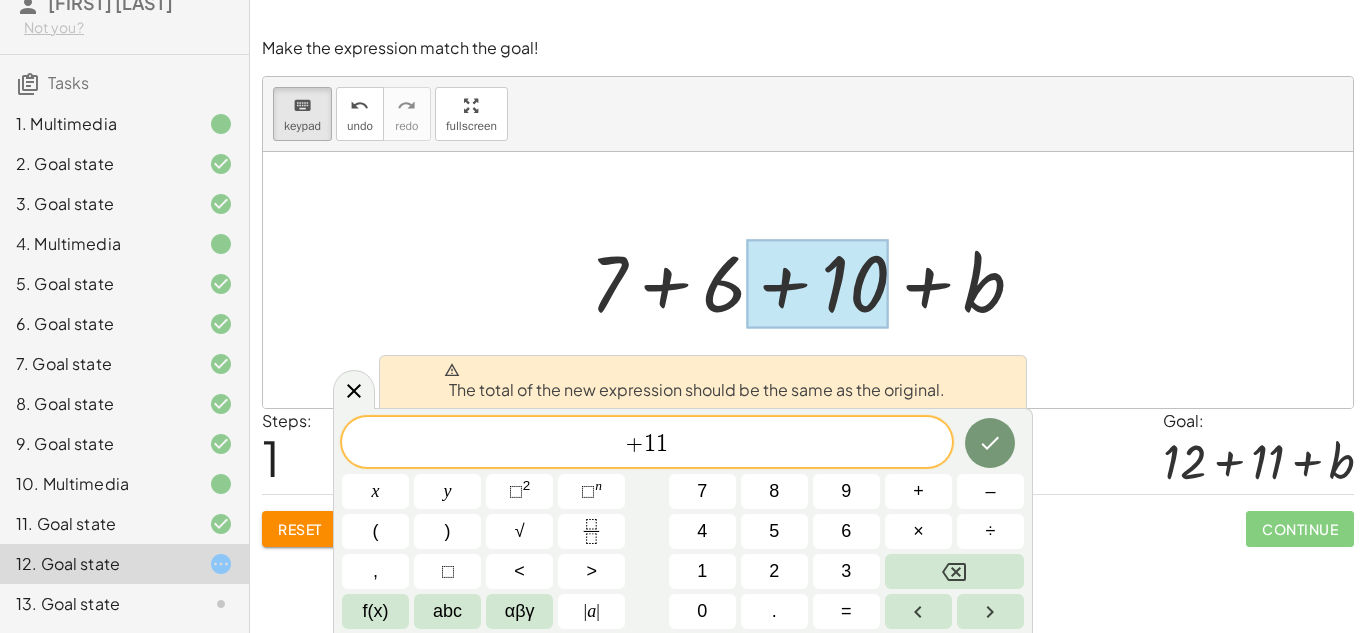 click at bounding box center (808, 280) 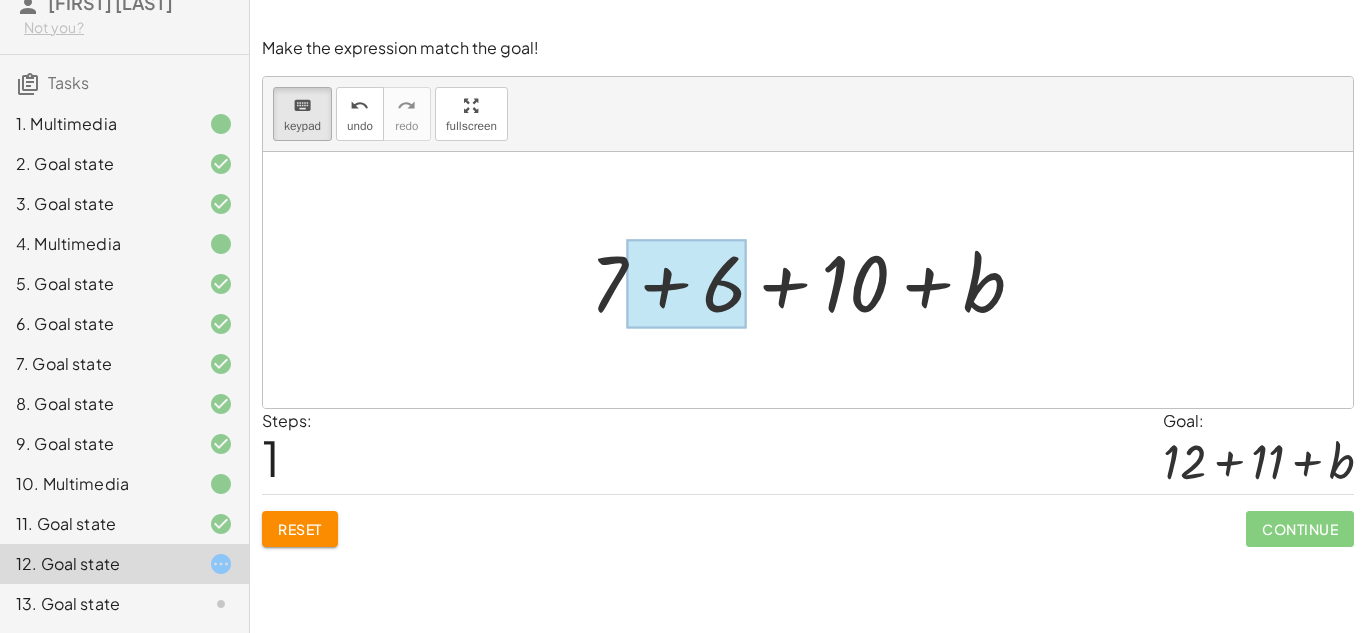 click at bounding box center [686, 284] 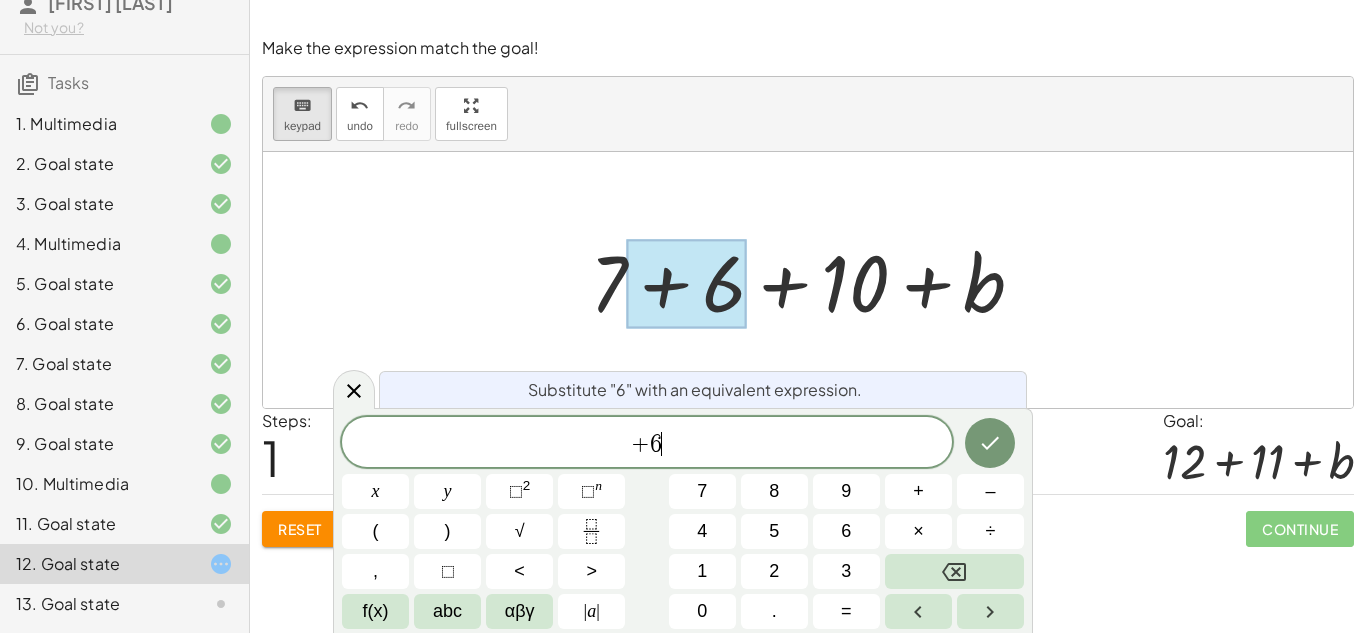 click on "+ 6 ​" at bounding box center (647, 444) 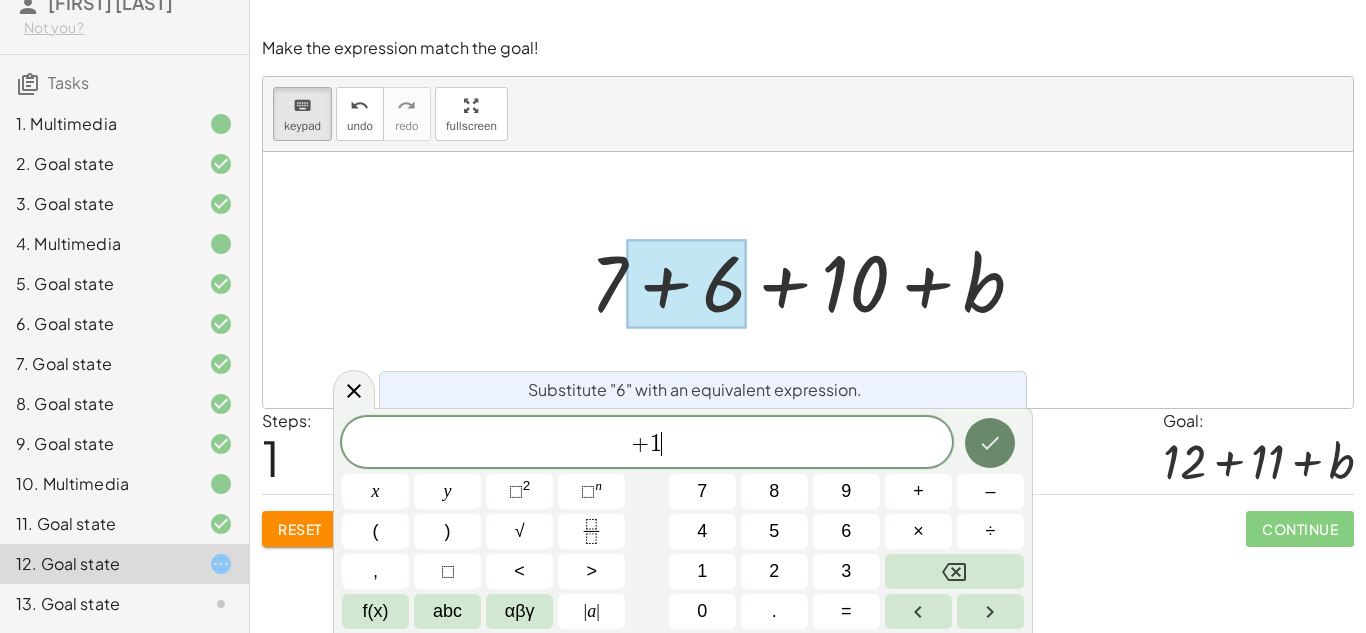 click at bounding box center (990, 443) 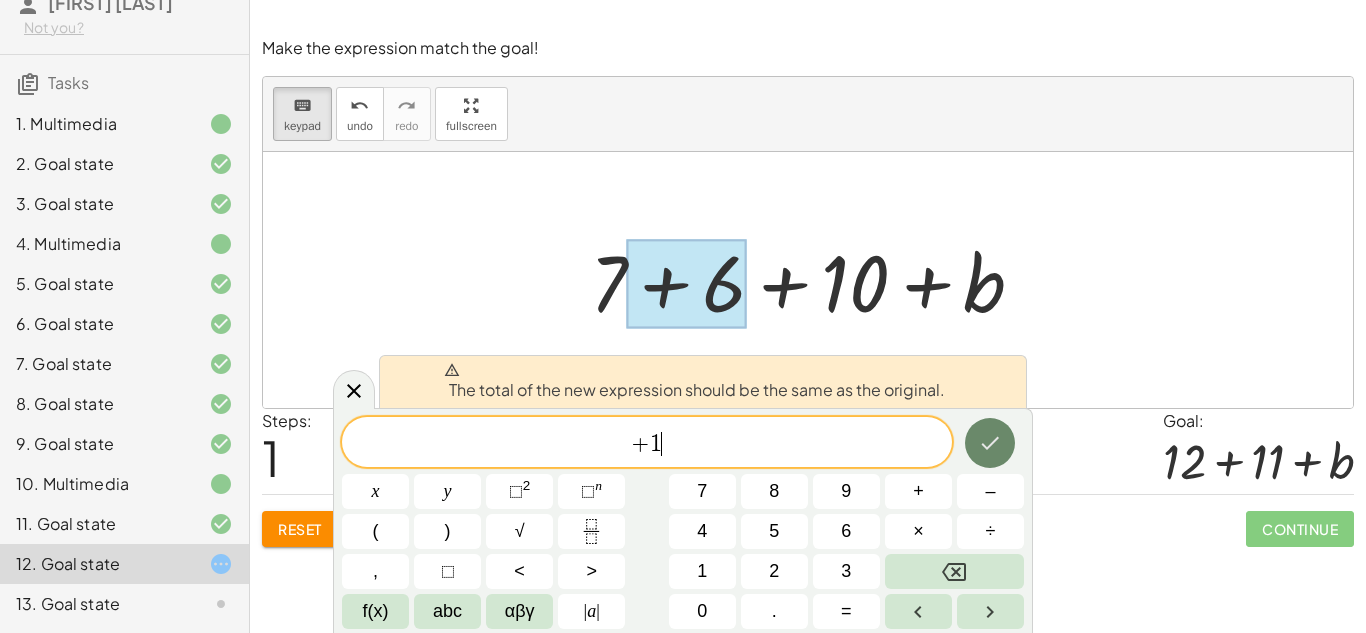 click at bounding box center (990, 443) 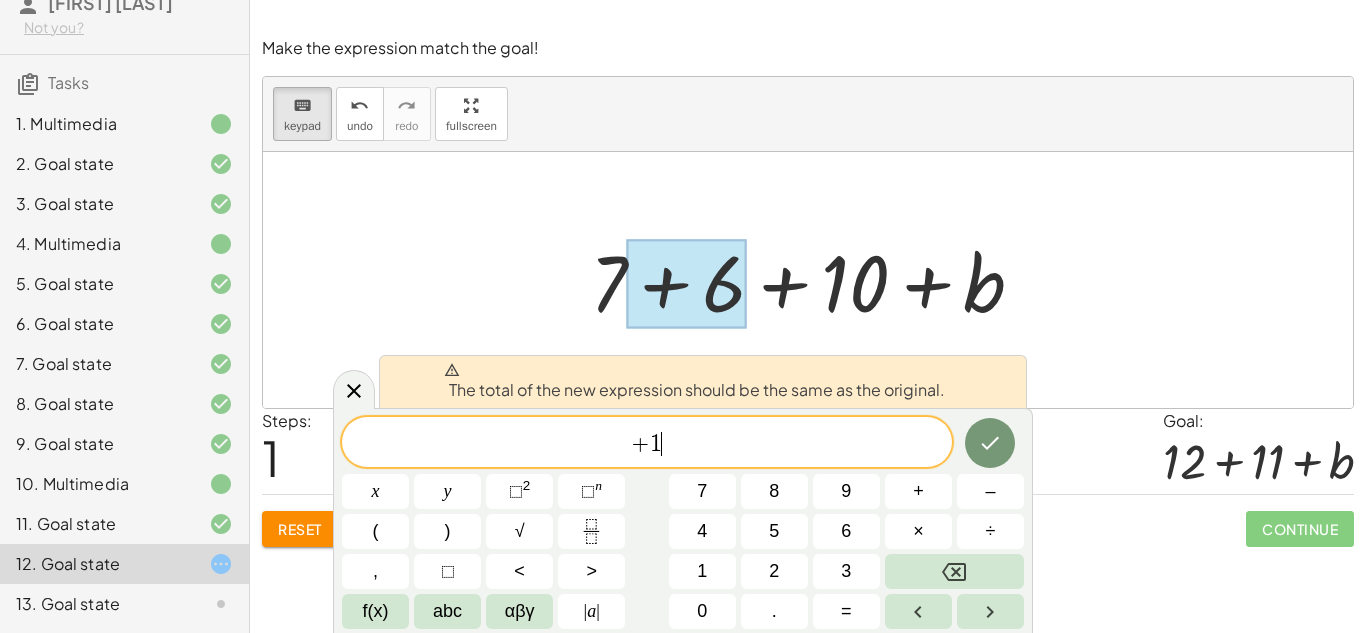 click 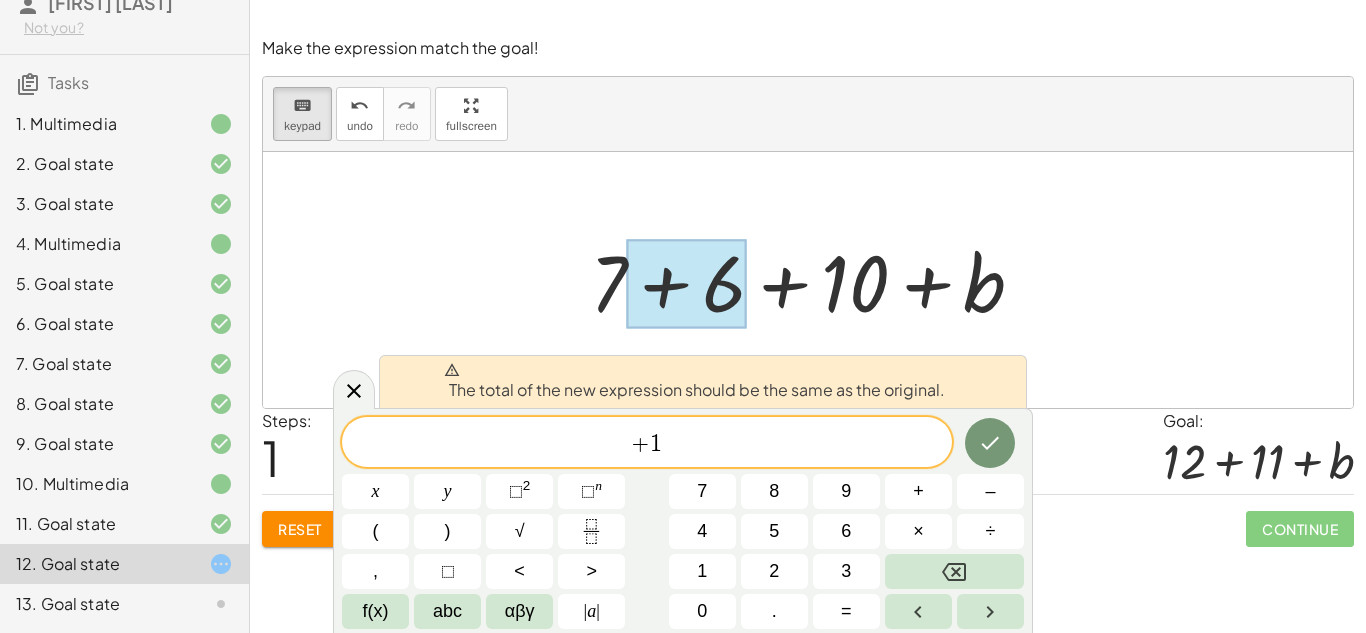 click 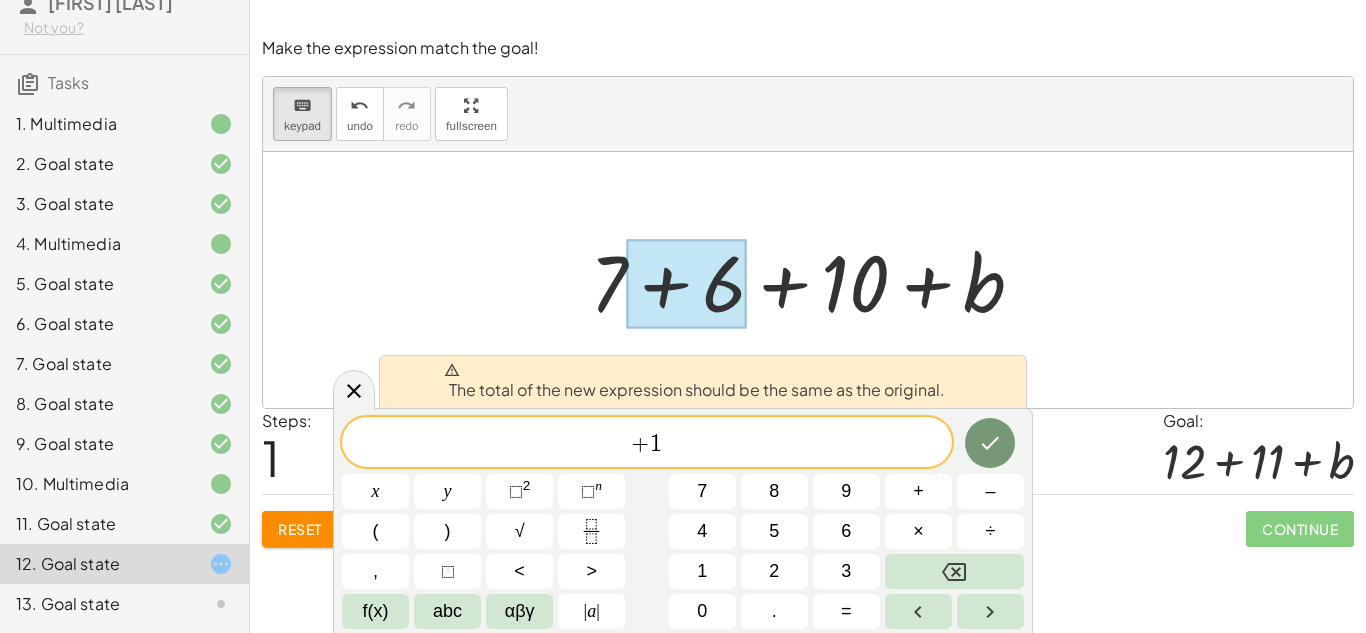 click 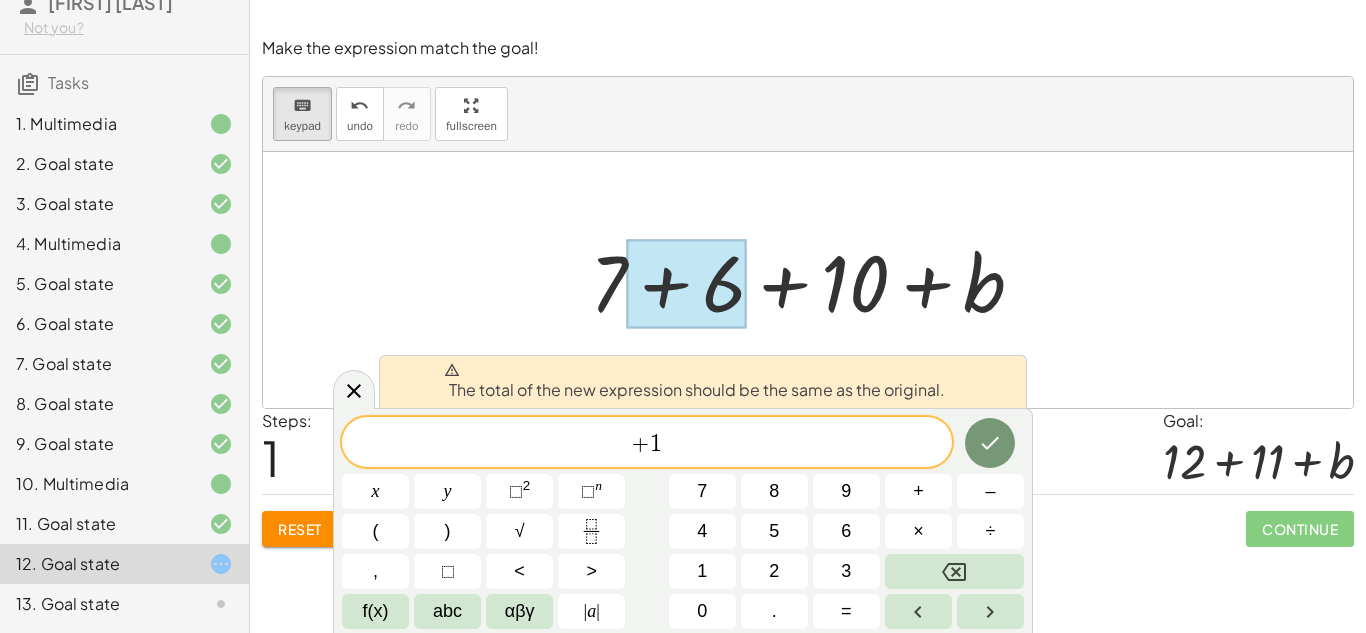 click 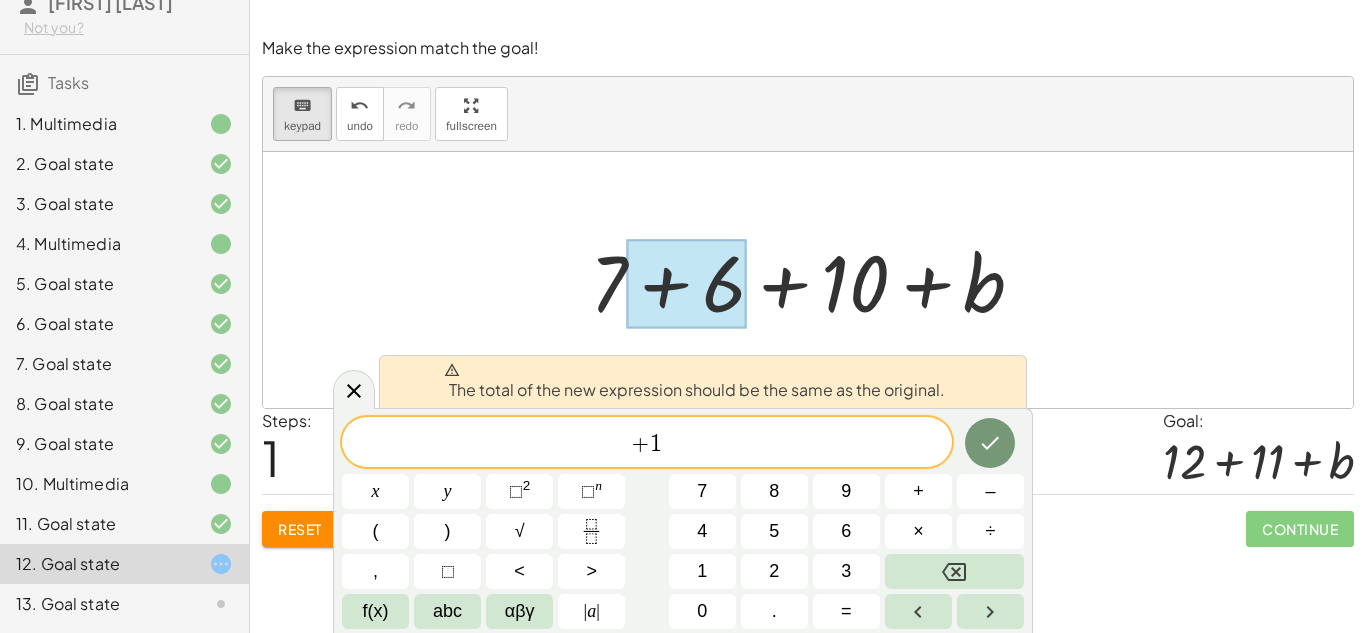 click 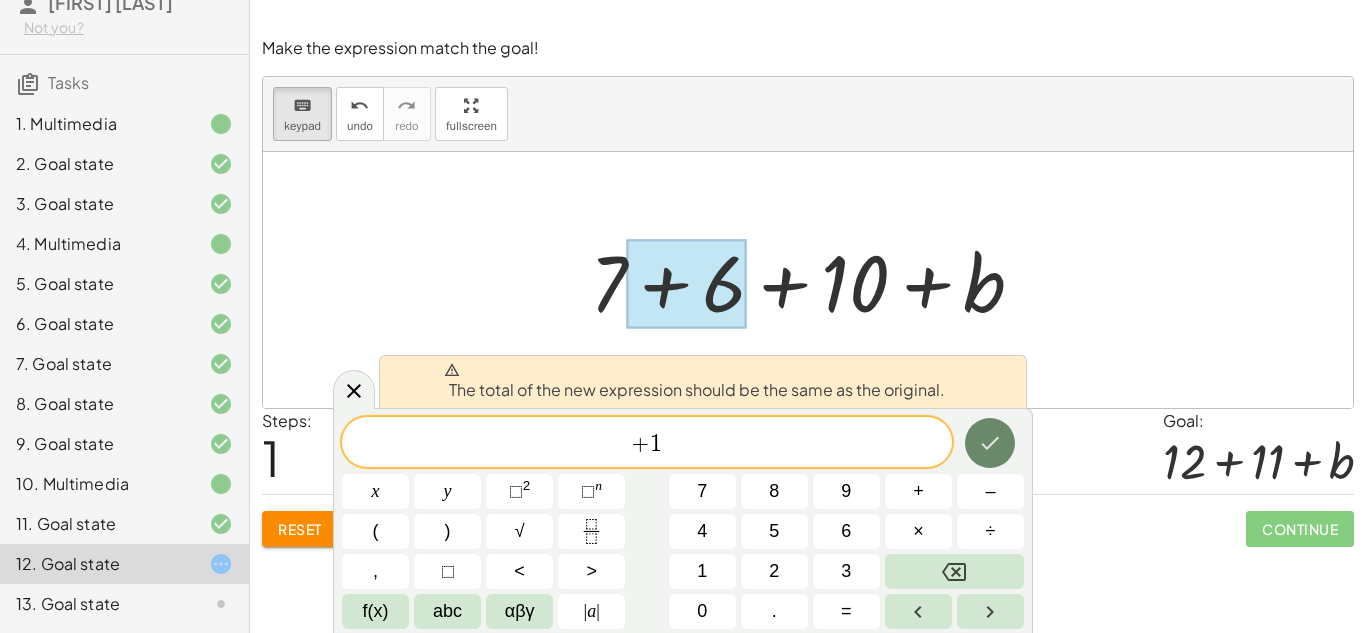 click 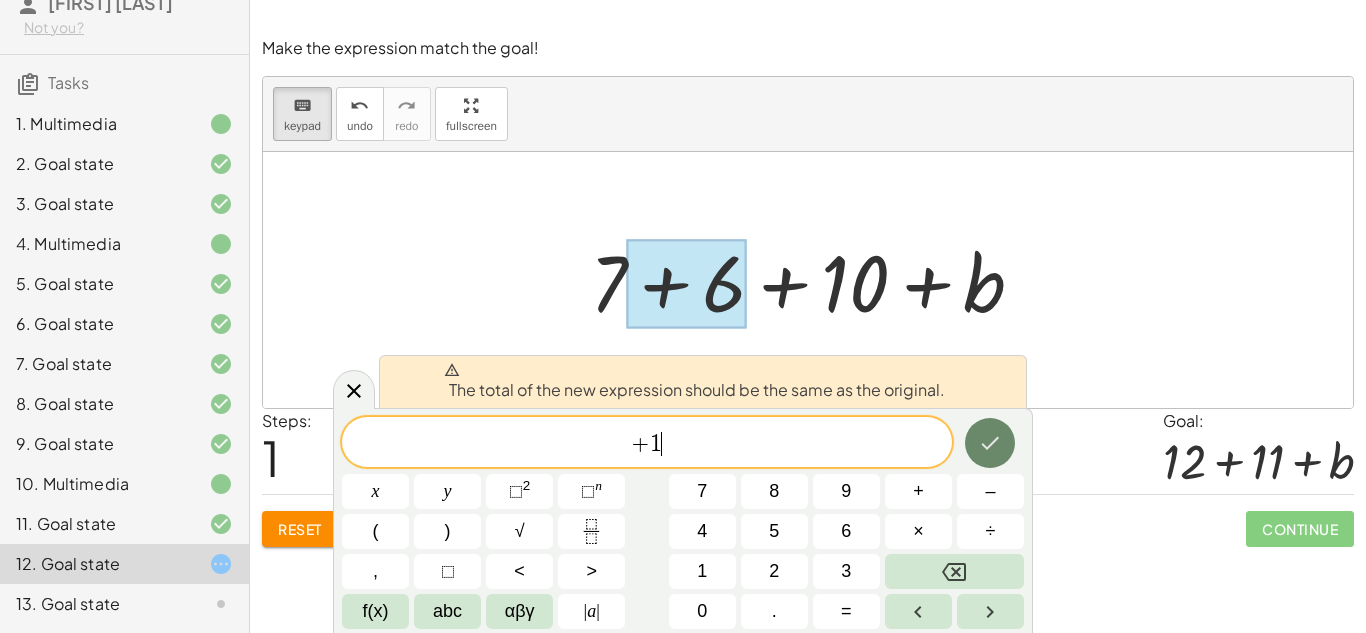 click 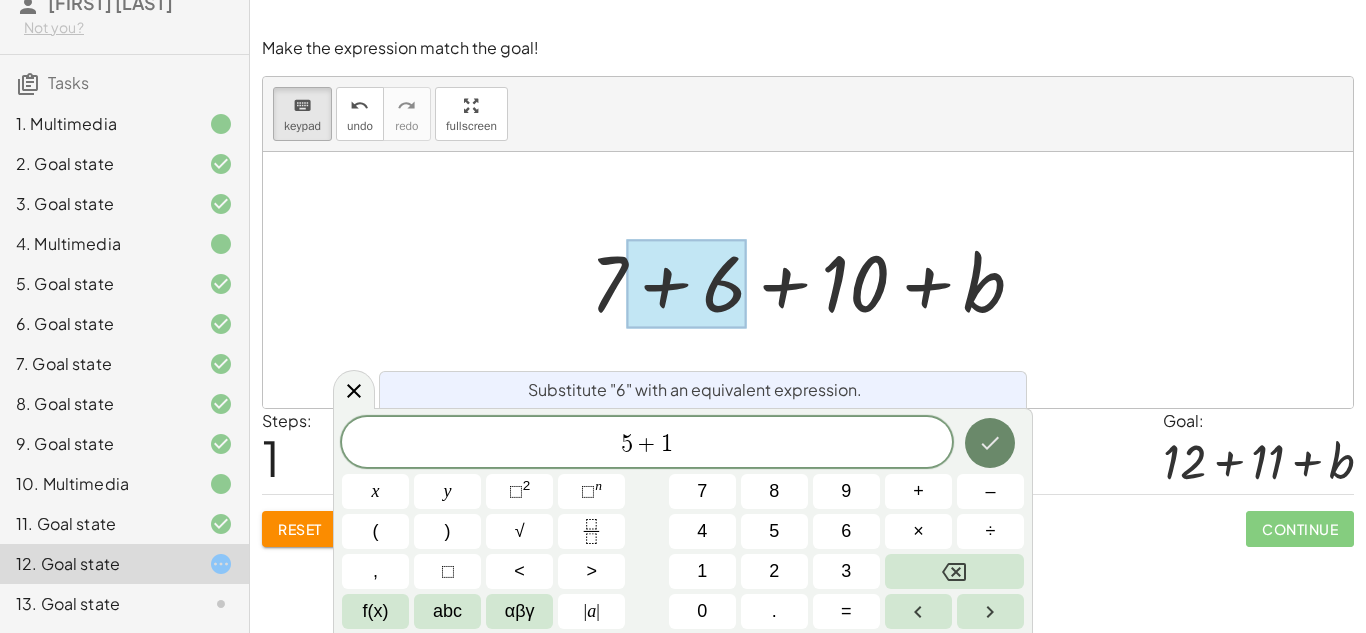 click at bounding box center (990, 443) 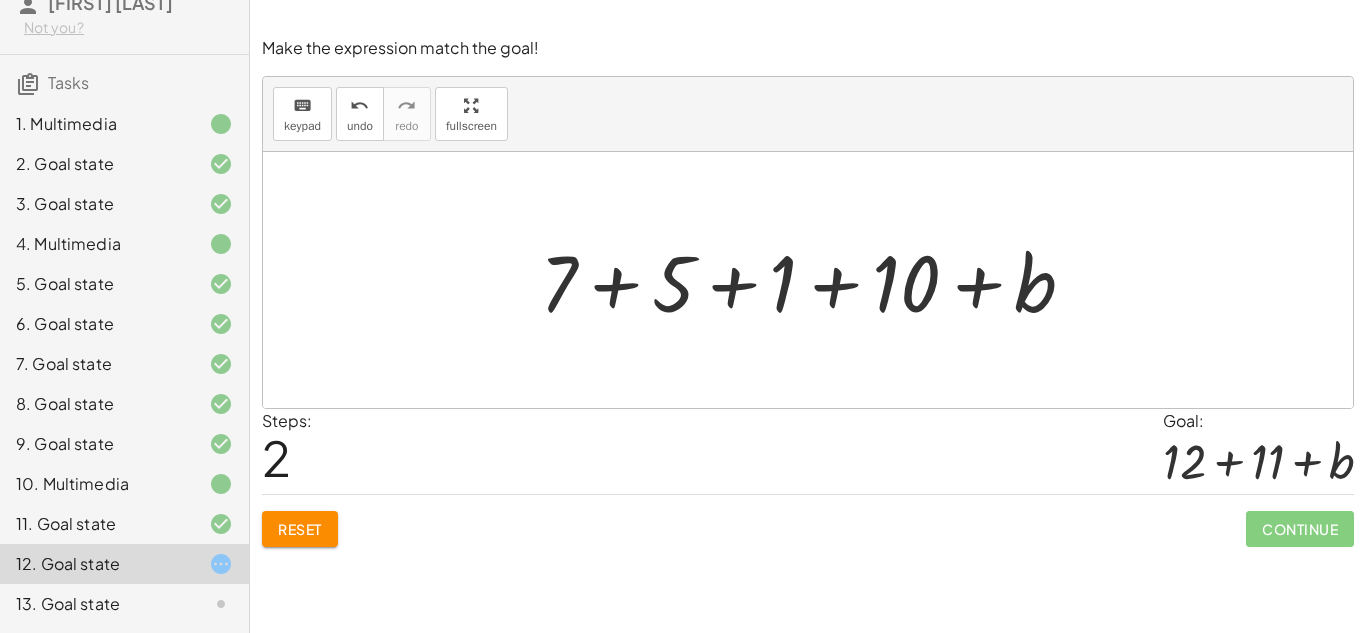 click at bounding box center (815, 280) 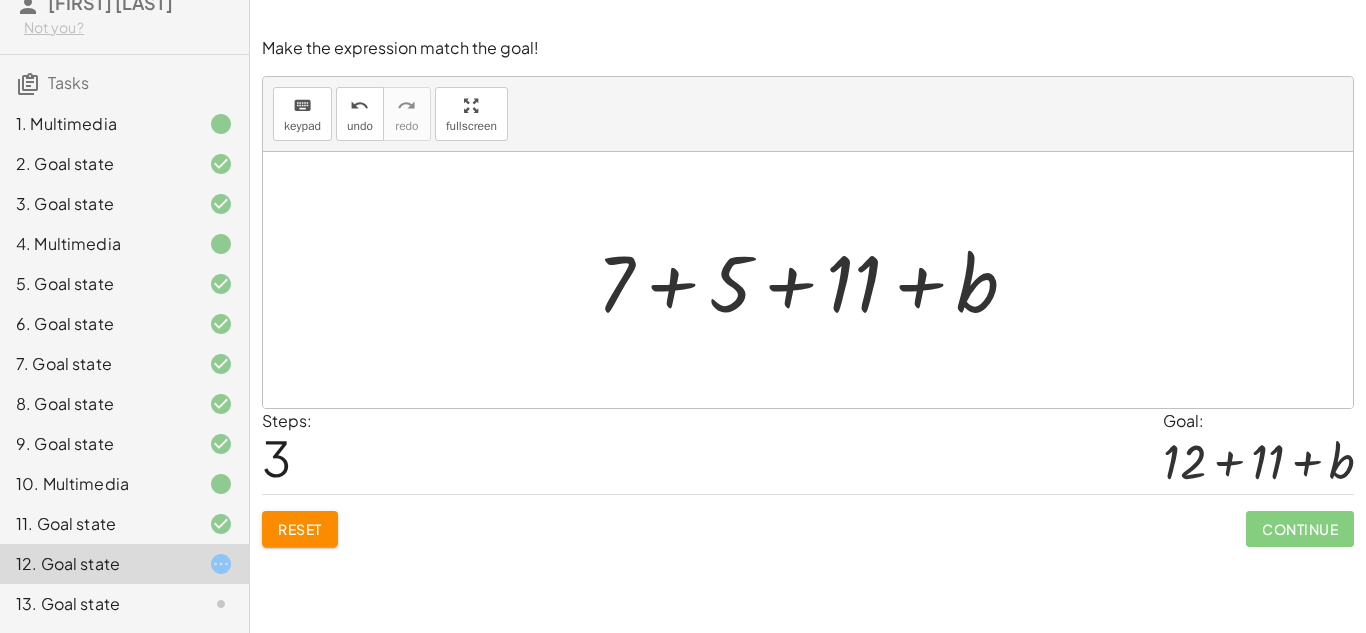 click at bounding box center (815, 280) 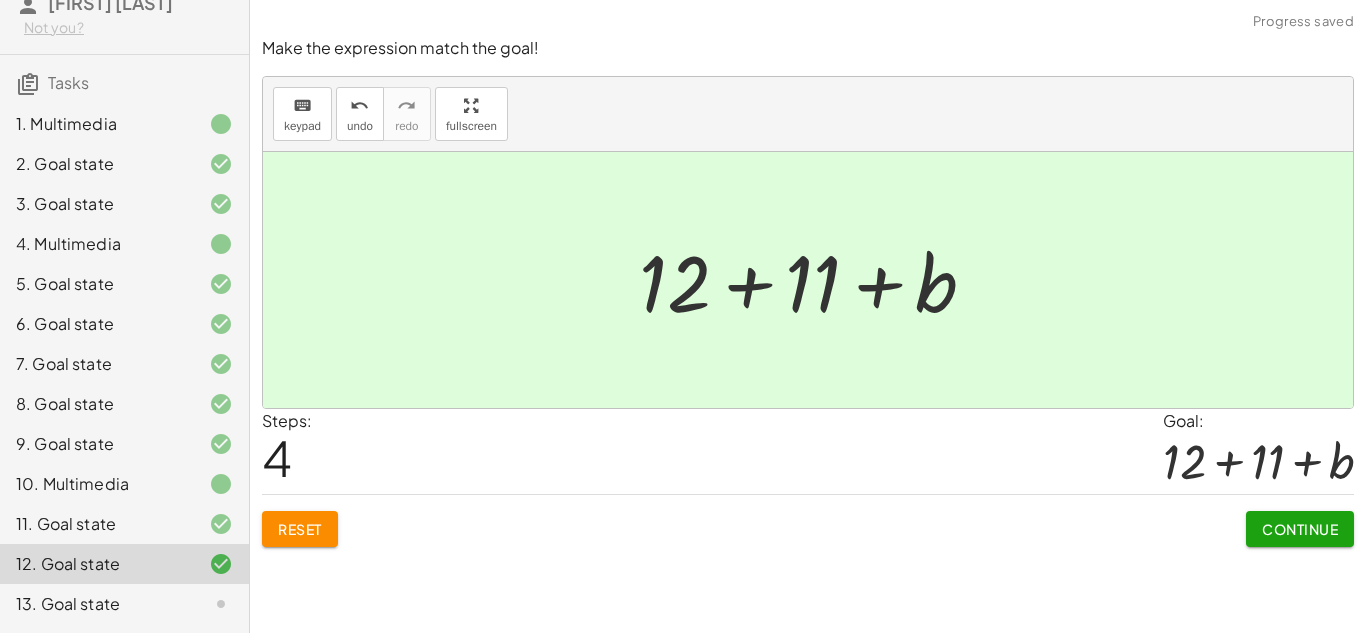 click on "Continue" at bounding box center (1300, 529) 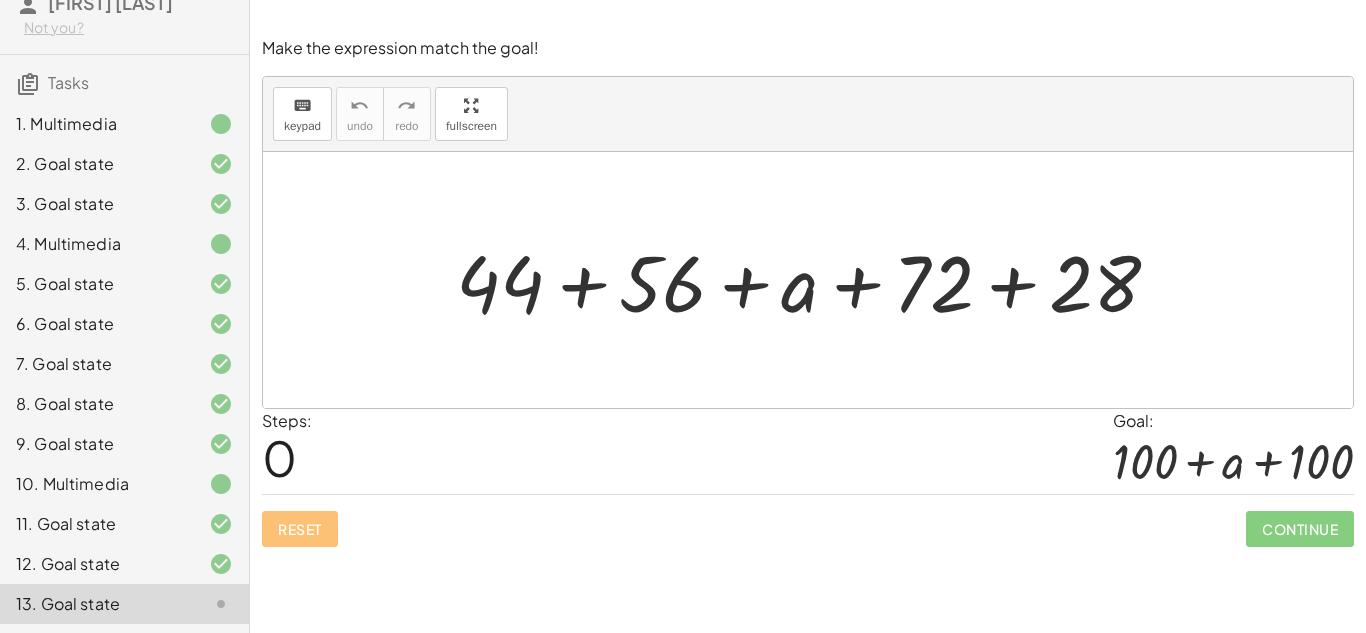 click at bounding box center [816, 280] 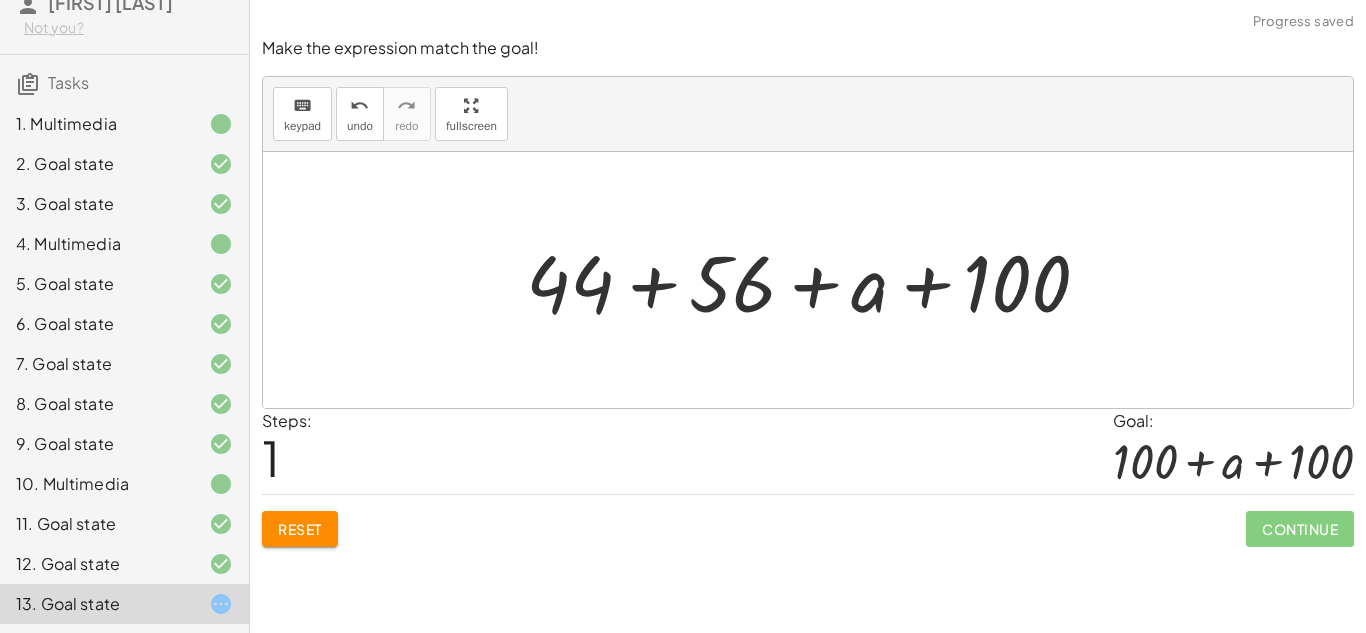 click at bounding box center [816, 280] 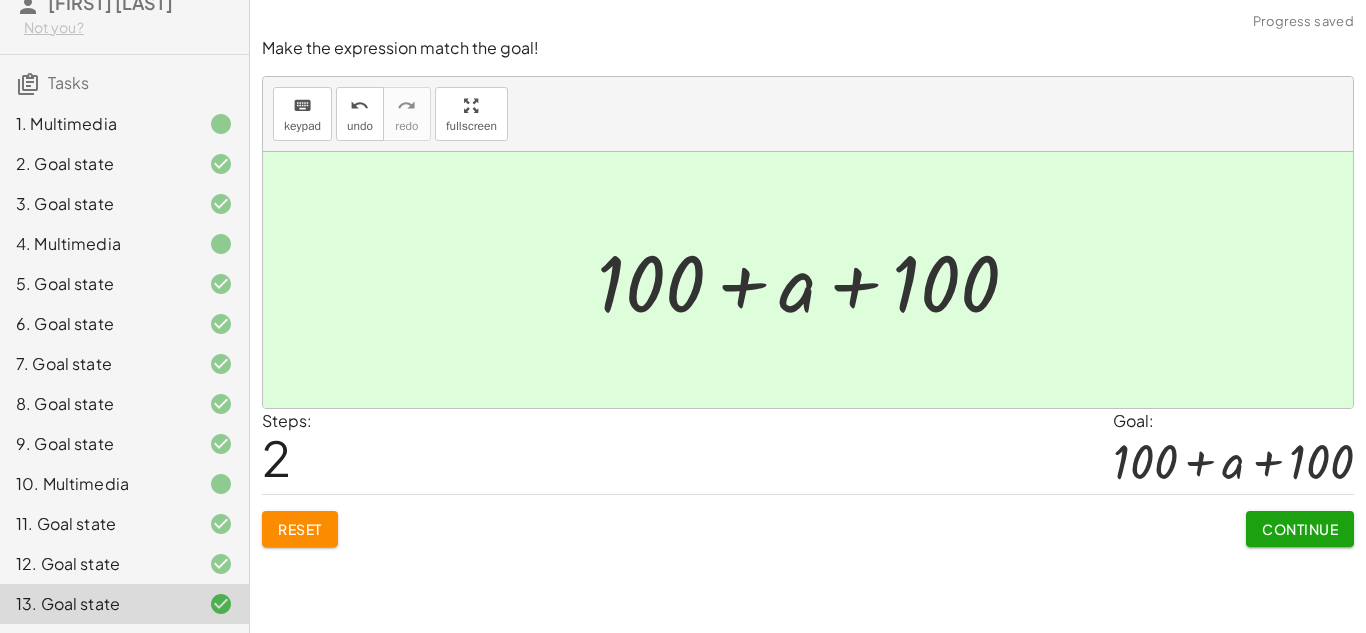 click on "Continue" 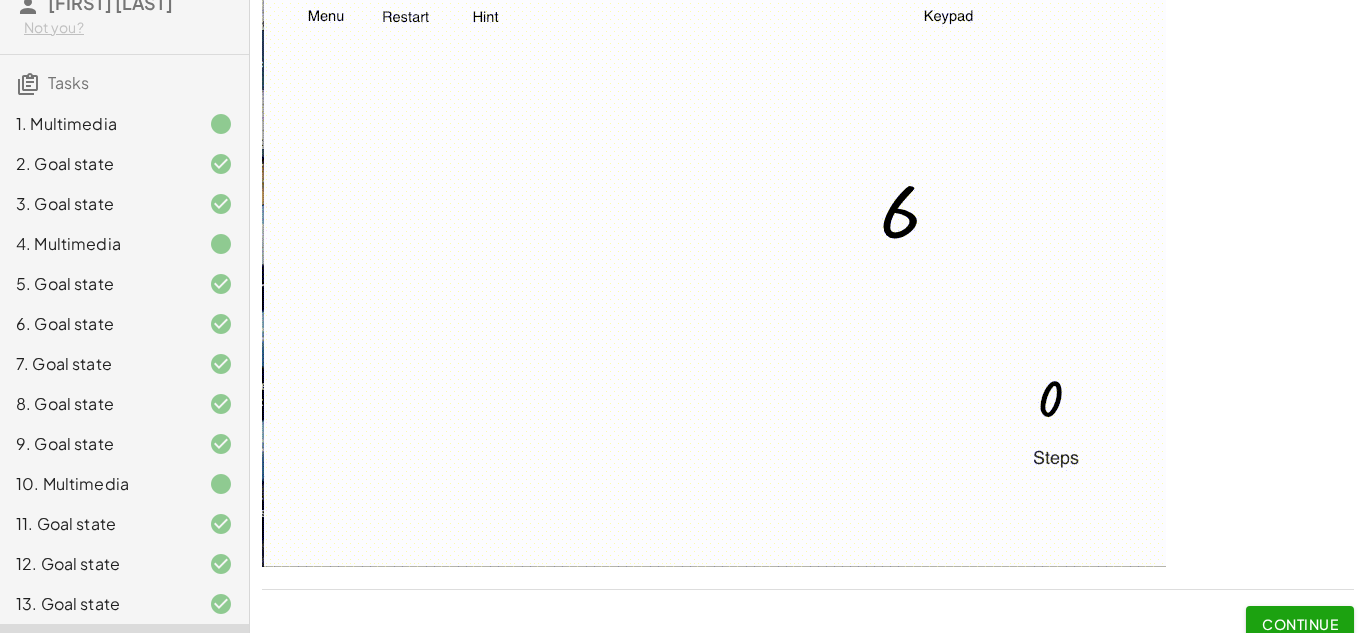 scroll, scrollTop: 183, scrollLeft: 0, axis: vertical 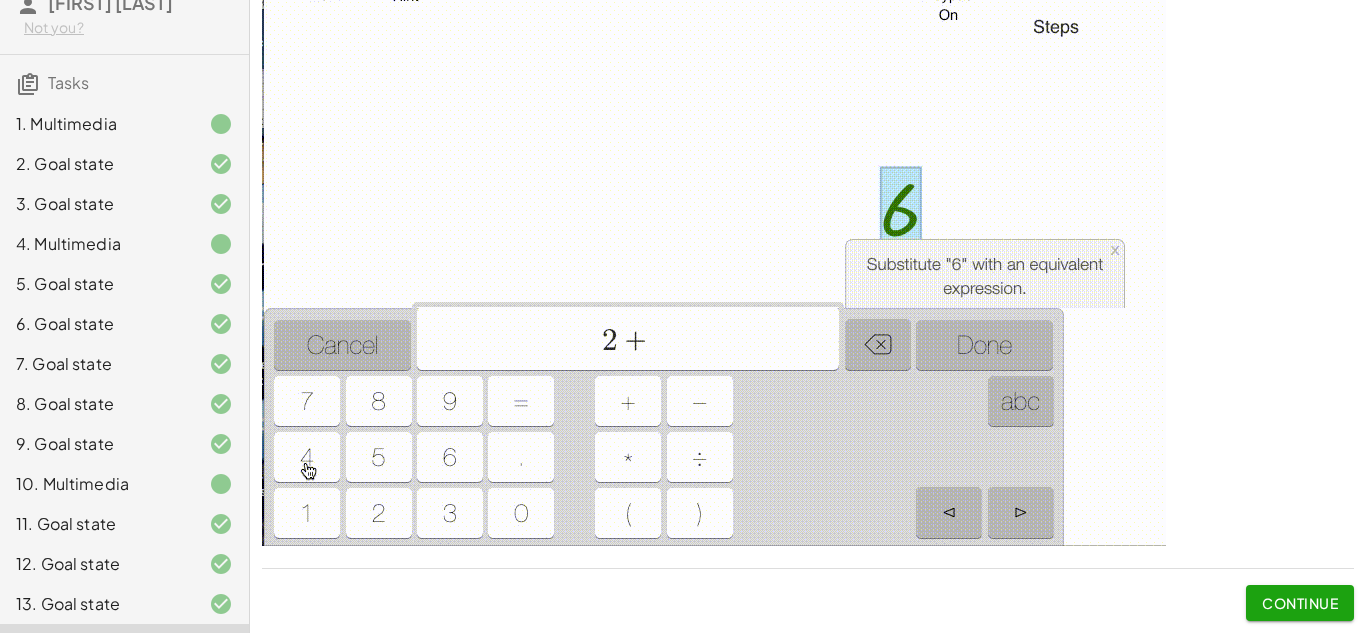 click on "Continue" at bounding box center [1300, 603] 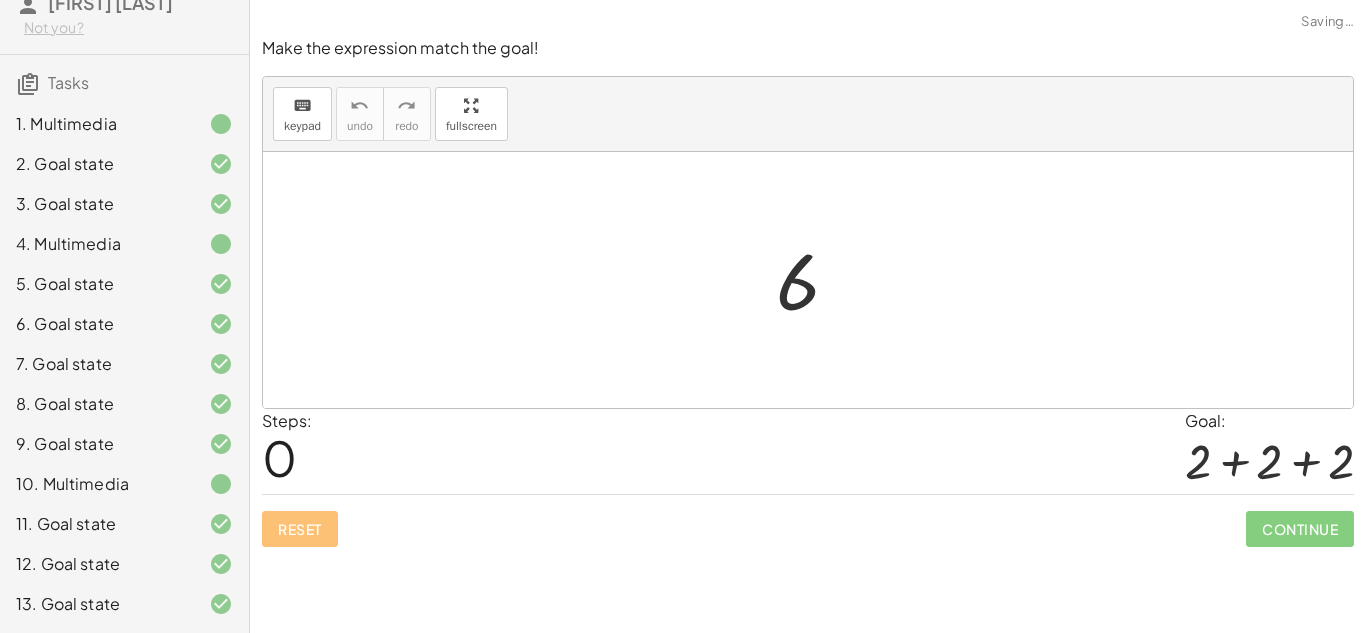 scroll, scrollTop: 0, scrollLeft: 0, axis: both 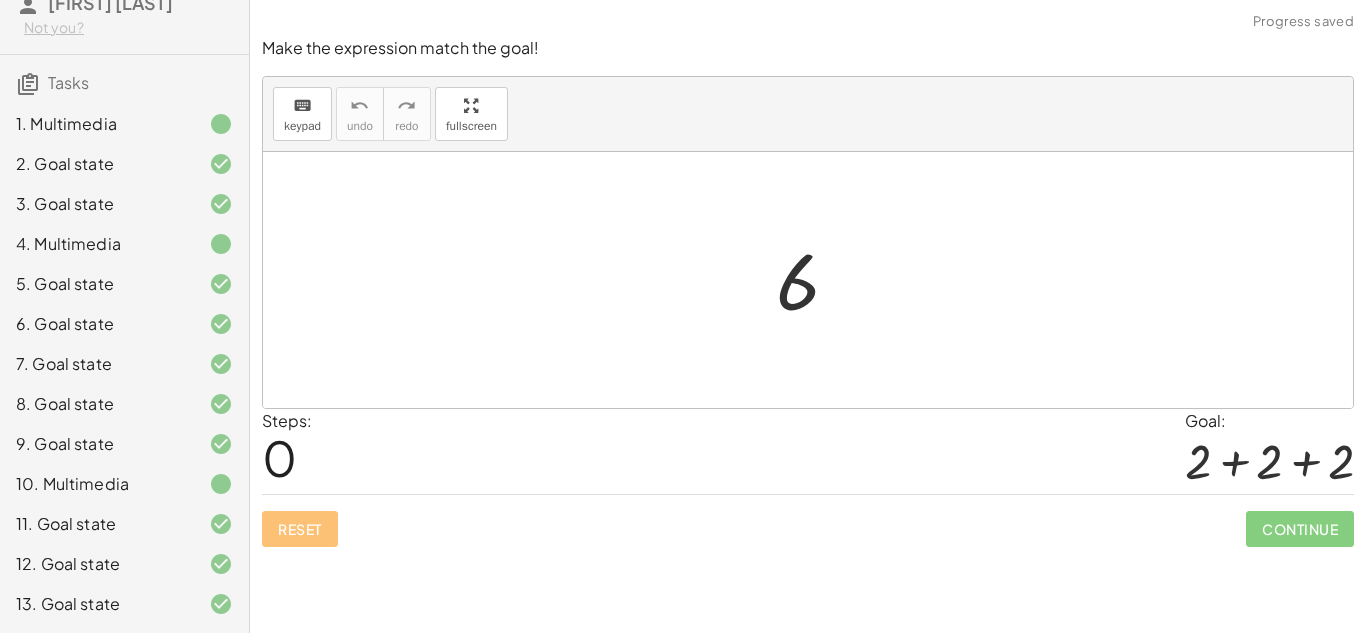 click at bounding box center [815, 280] 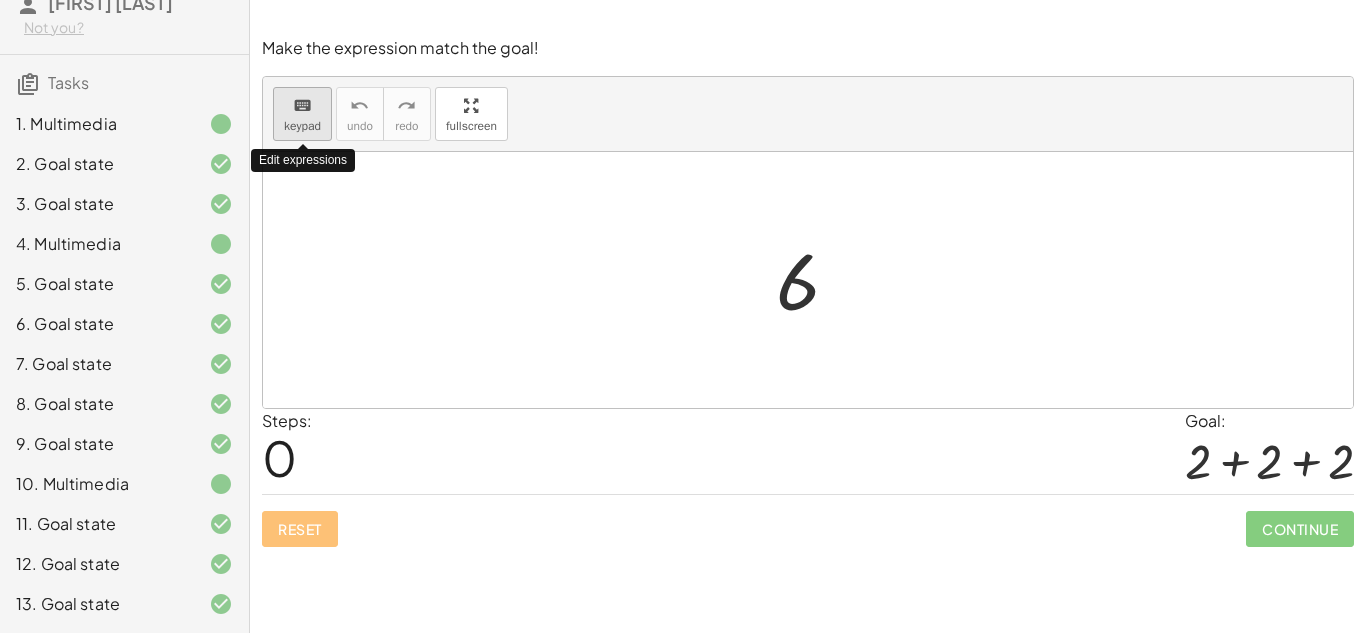 click on "keyboard keypad" at bounding box center (302, 114) 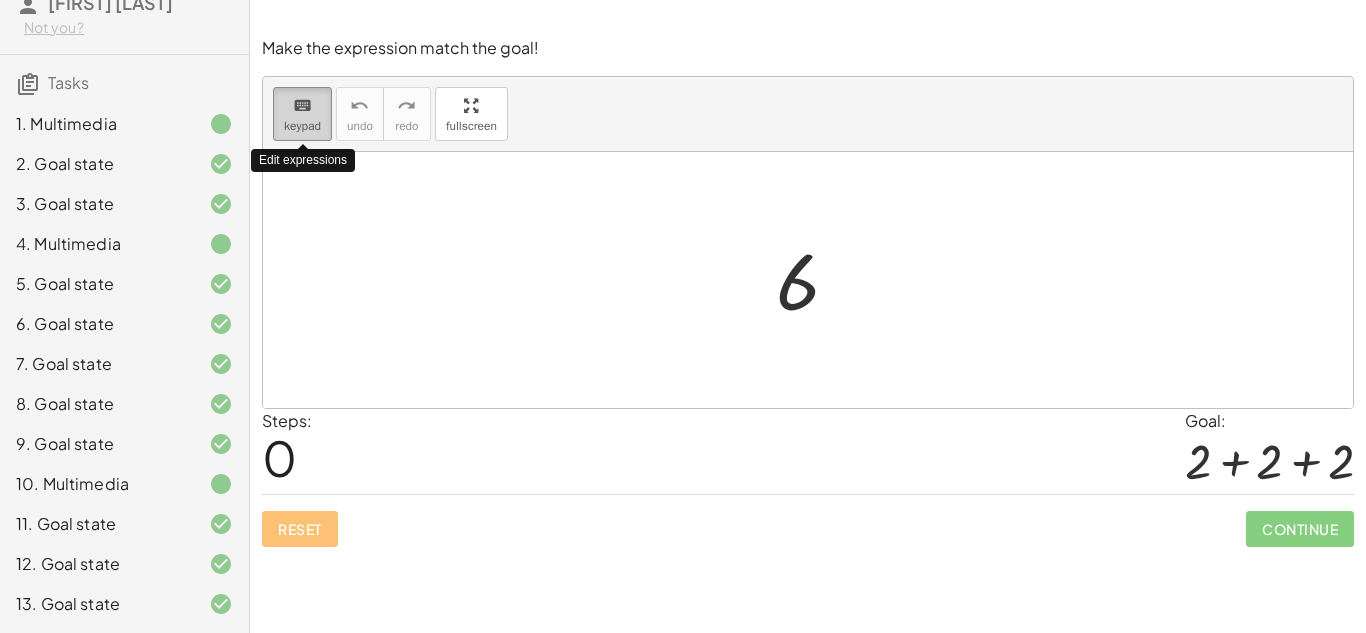 click on "keyboard" at bounding box center [302, 105] 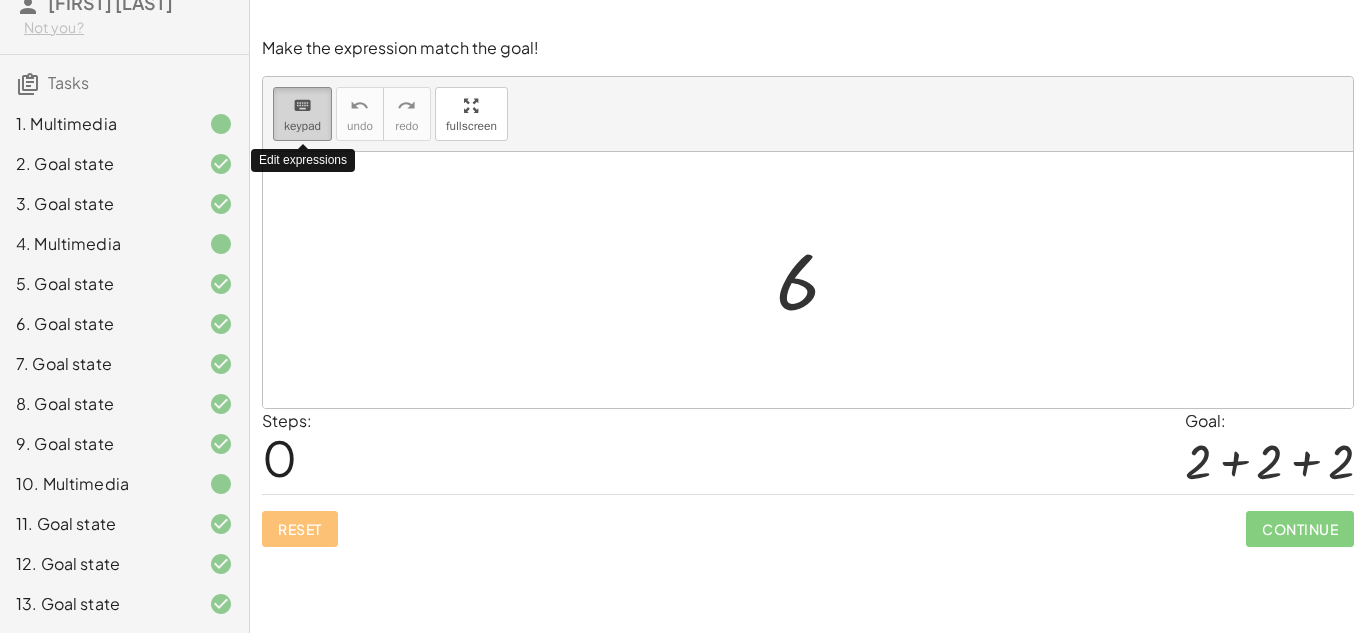 click on "keyboard" at bounding box center (302, 106) 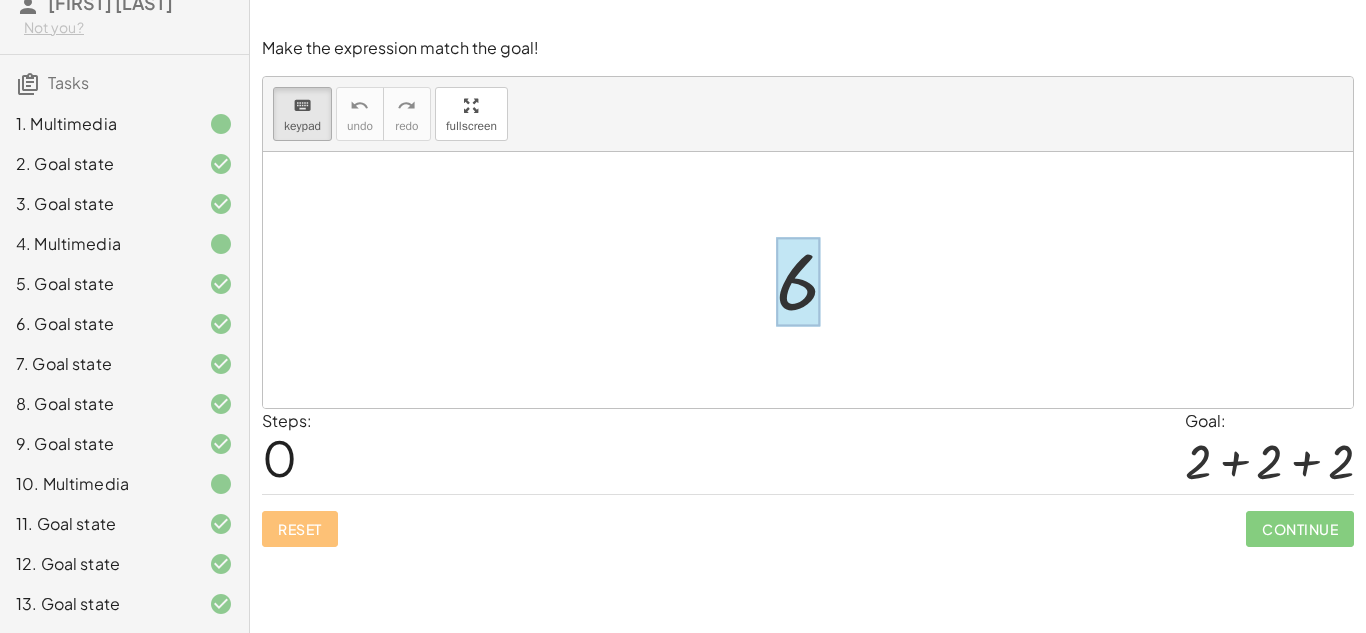 click at bounding box center [798, 282] 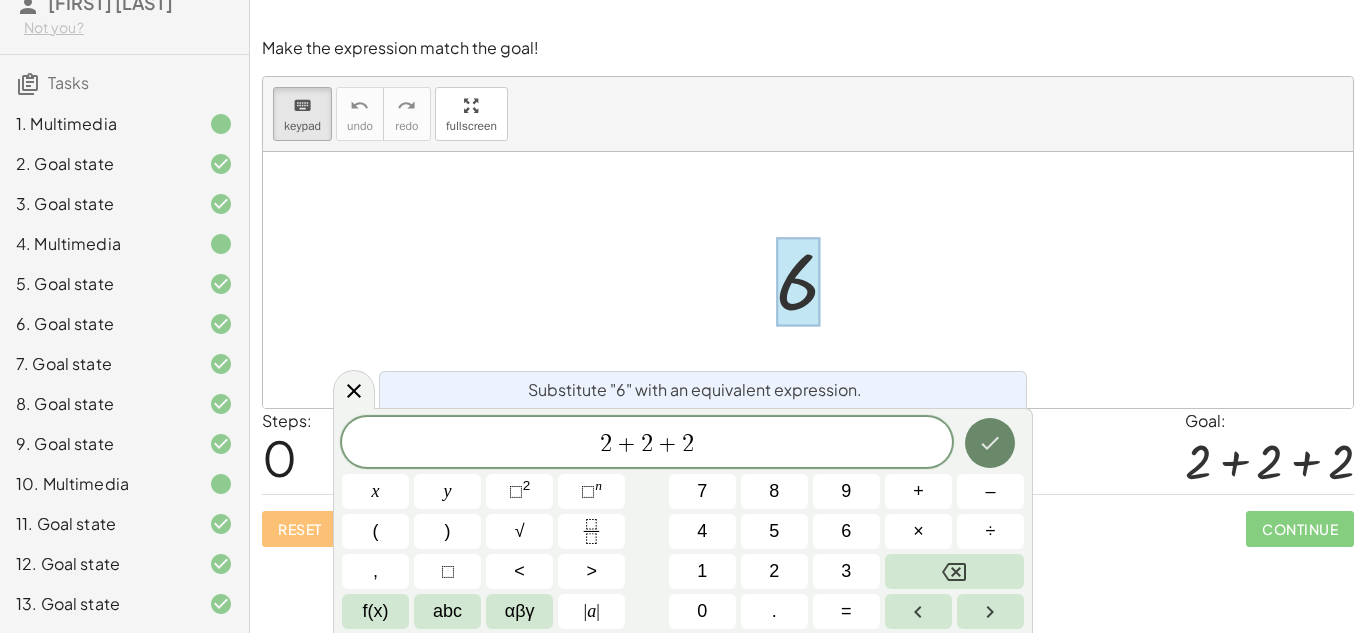 click at bounding box center (990, 443) 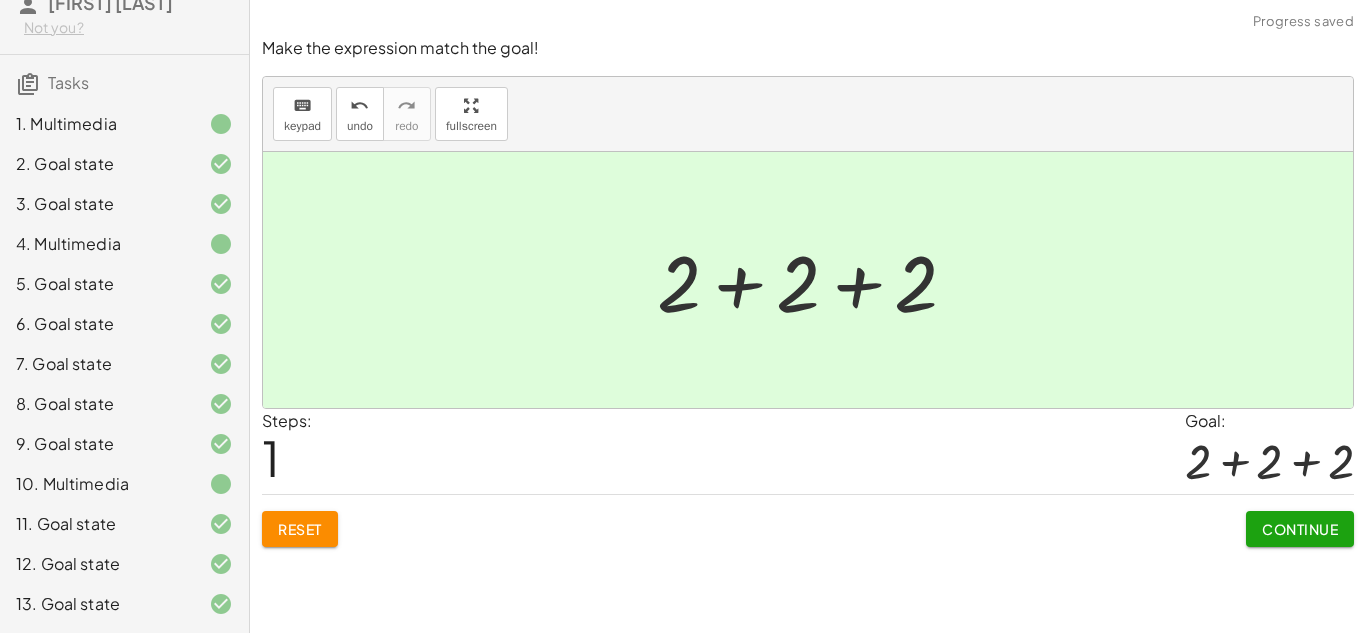 click on "Continue" at bounding box center (1300, 529) 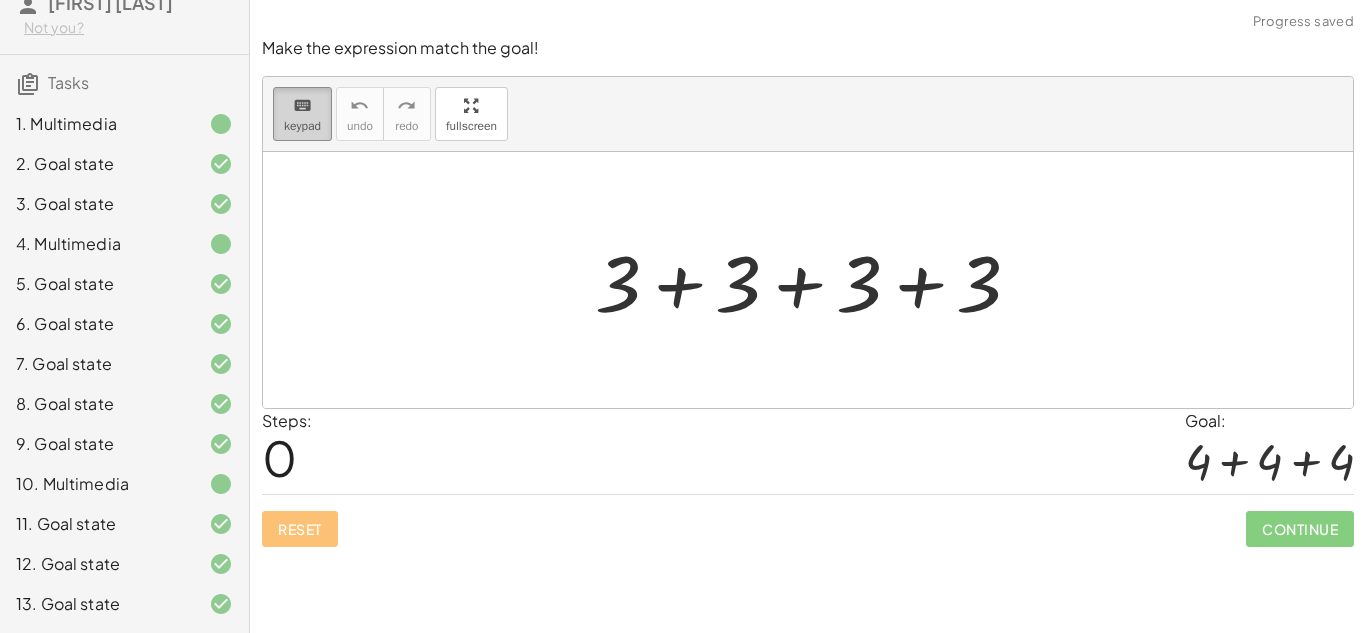 click on "keypad" at bounding box center (302, 126) 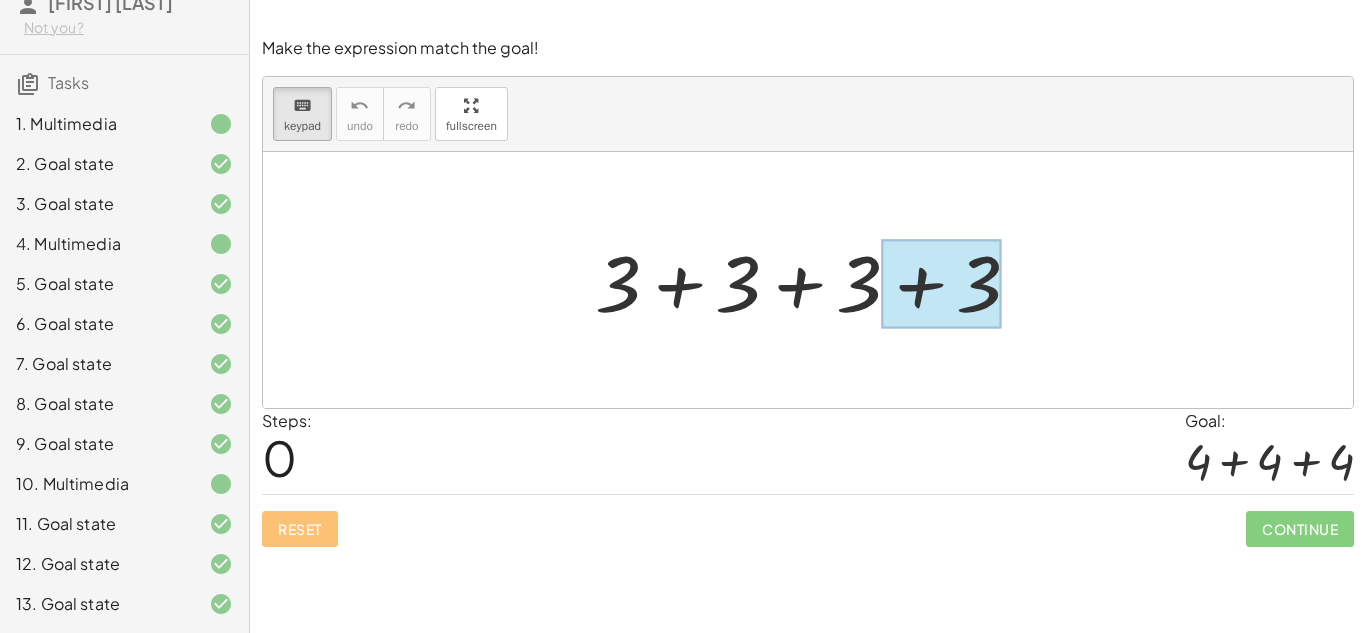 click at bounding box center (941, 284) 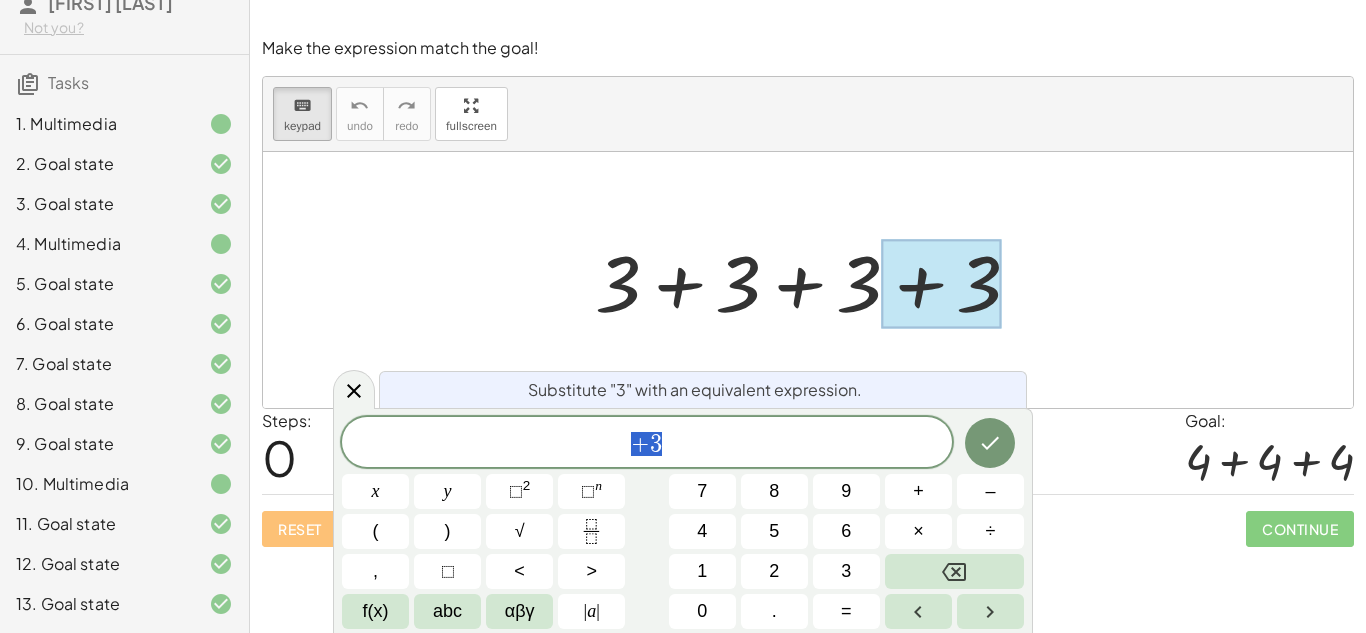 click on "+ 3" at bounding box center [647, 444] 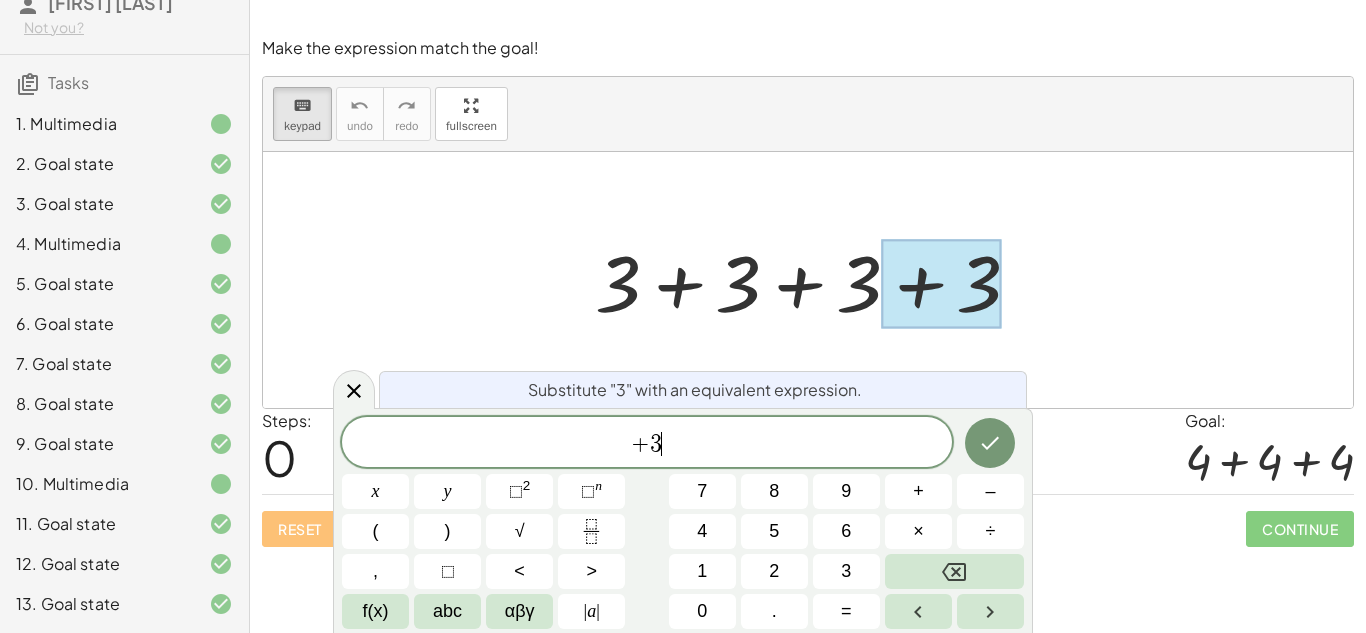click on "+" at bounding box center [640, 444] 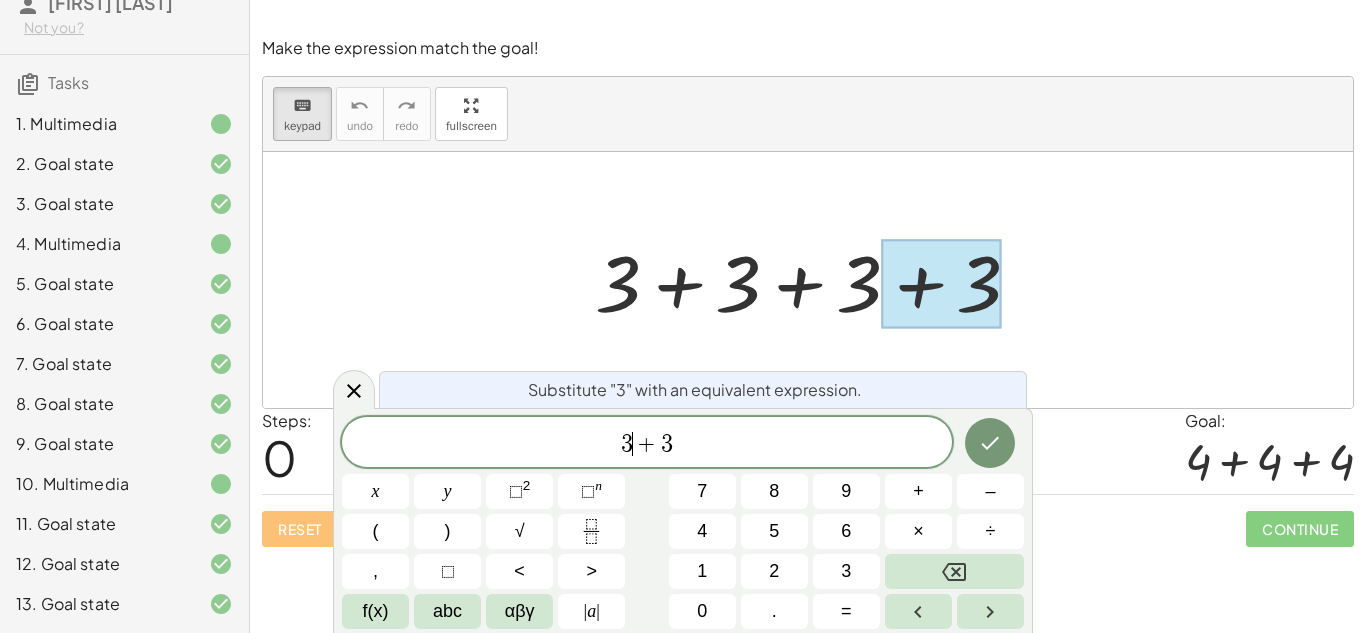 click on "3 ​ + 3" at bounding box center (647, 444) 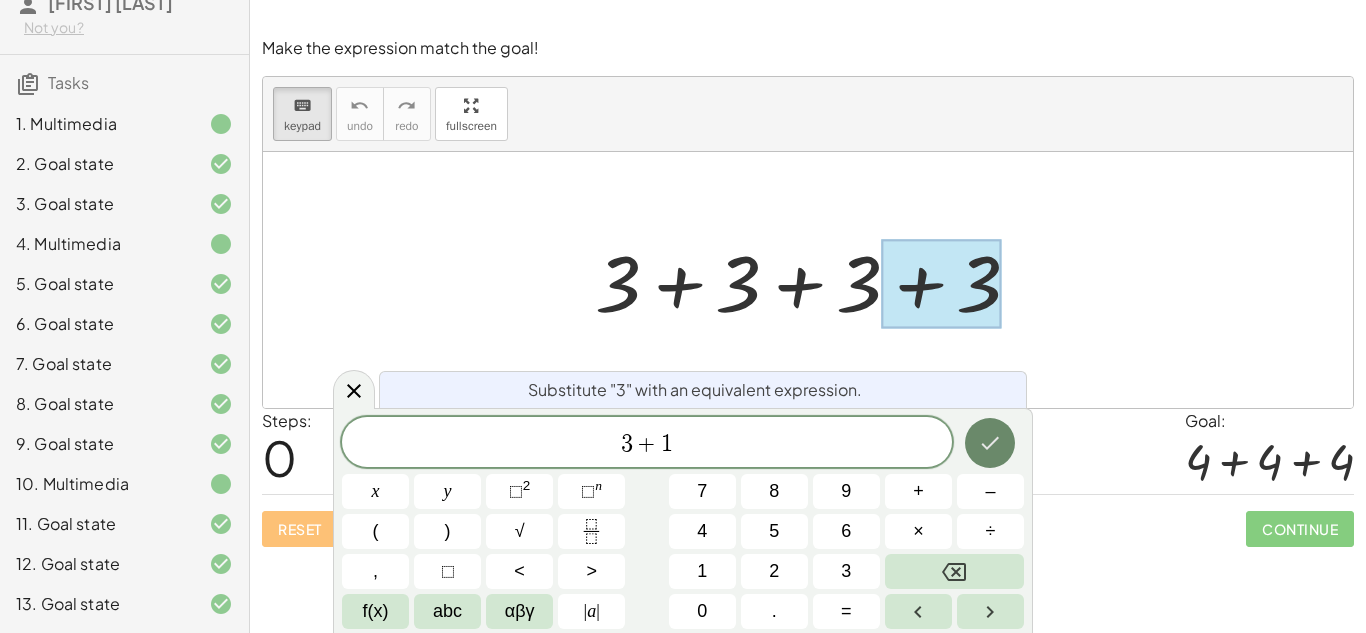 click at bounding box center [990, 443] 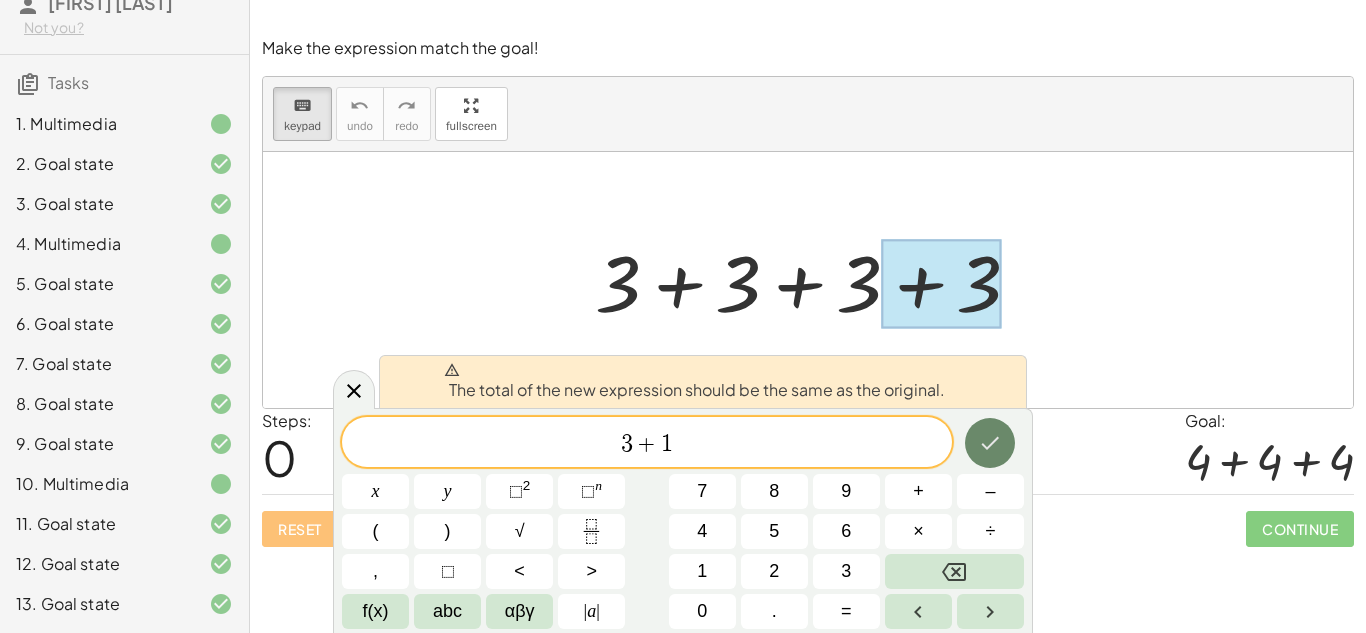 click at bounding box center [990, 443] 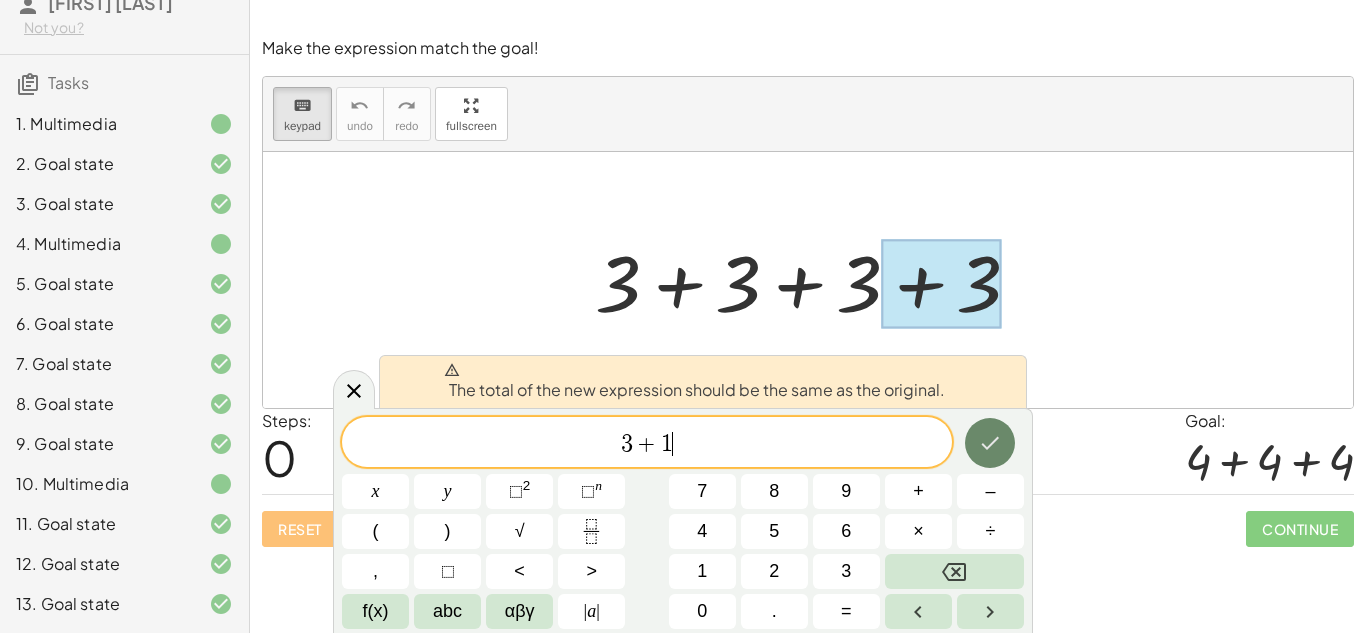 click at bounding box center (990, 443) 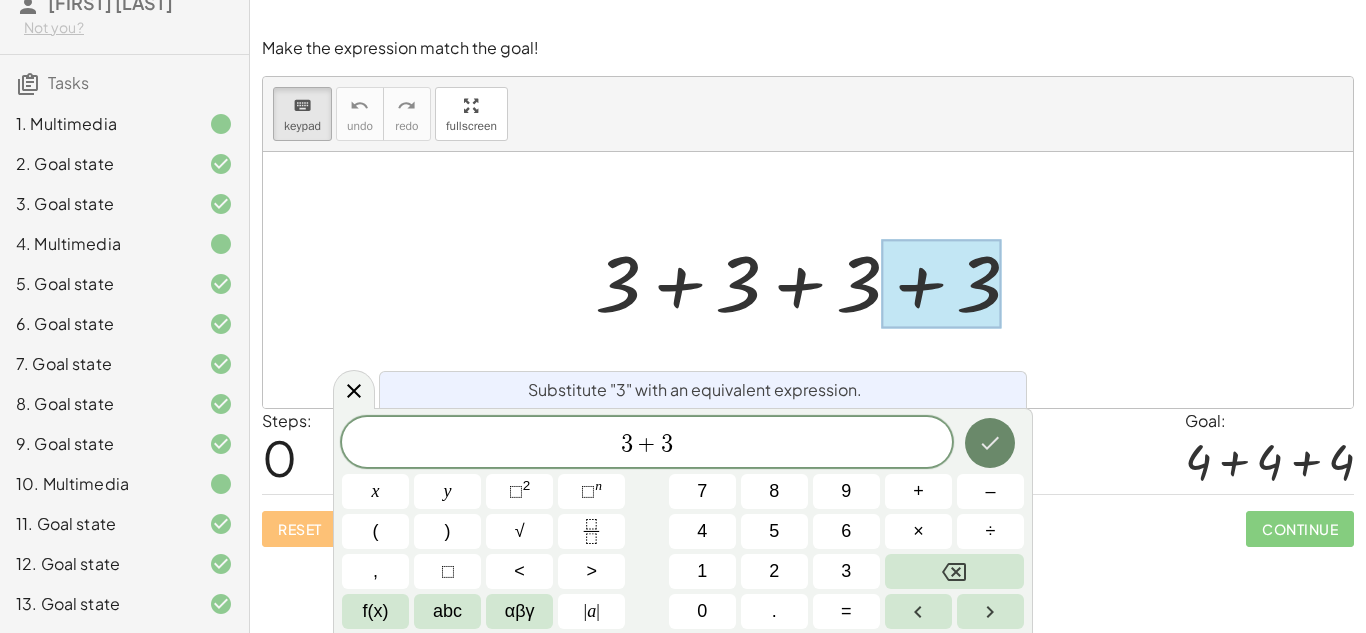 click at bounding box center (990, 443) 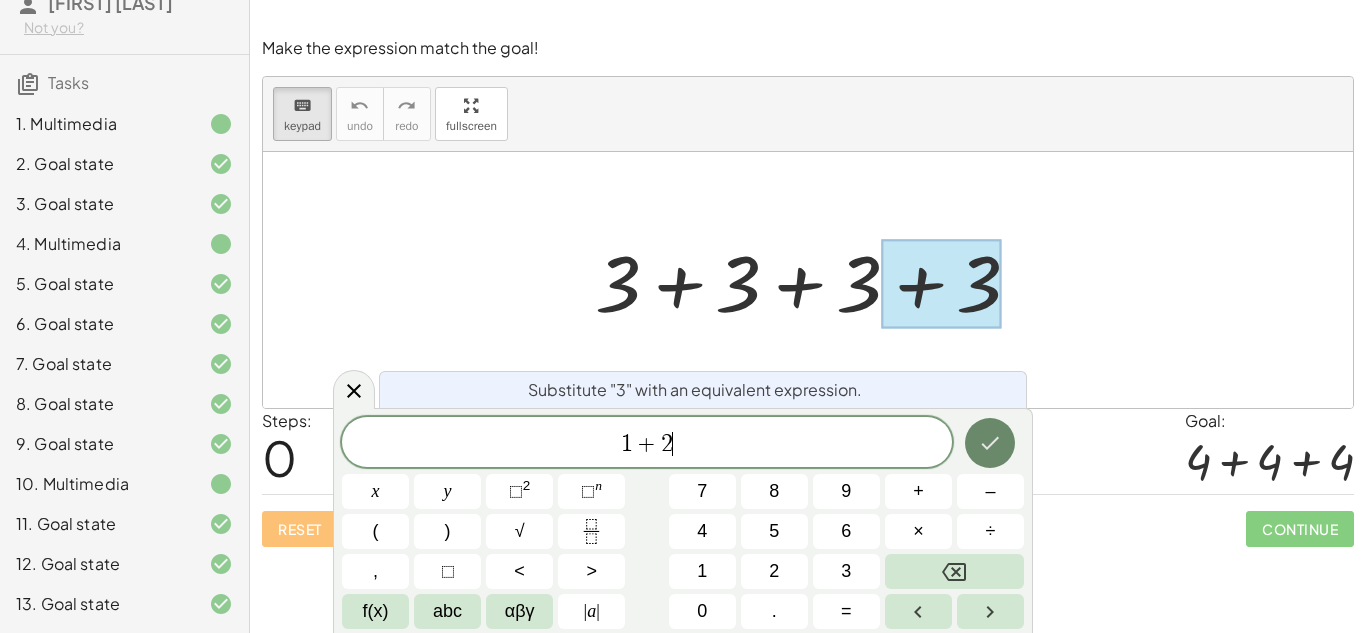 click at bounding box center [990, 443] 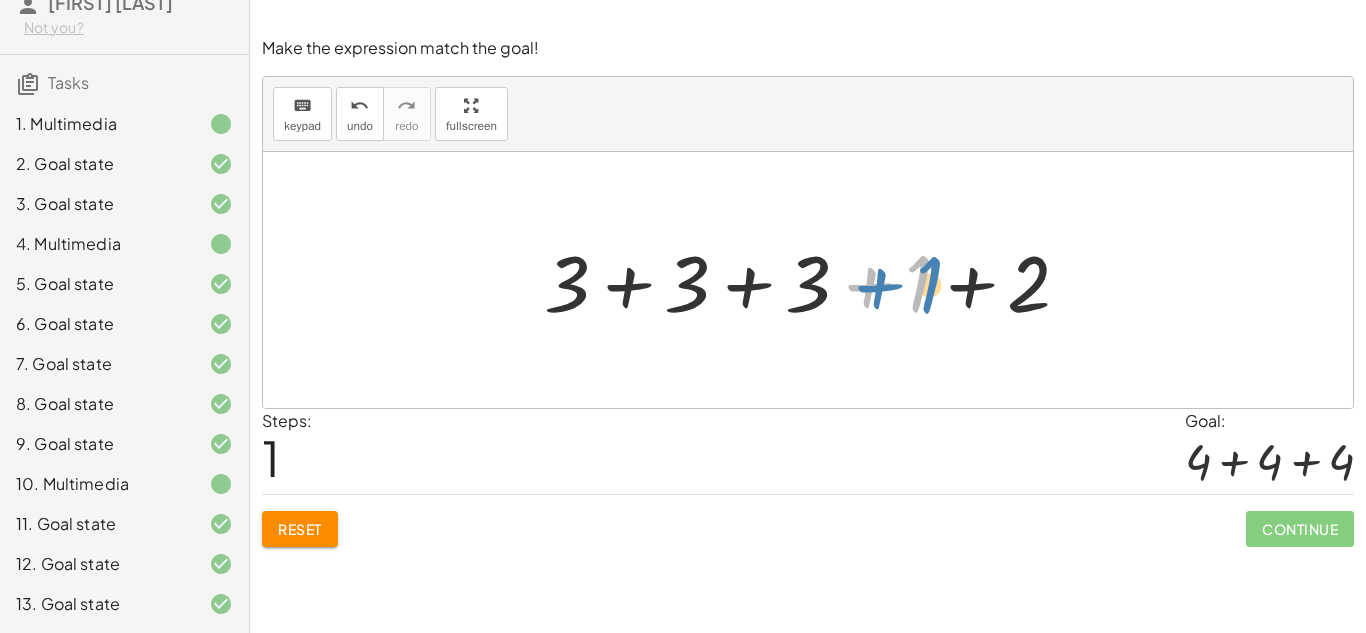 drag, startPoint x: 917, startPoint y: 286, endPoint x: 928, endPoint y: 287, distance: 11.045361 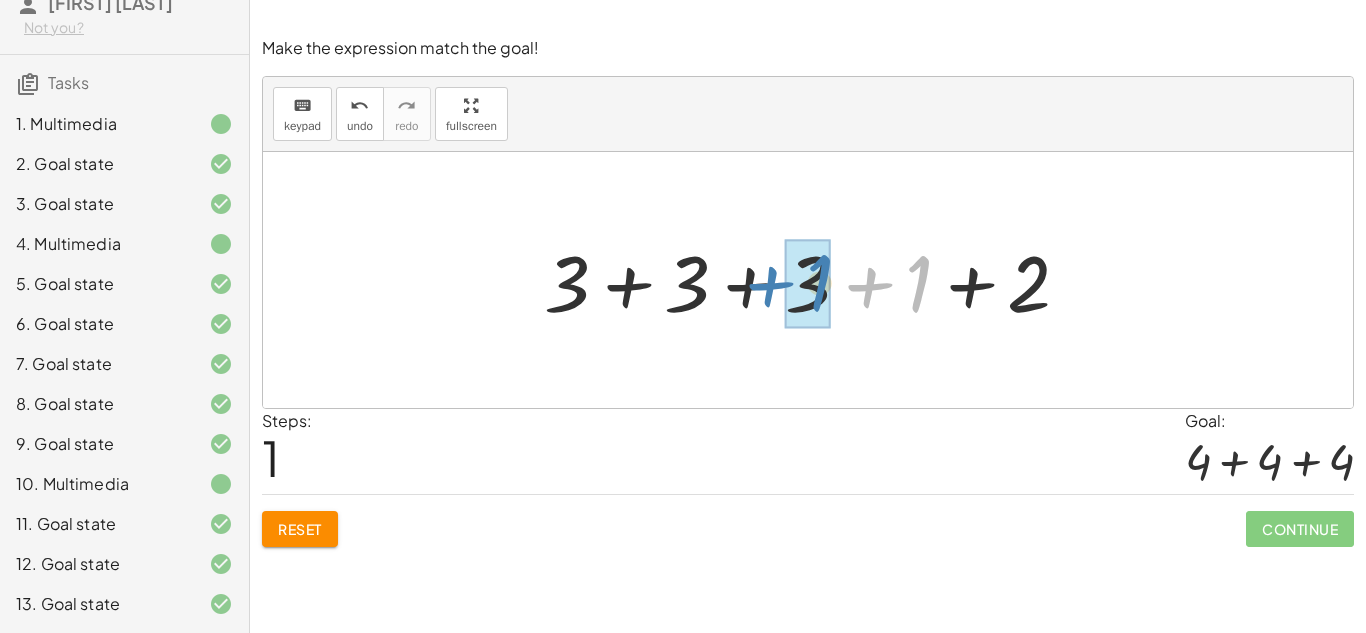 drag, startPoint x: 916, startPoint y: 282, endPoint x: 817, endPoint y: 281, distance: 99.00505 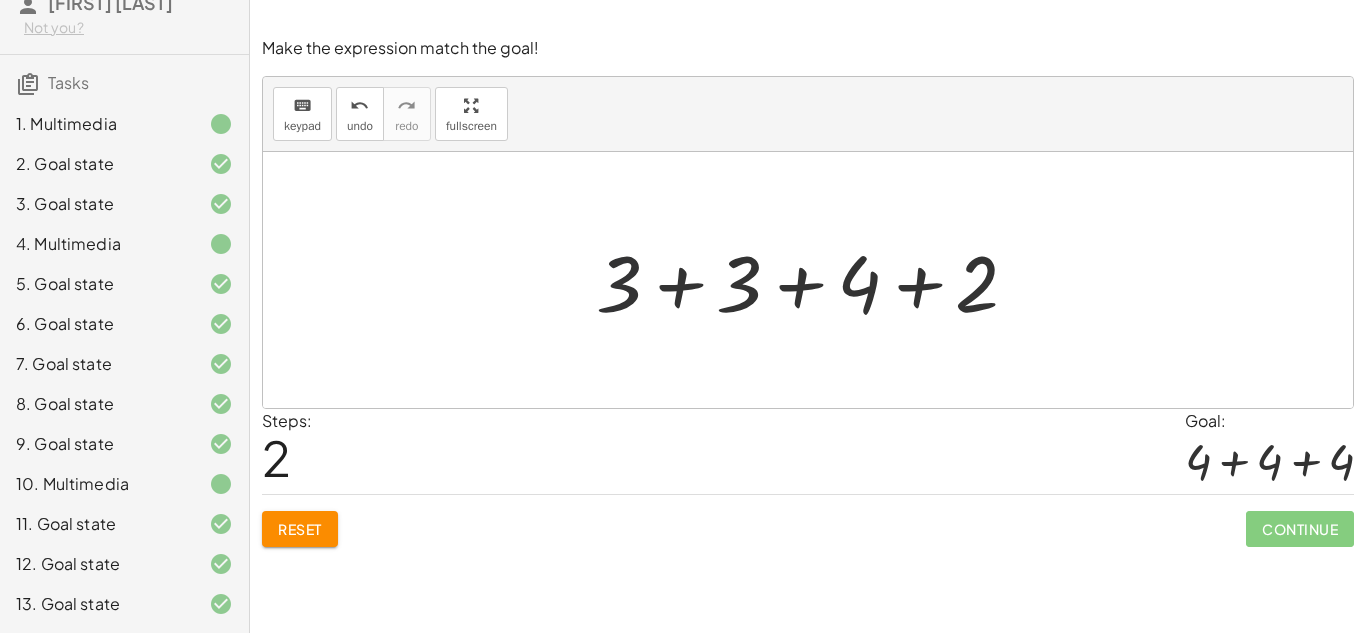 click at bounding box center (815, 280) 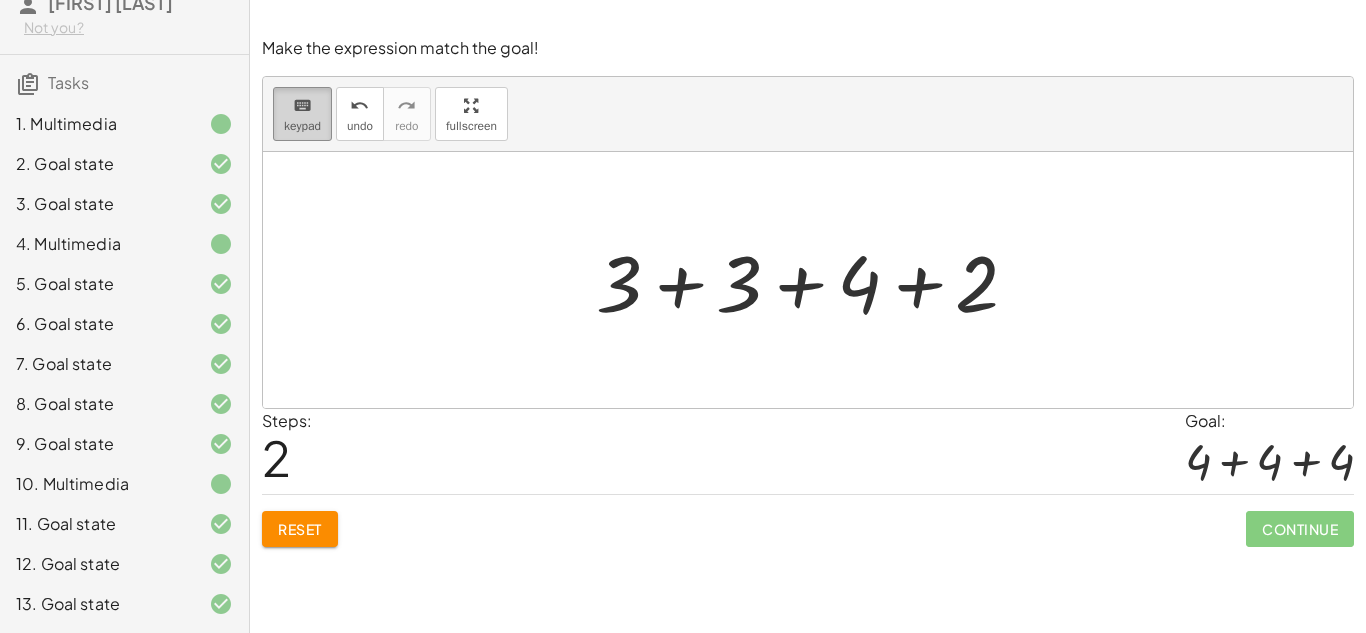 click on "keyboard" at bounding box center (302, 105) 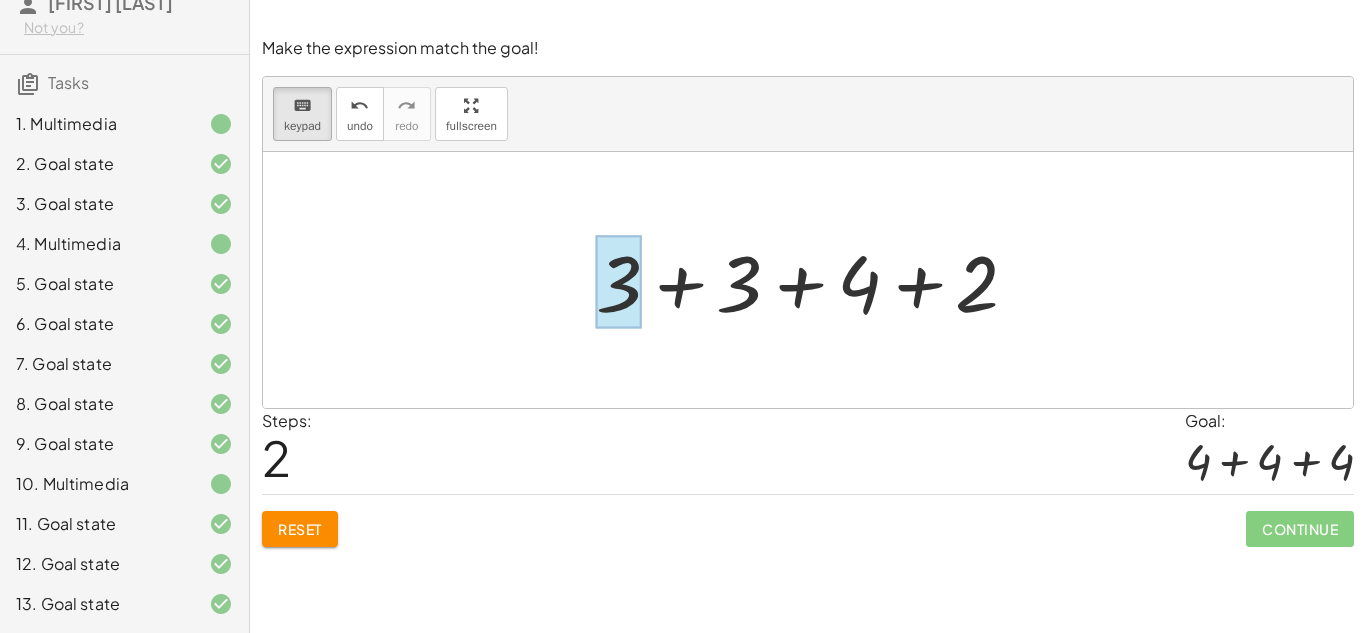 click at bounding box center (619, 282) 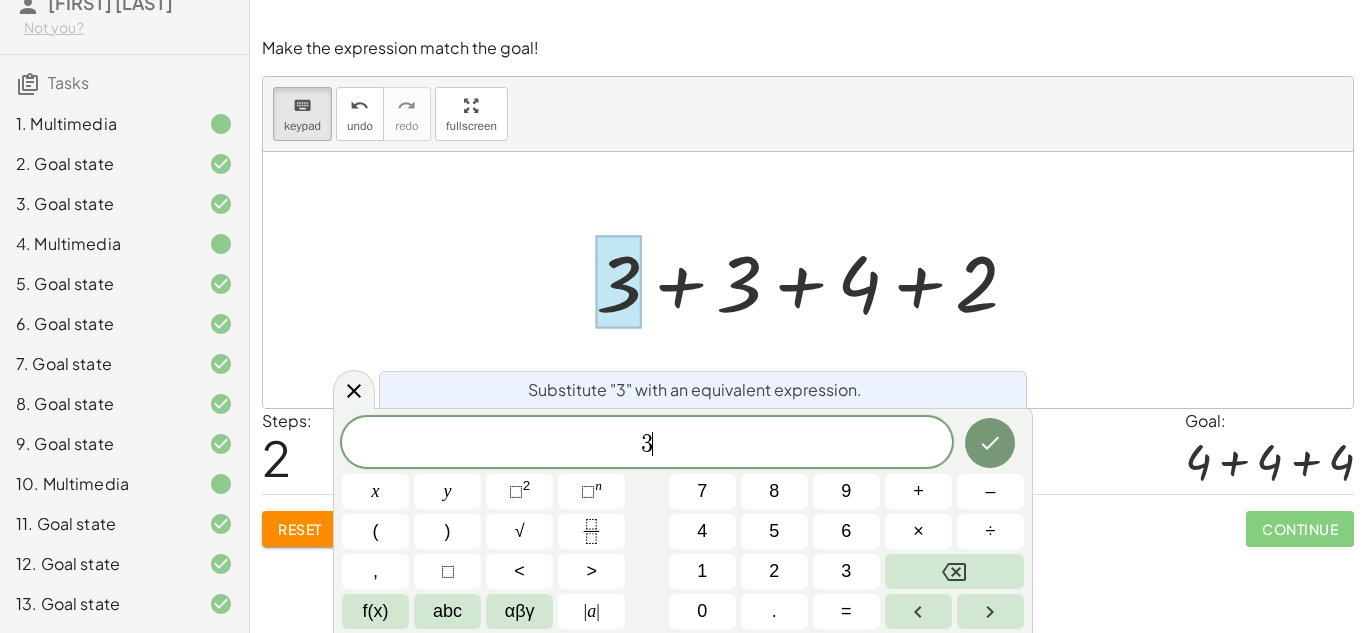 click on "3 ​" at bounding box center (647, 444) 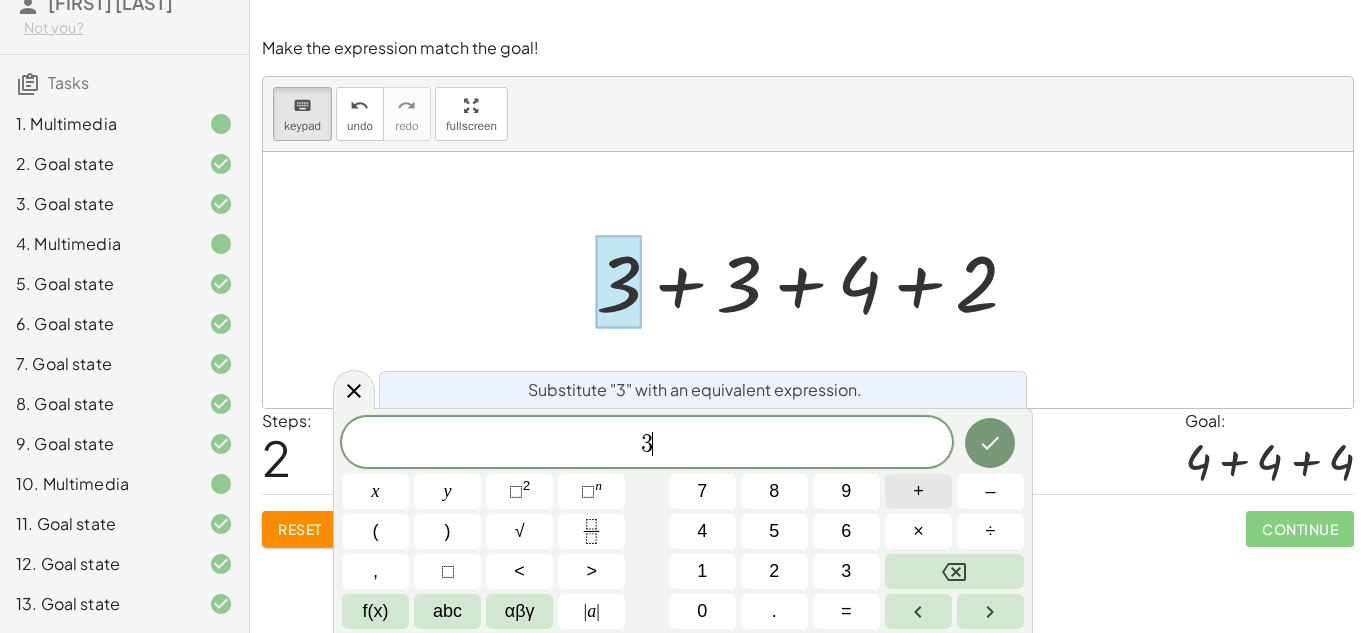 click on "+" at bounding box center (918, 491) 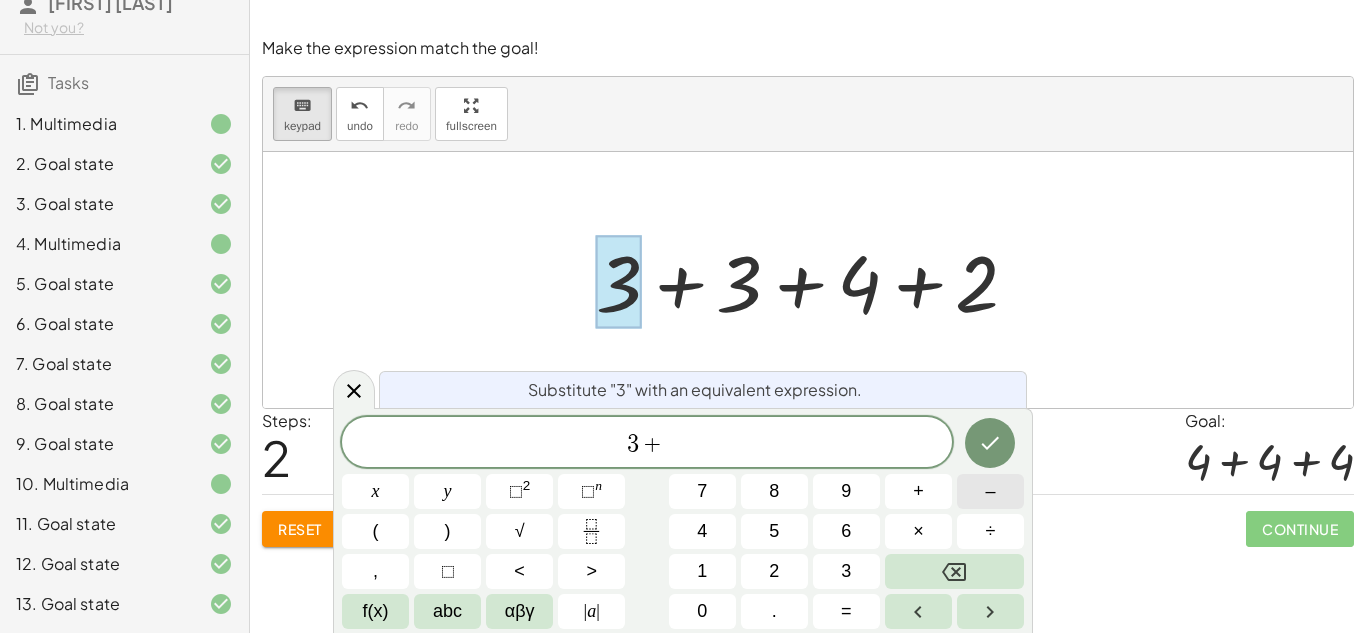 click on "–" at bounding box center [990, 491] 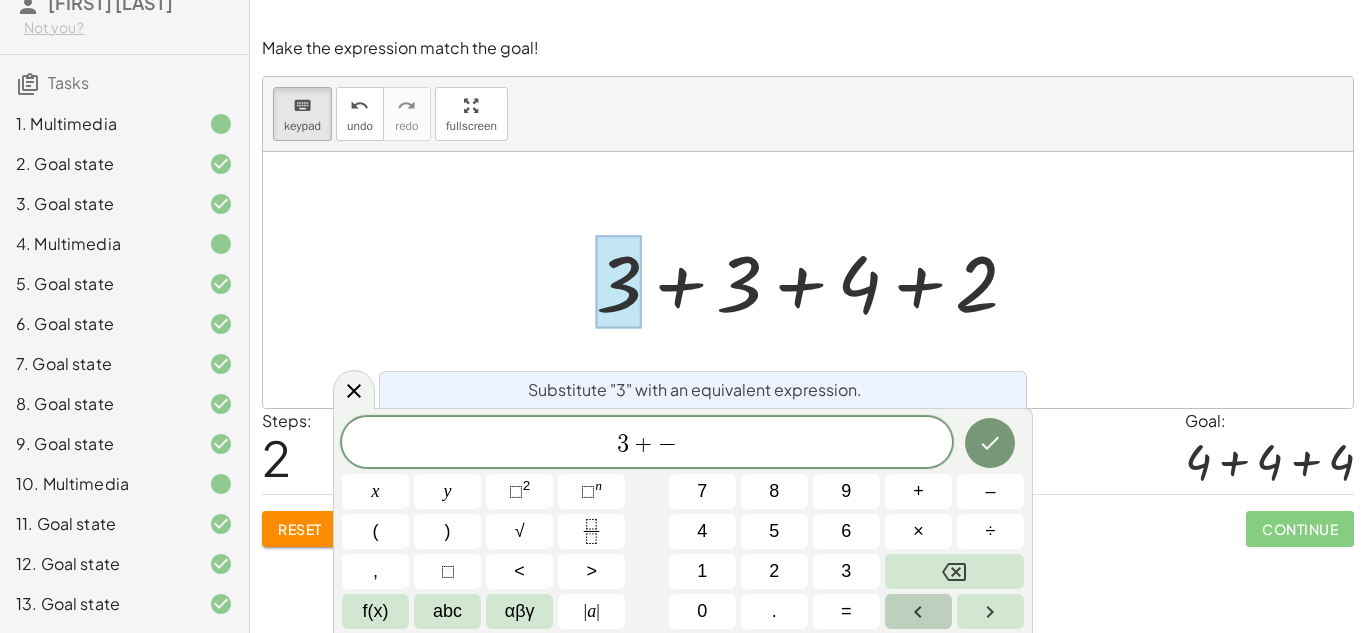 click 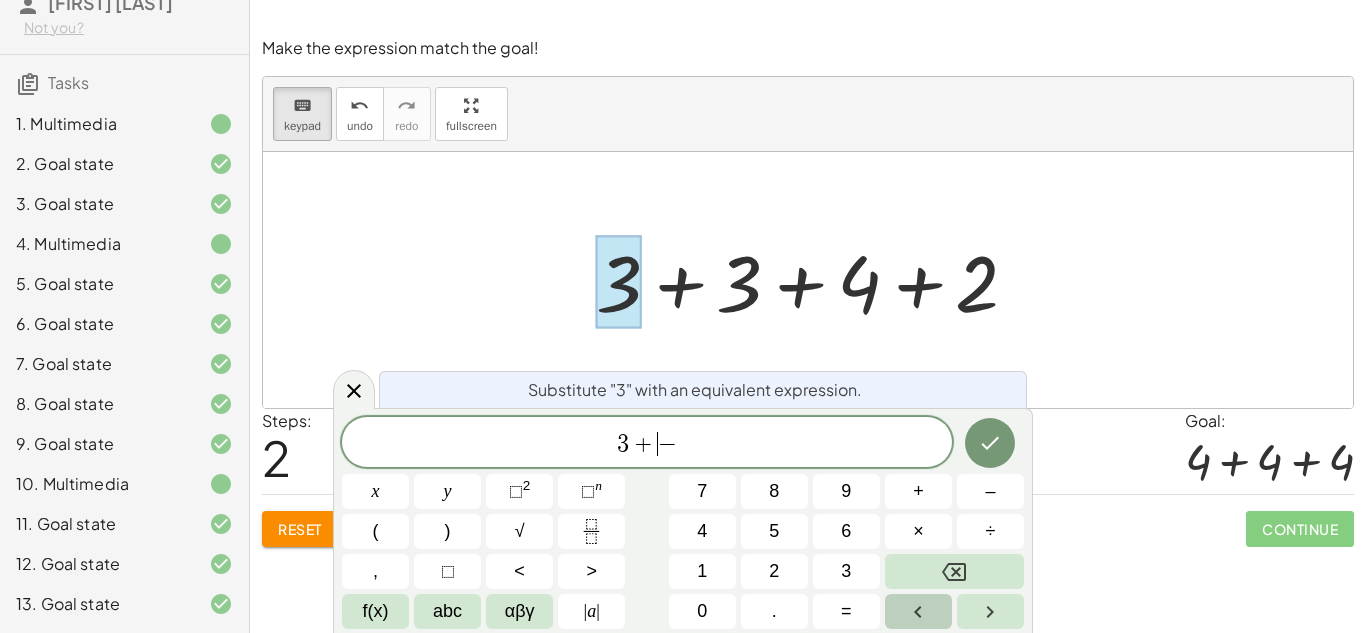 click 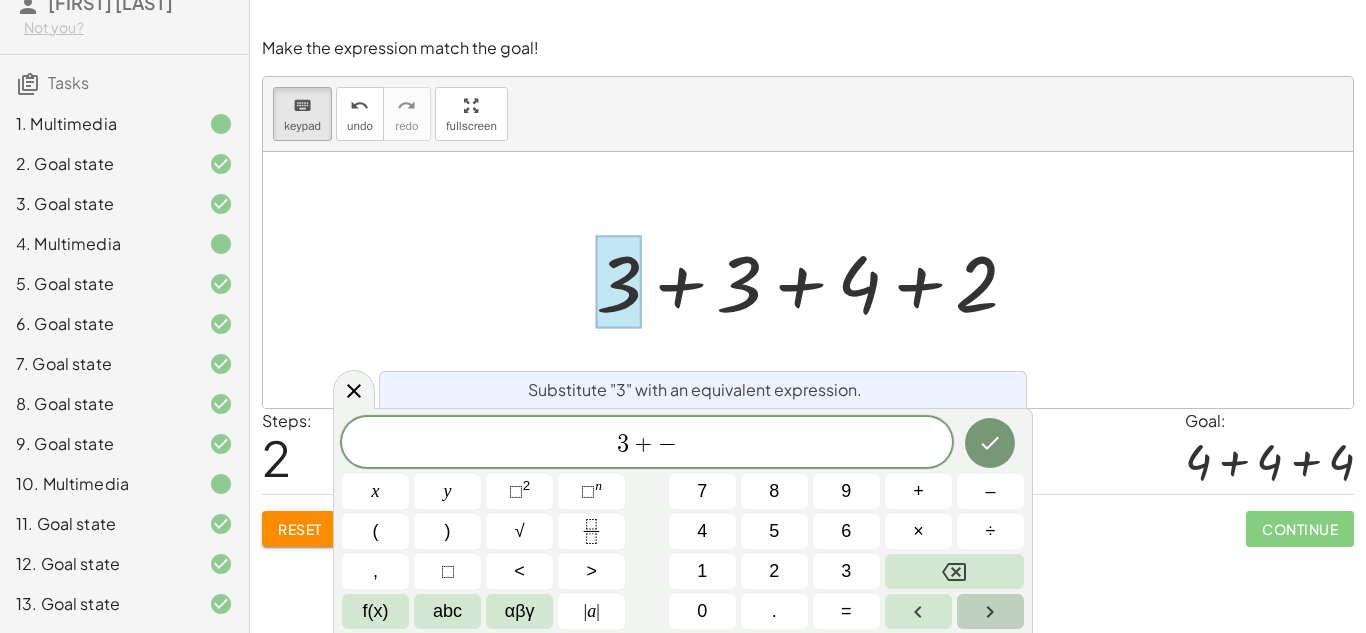 click 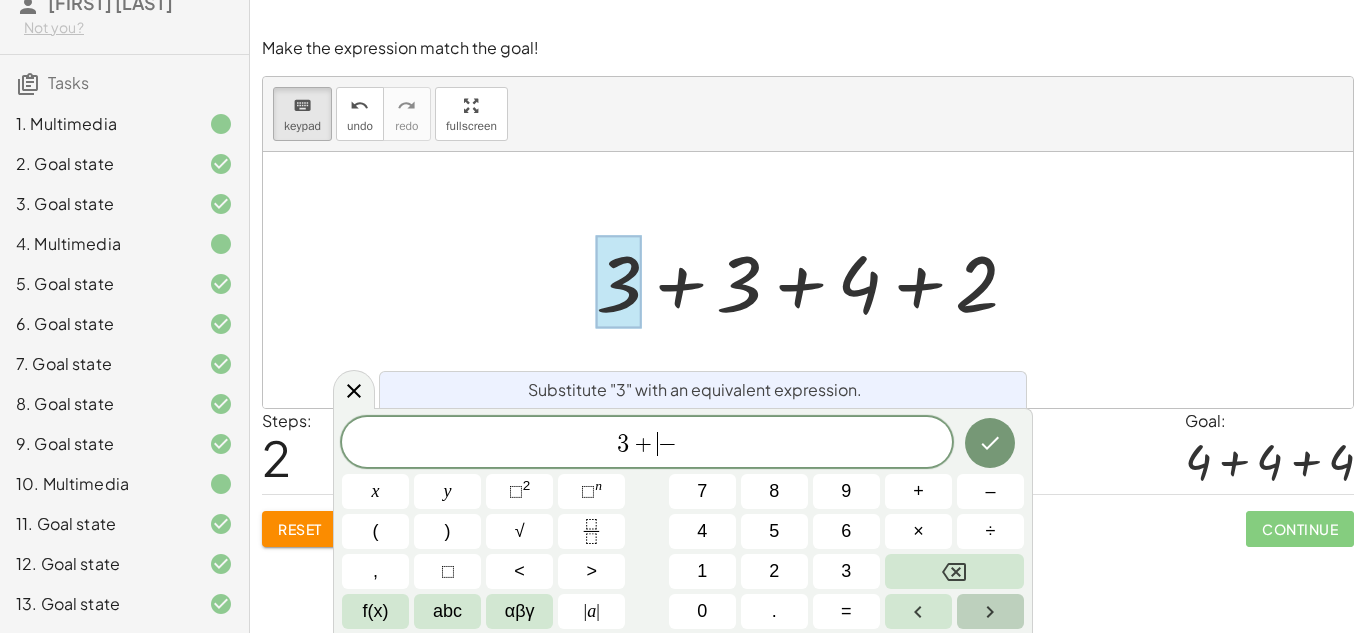 click 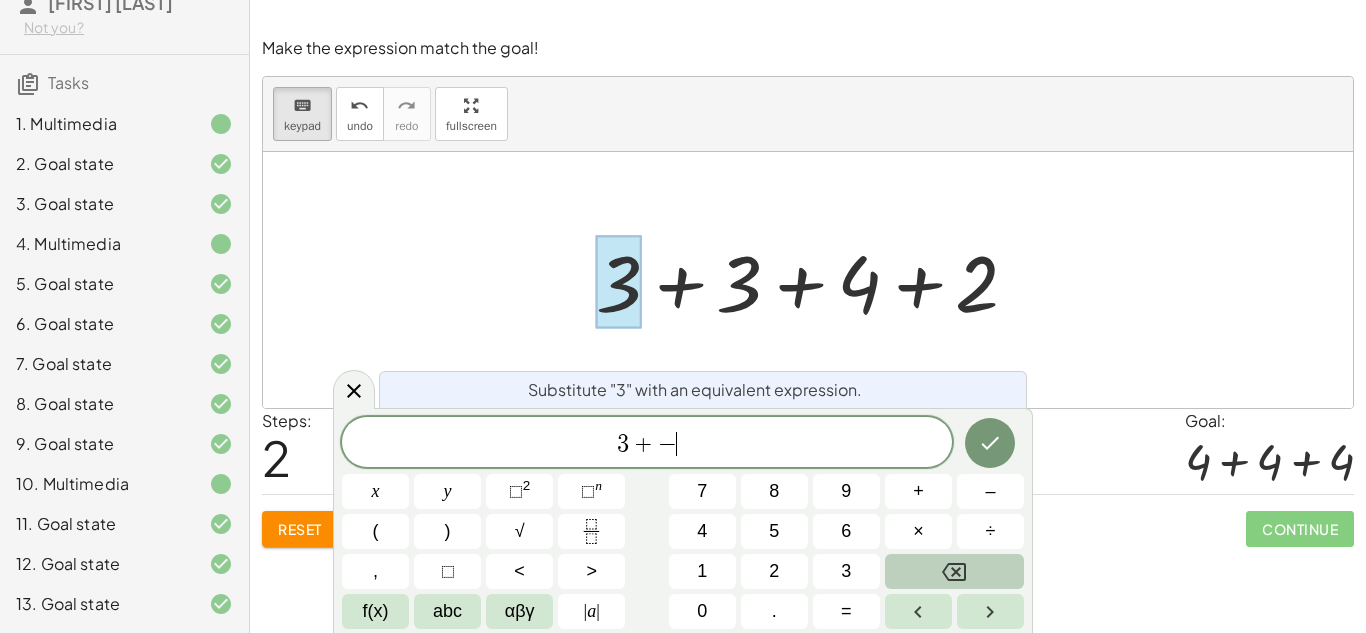 click 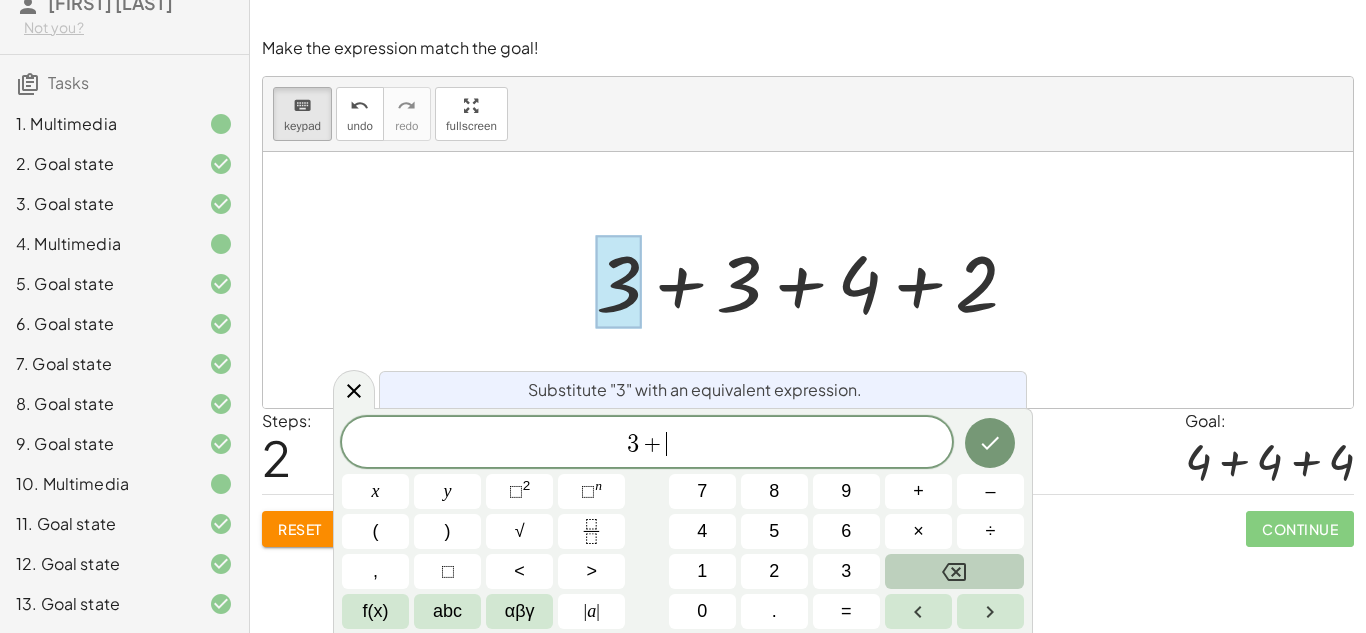click 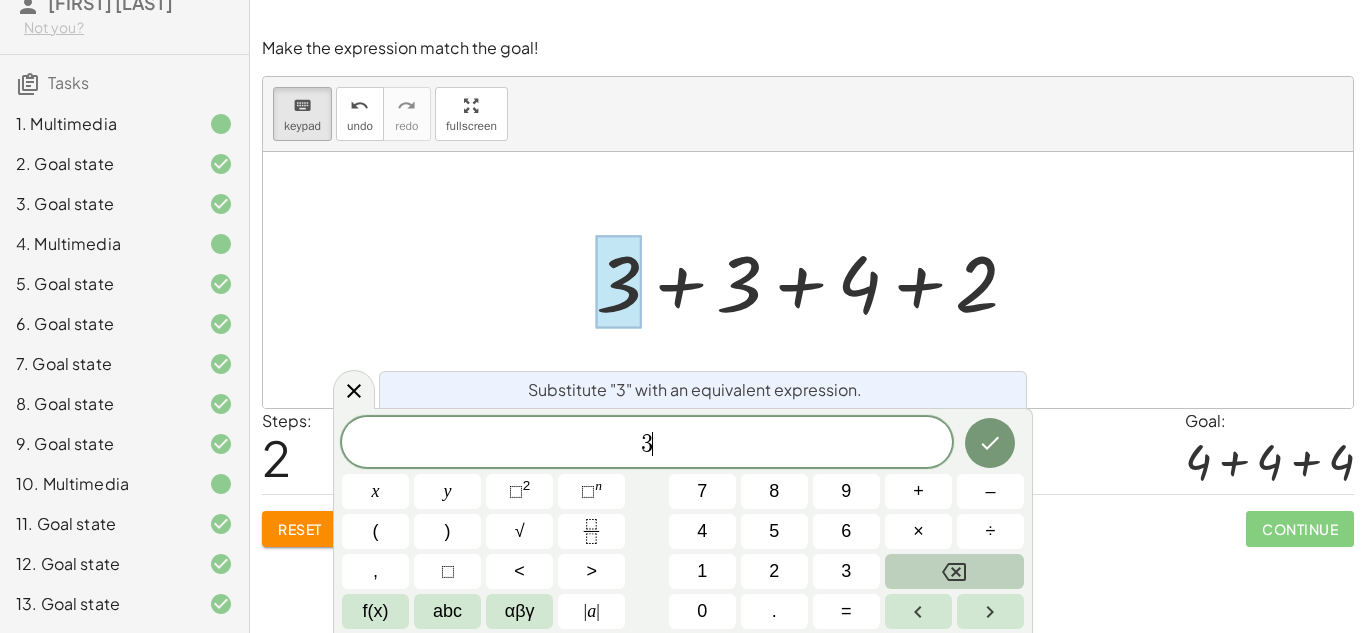 click 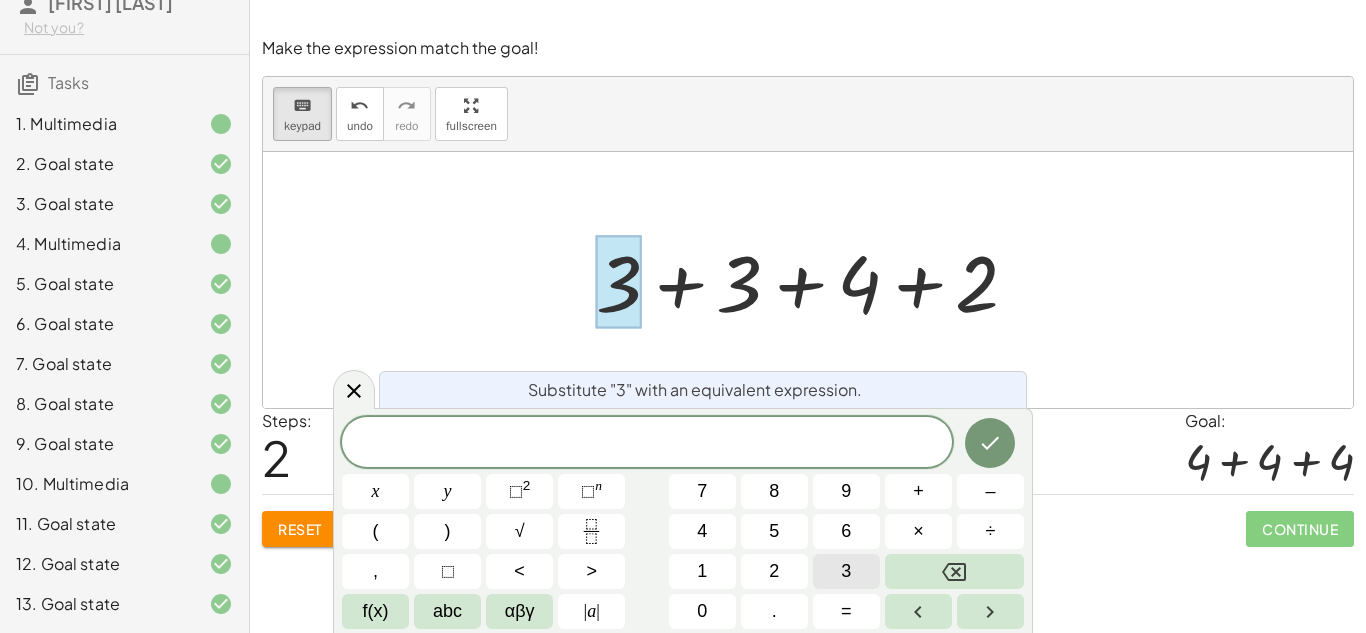 click on "3" at bounding box center (846, 571) 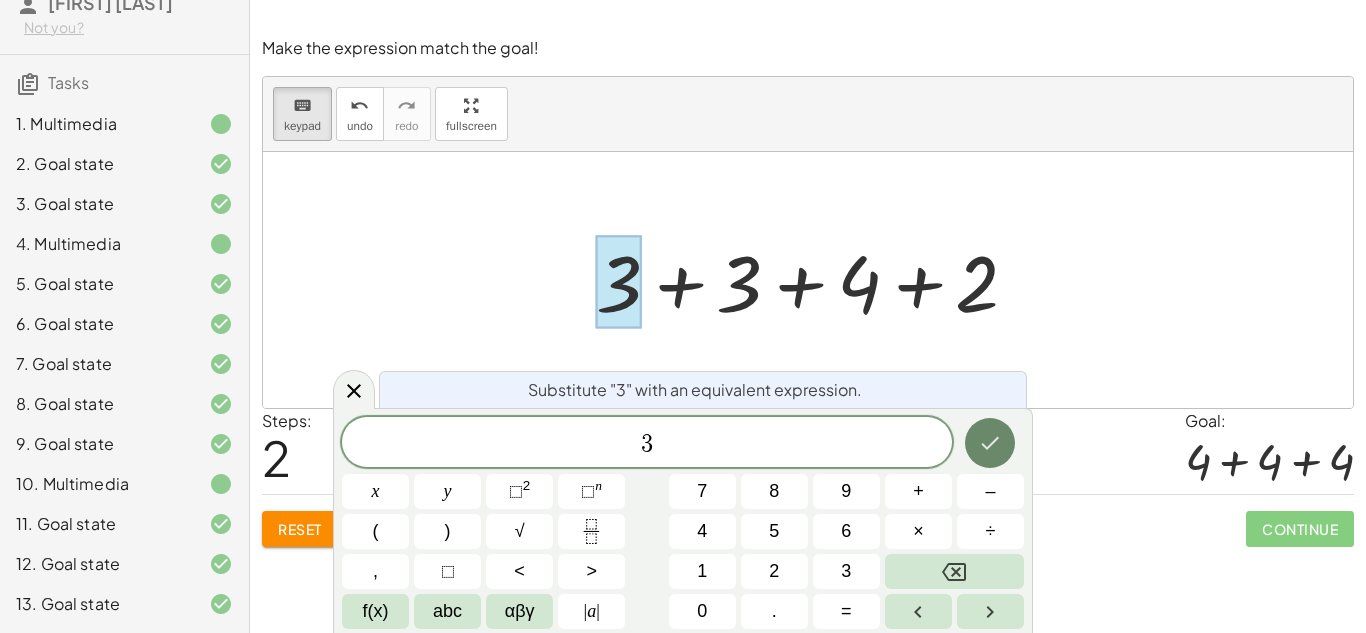 click at bounding box center [990, 443] 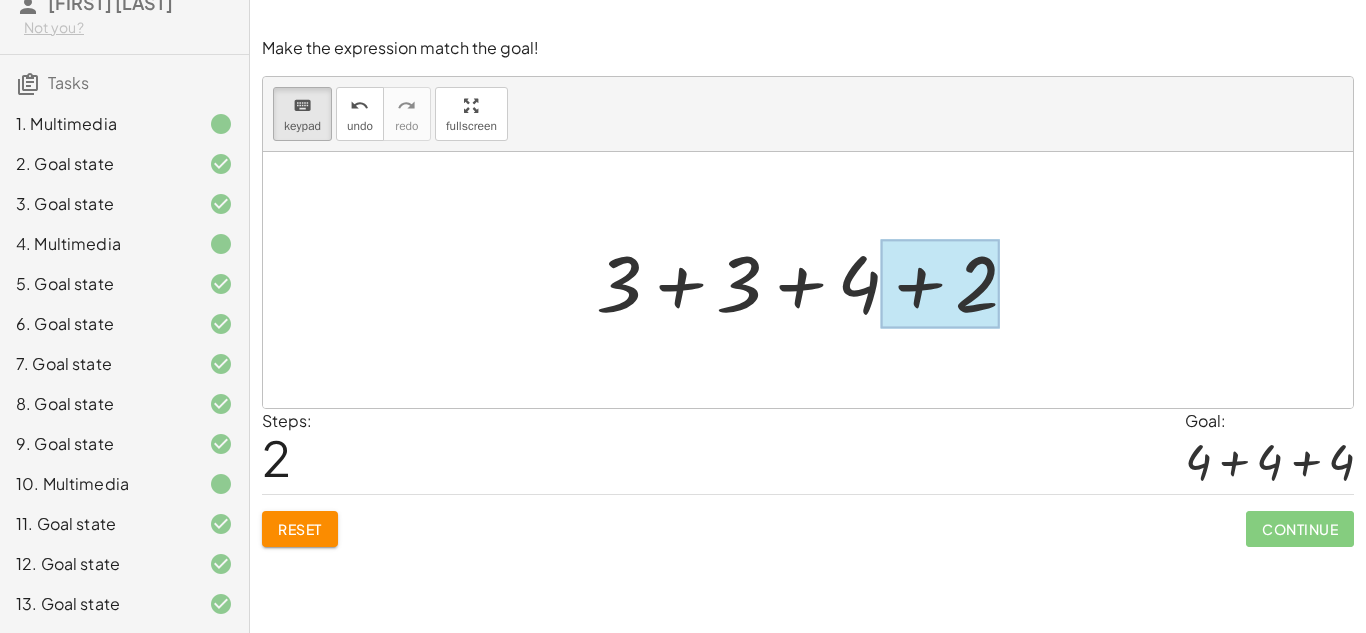 click at bounding box center [940, 284] 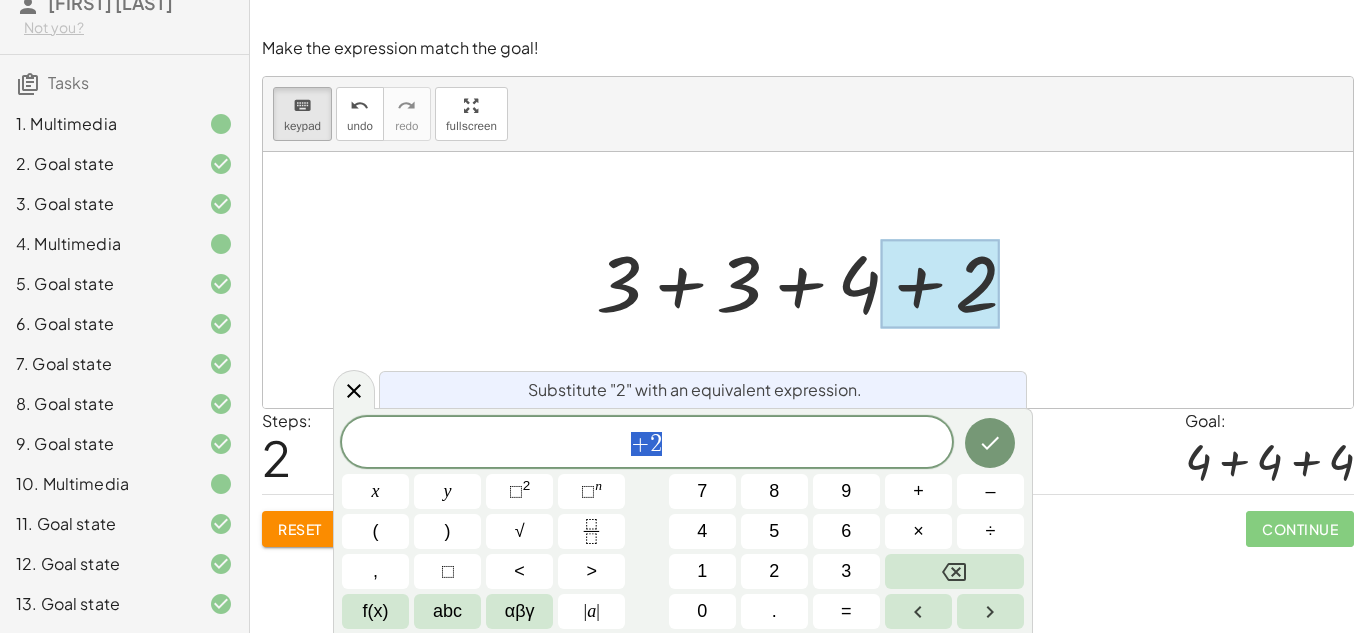 click on "+ 2" 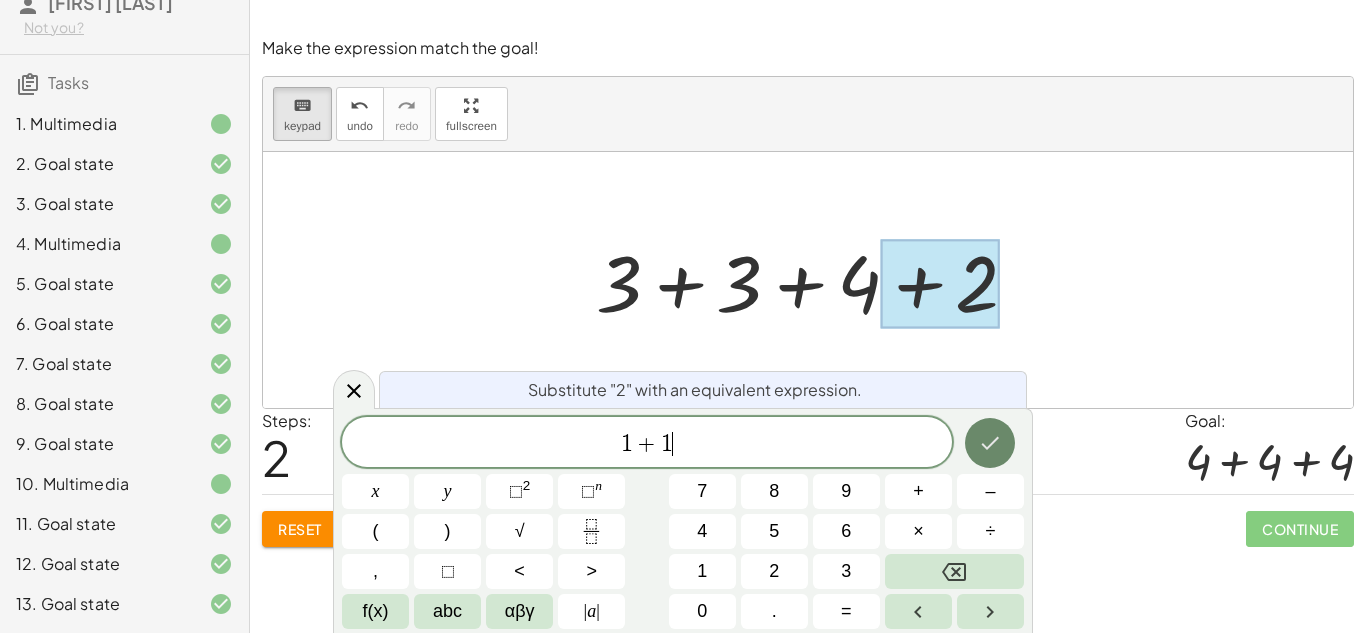 click 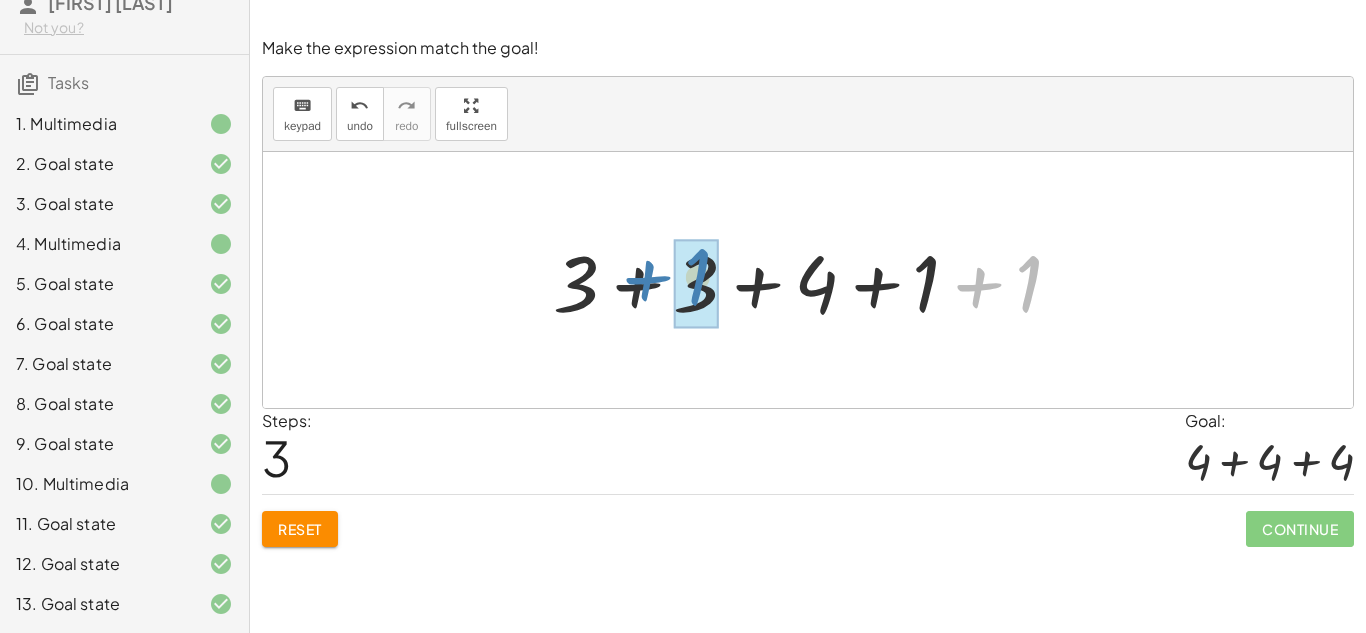 drag, startPoint x: 978, startPoint y: 280, endPoint x: 646, endPoint y: 272, distance: 332.09637 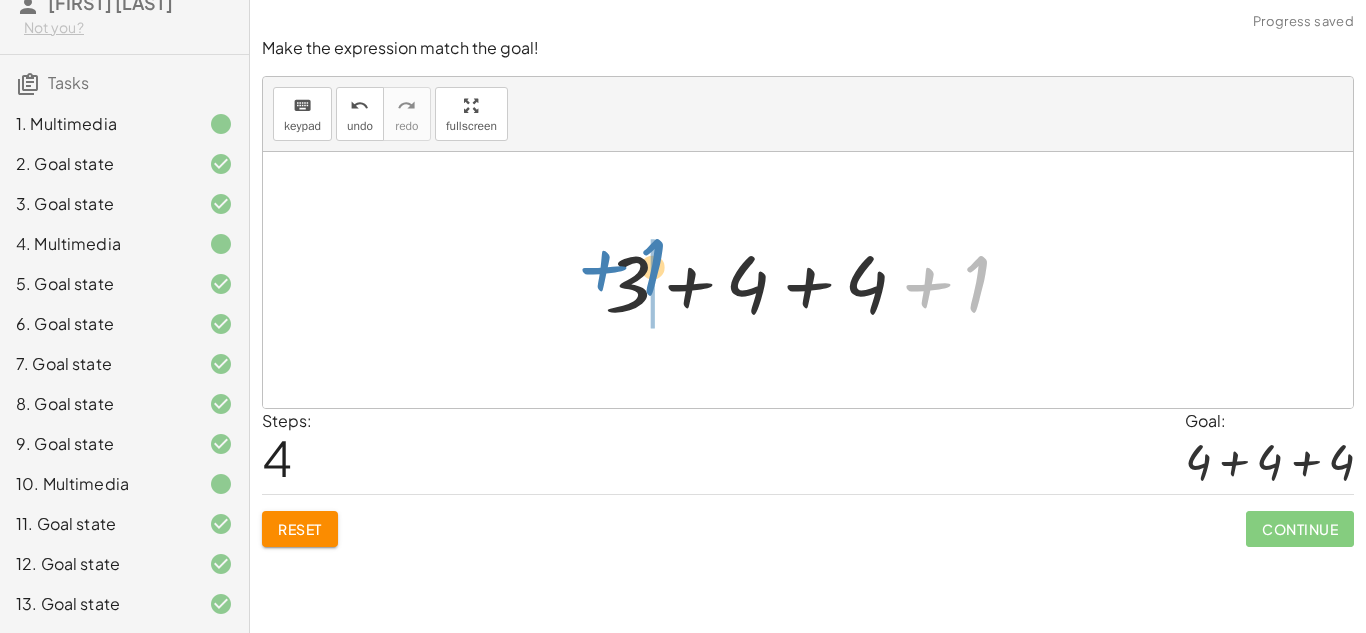 drag, startPoint x: 986, startPoint y: 264, endPoint x: 660, endPoint y: 248, distance: 326.3924 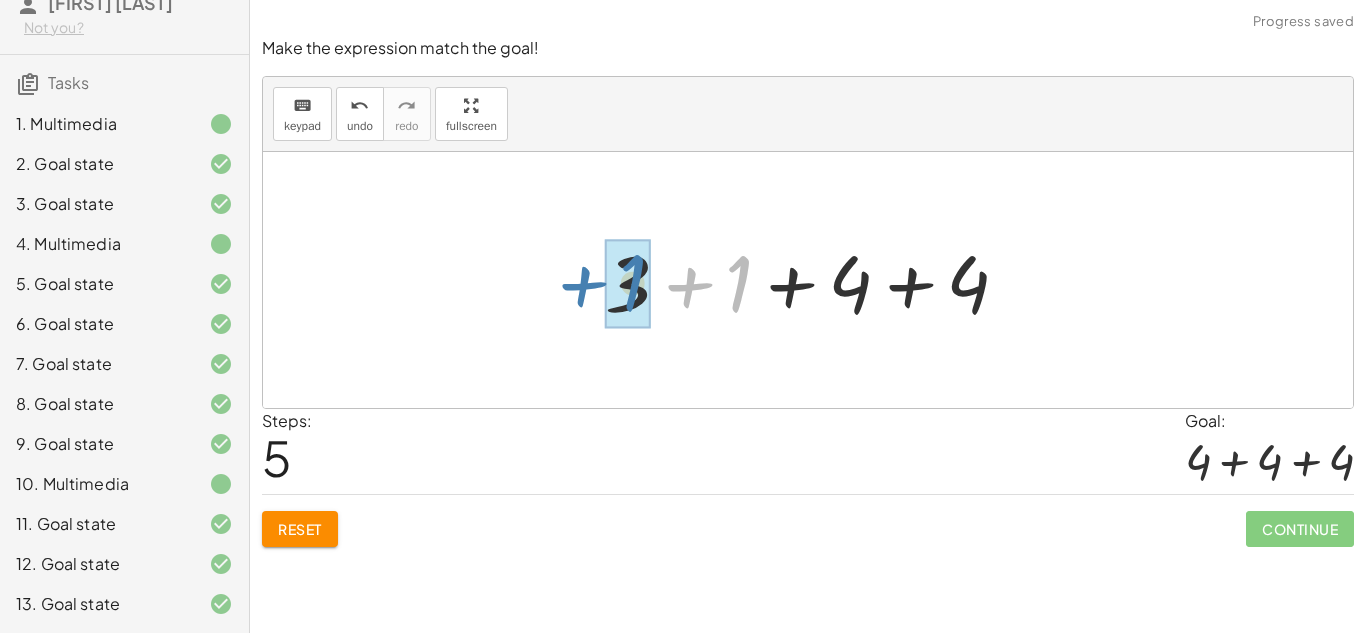drag, startPoint x: 738, startPoint y: 300, endPoint x: 631, endPoint y: 299, distance: 107.00467 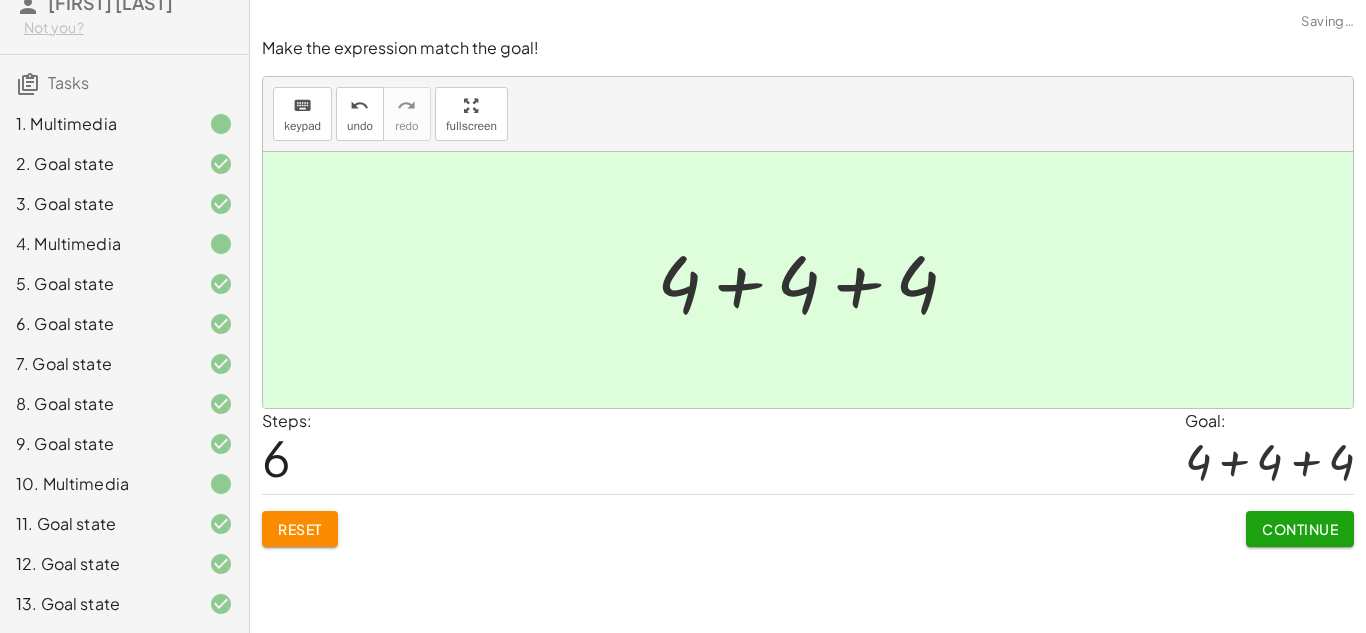 click on "Continue" at bounding box center (1300, 529) 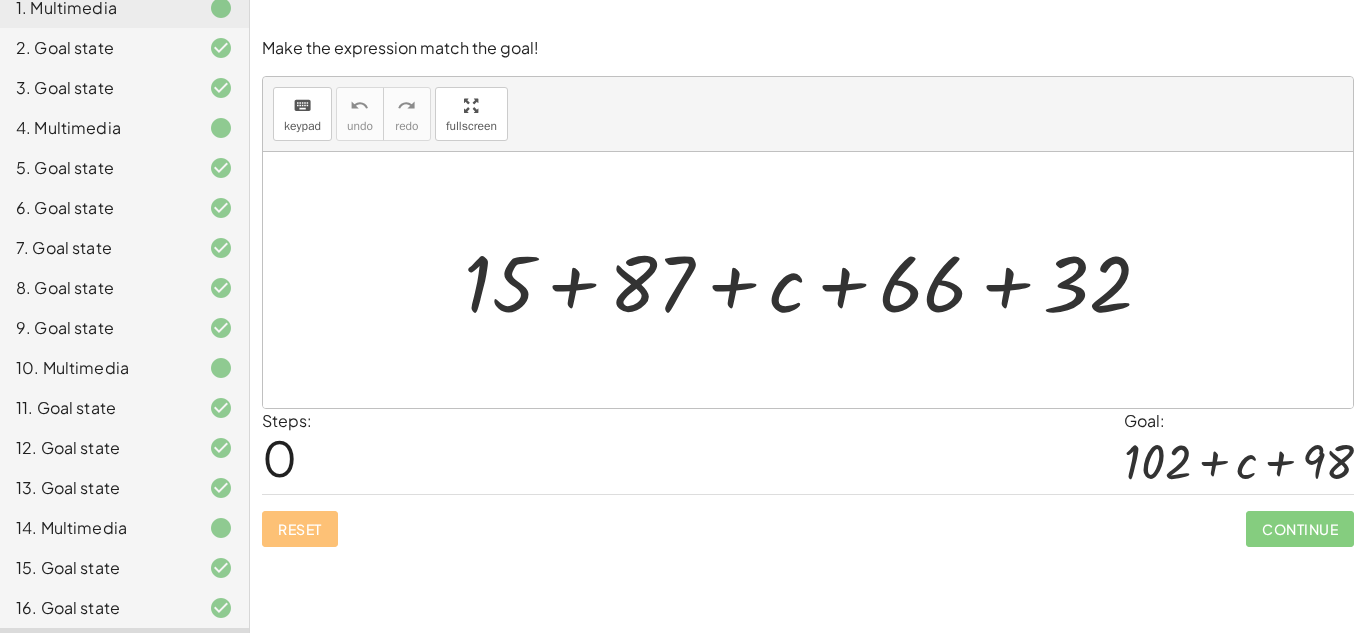 scroll, scrollTop: 218, scrollLeft: 0, axis: vertical 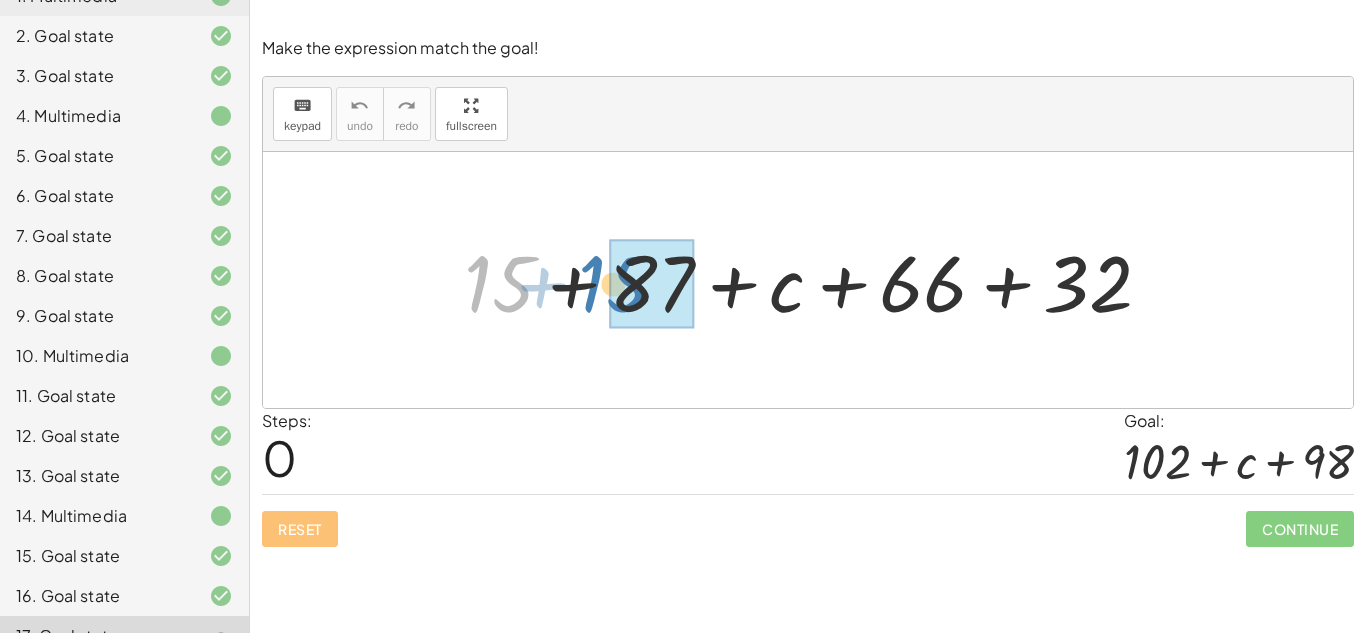 drag, startPoint x: 522, startPoint y: 293, endPoint x: 648, endPoint y: 294, distance: 126.00397 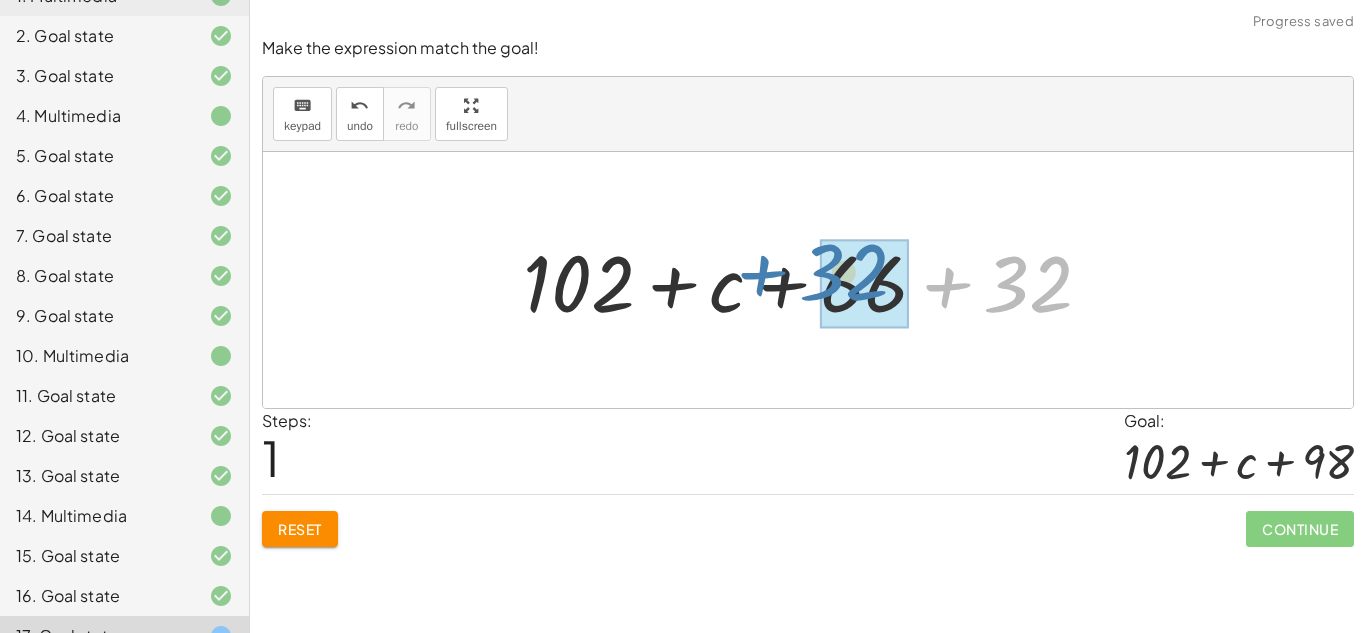 drag, startPoint x: 1025, startPoint y: 287, endPoint x: 840, endPoint y: 275, distance: 185.38878 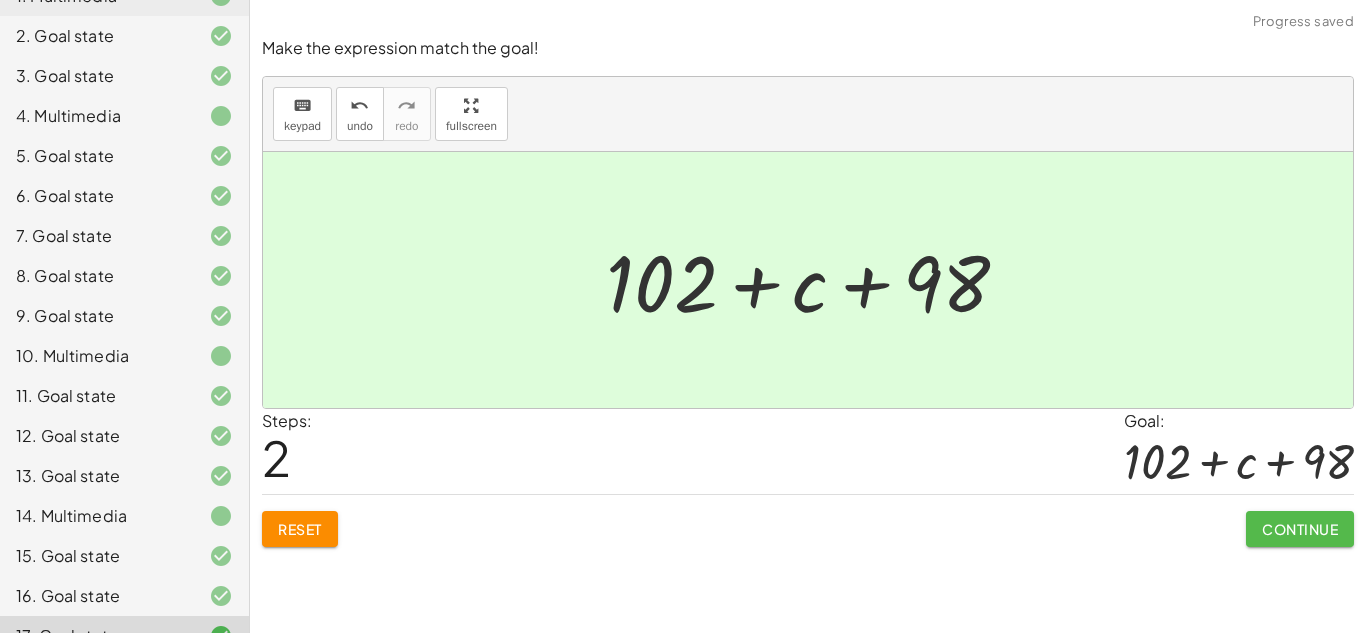 click on "Continue" at bounding box center [1300, 529] 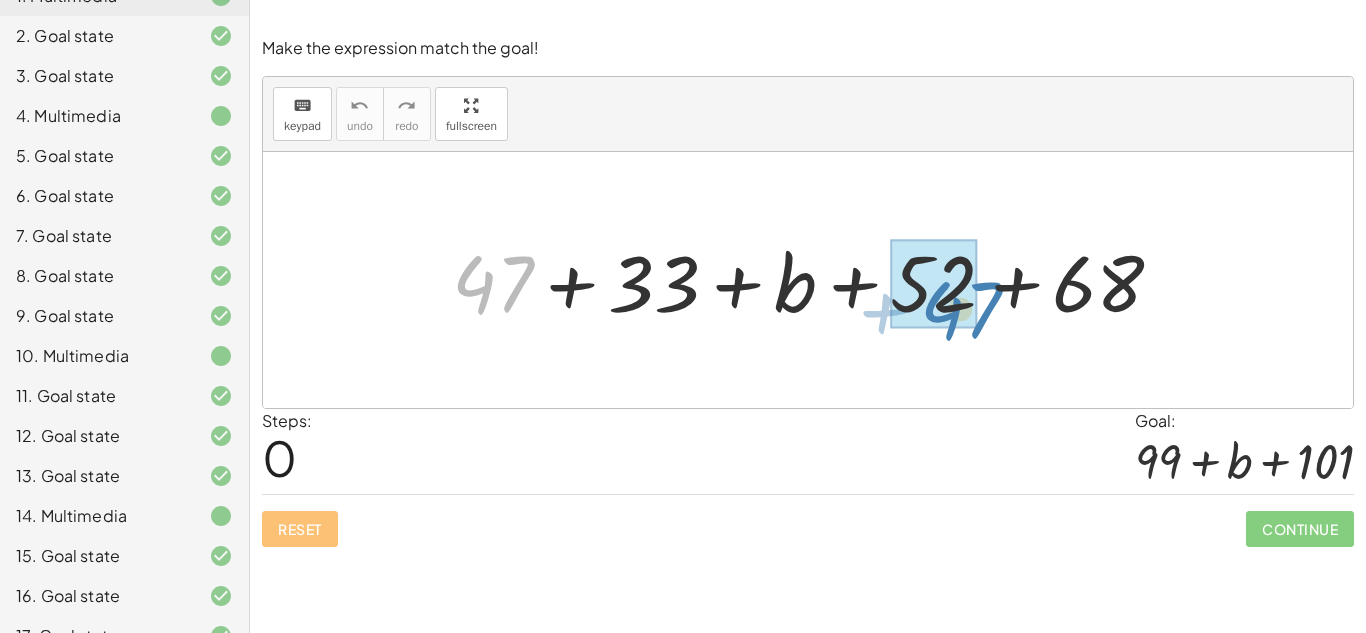 drag, startPoint x: 485, startPoint y: 288, endPoint x: 950, endPoint y: 314, distance: 465.72632 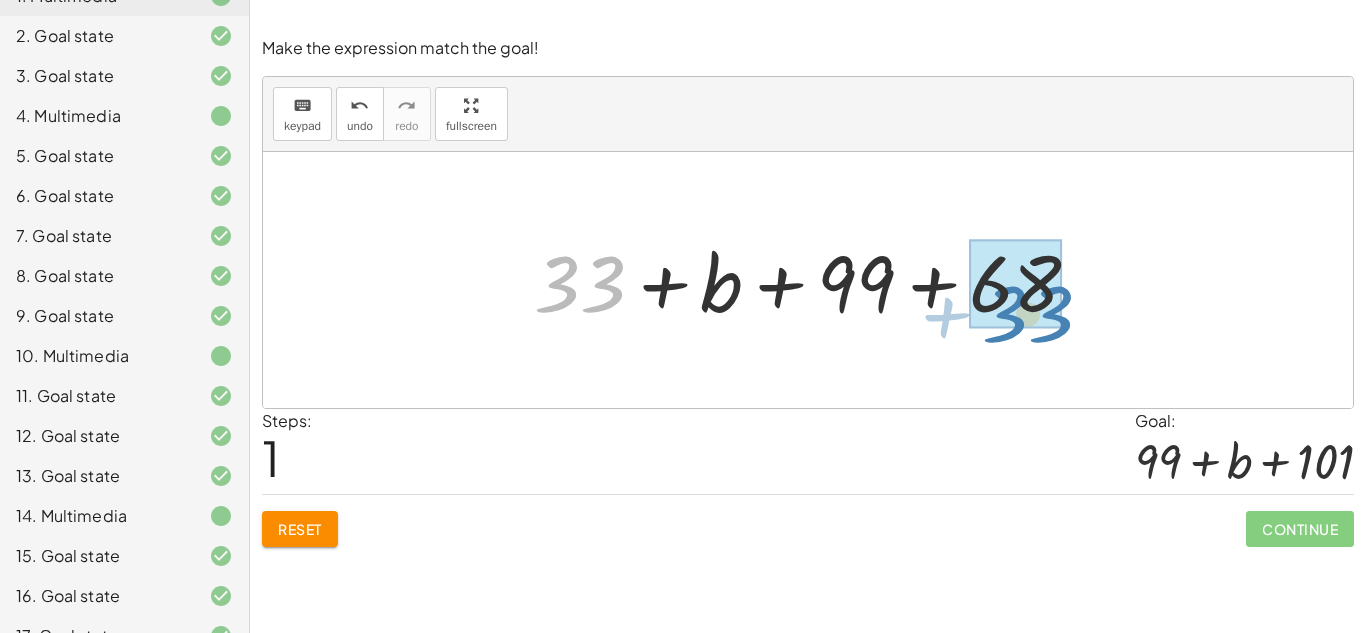 drag, startPoint x: 570, startPoint y: 272, endPoint x: 1021, endPoint y: 302, distance: 451.99667 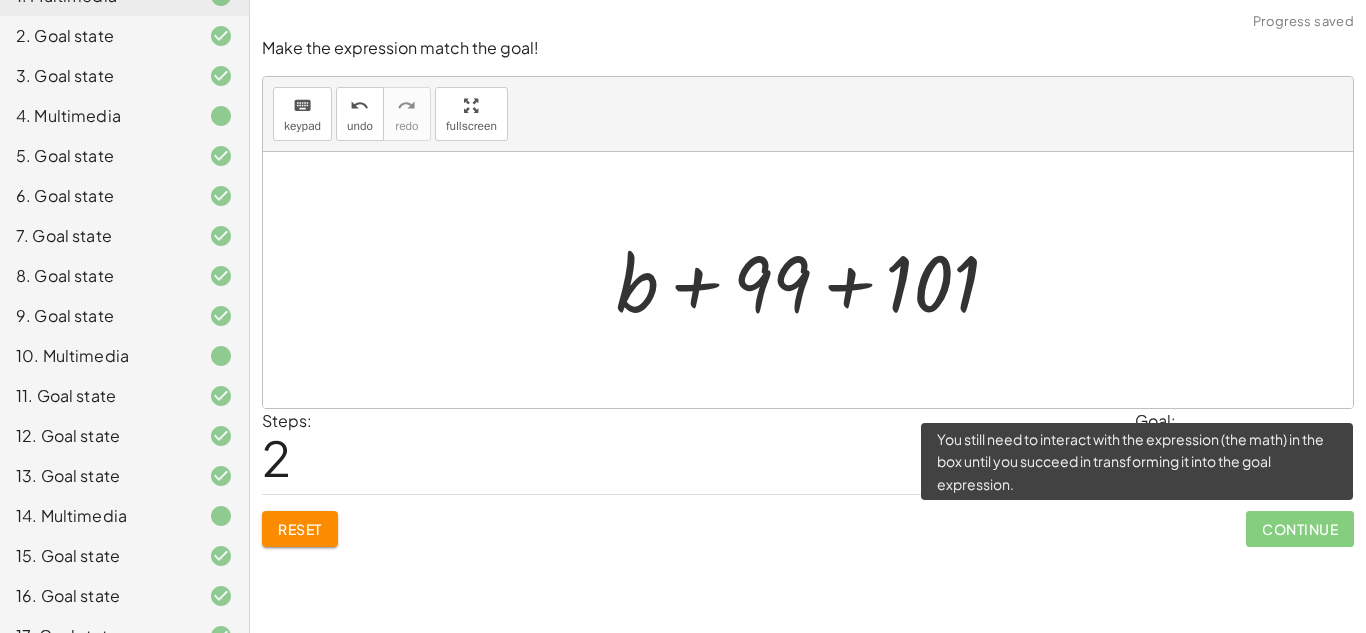 click on "Continue" 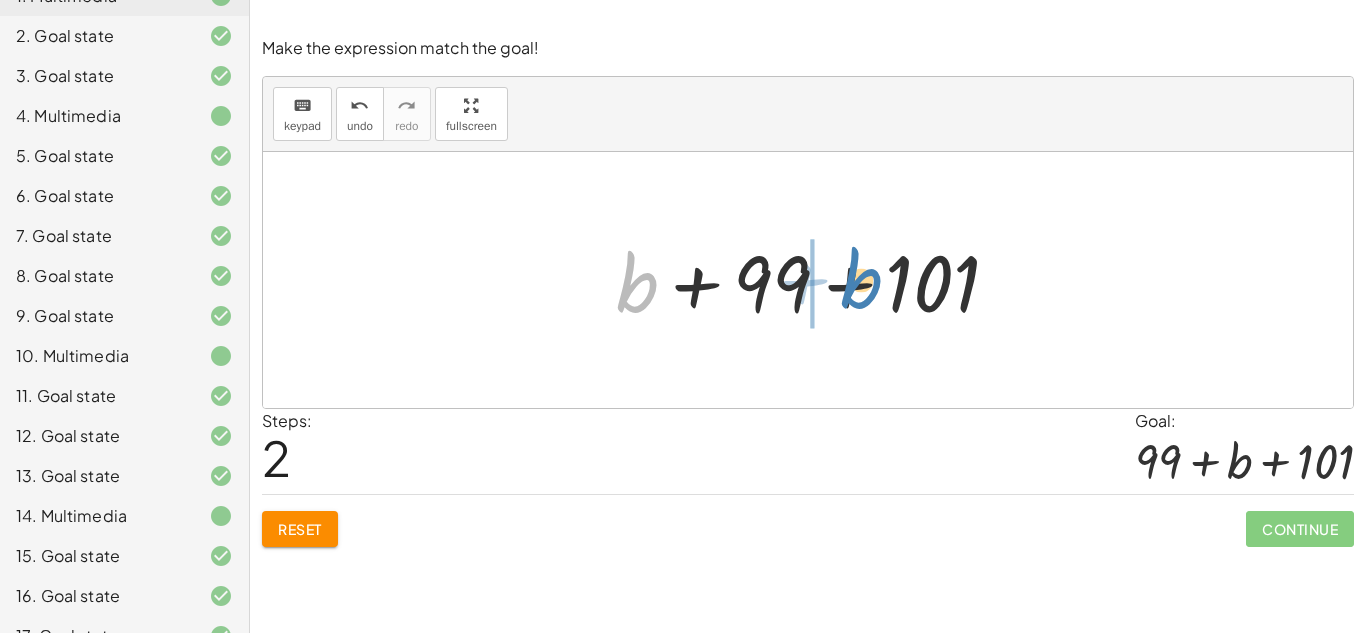 drag, startPoint x: 632, startPoint y: 296, endPoint x: 855, endPoint y: 292, distance: 223.03587 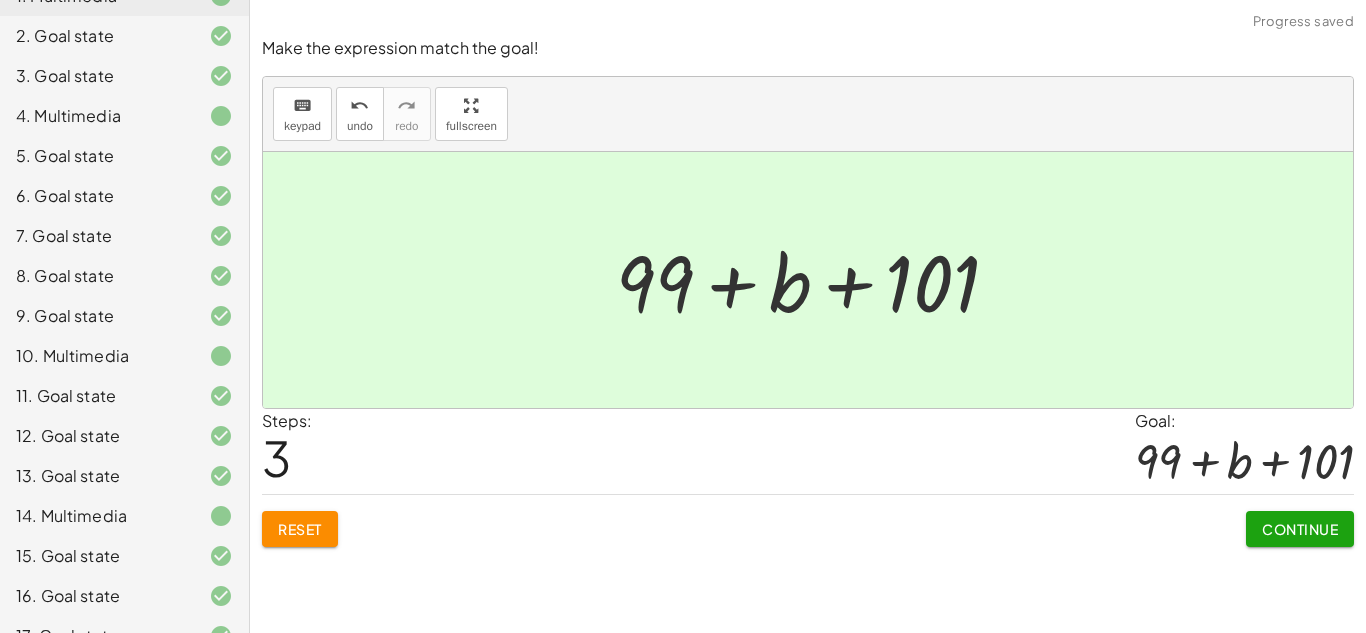 click on "Continue" 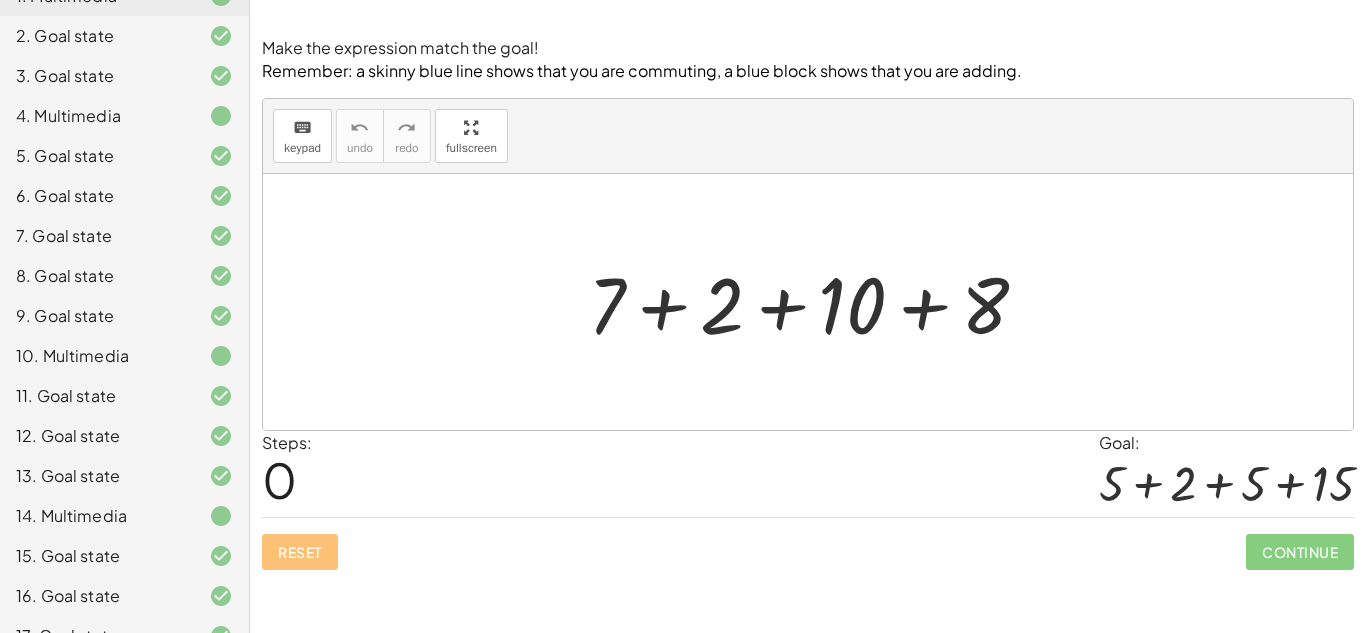 click at bounding box center [816, 302] 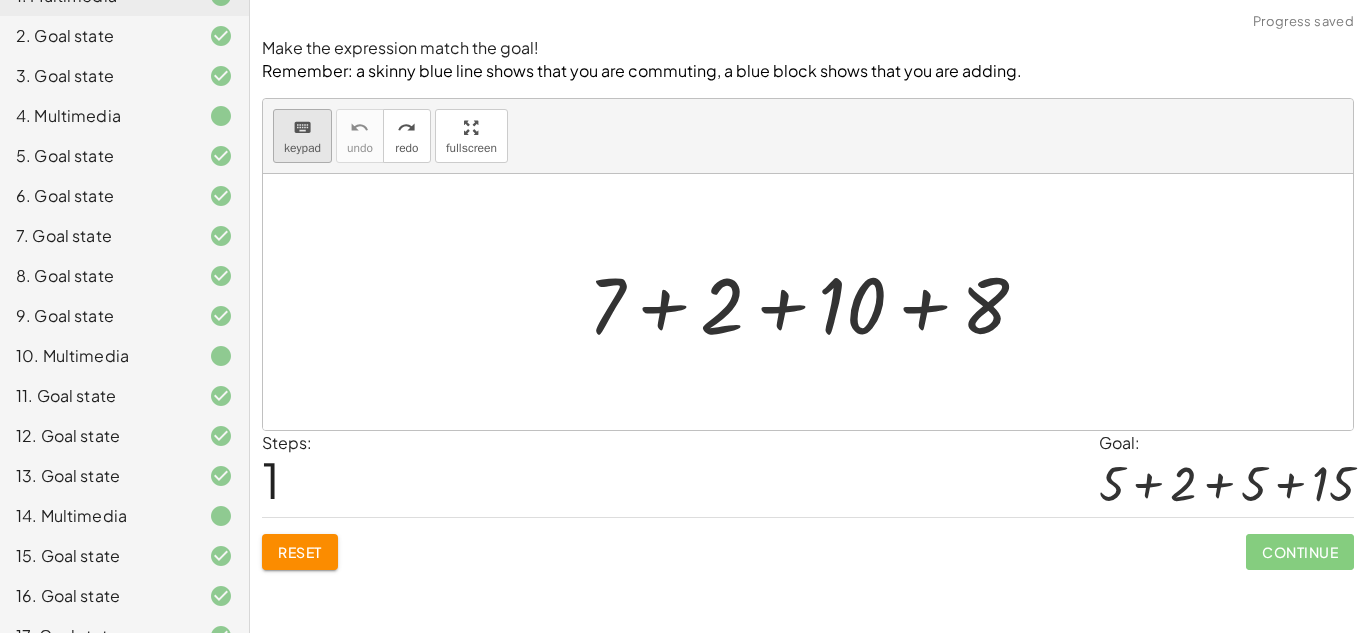 click on "keyboard" at bounding box center [302, 127] 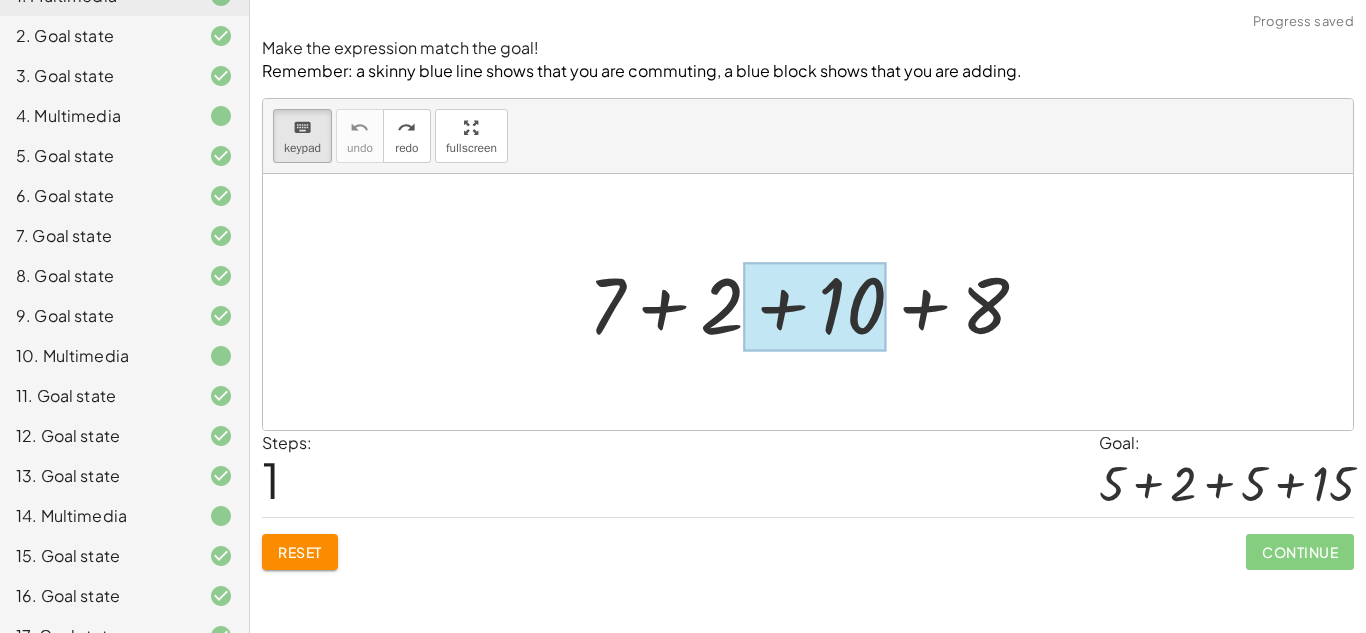 click at bounding box center (814, 306) 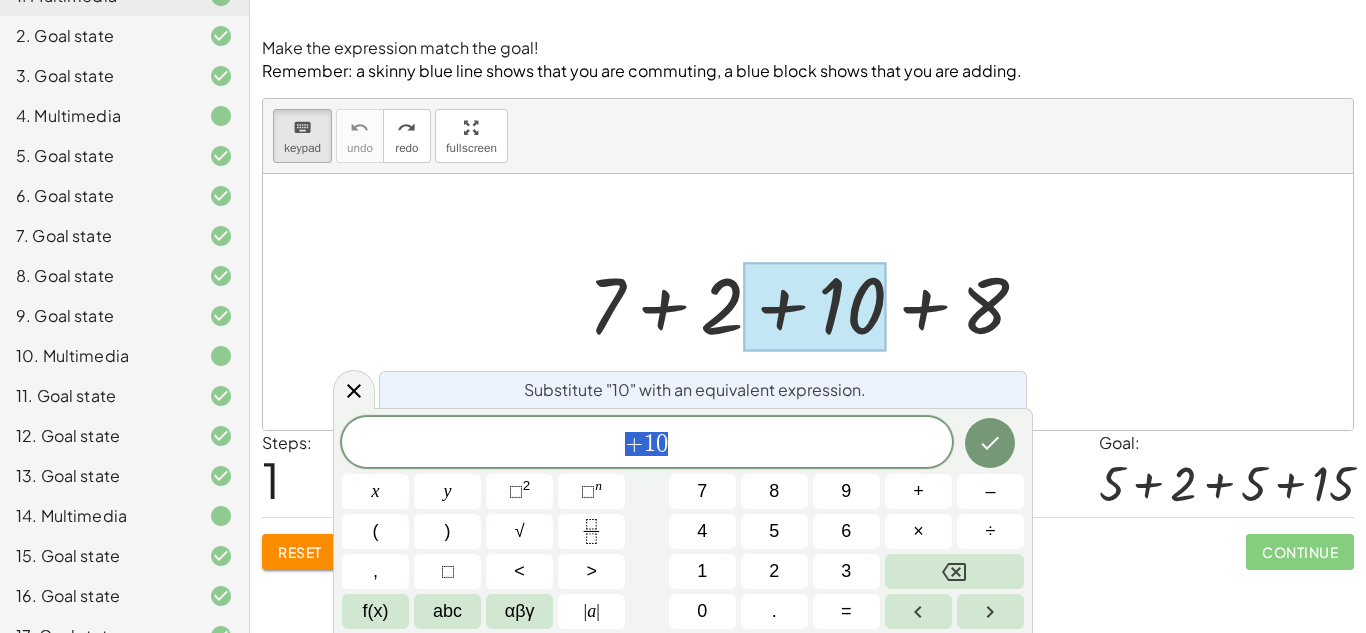 click on "+ 1 0" at bounding box center [647, 444] 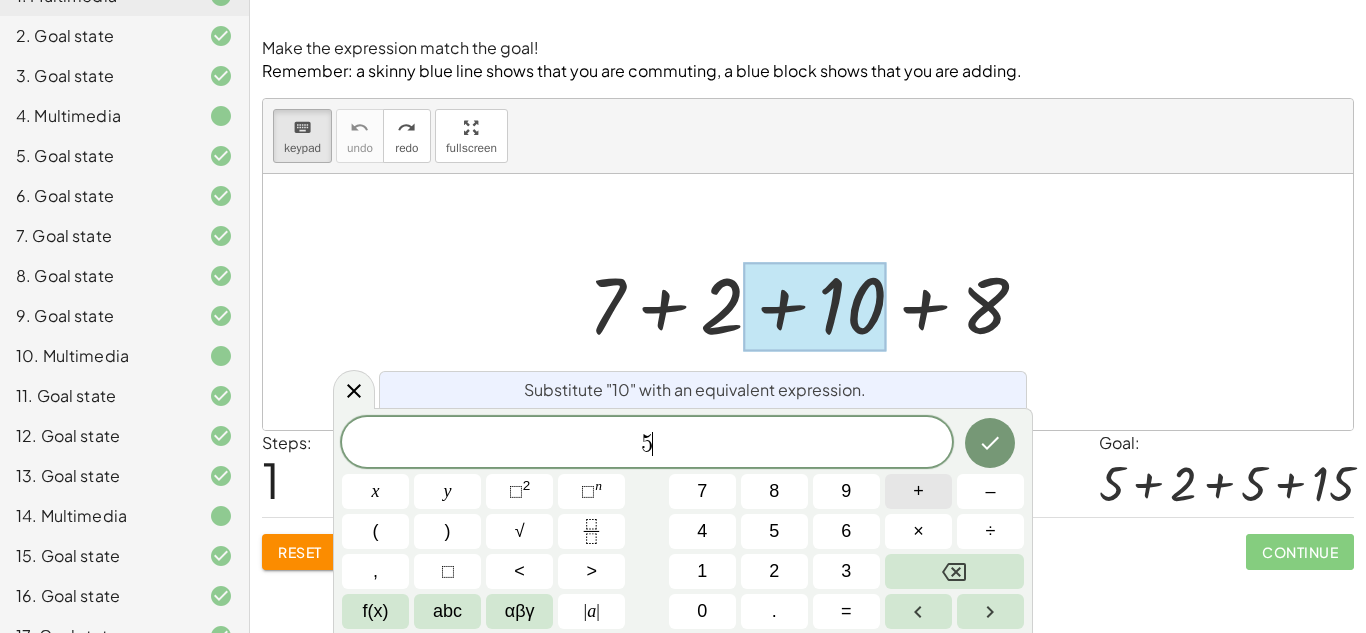 click on "+" at bounding box center (918, 491) 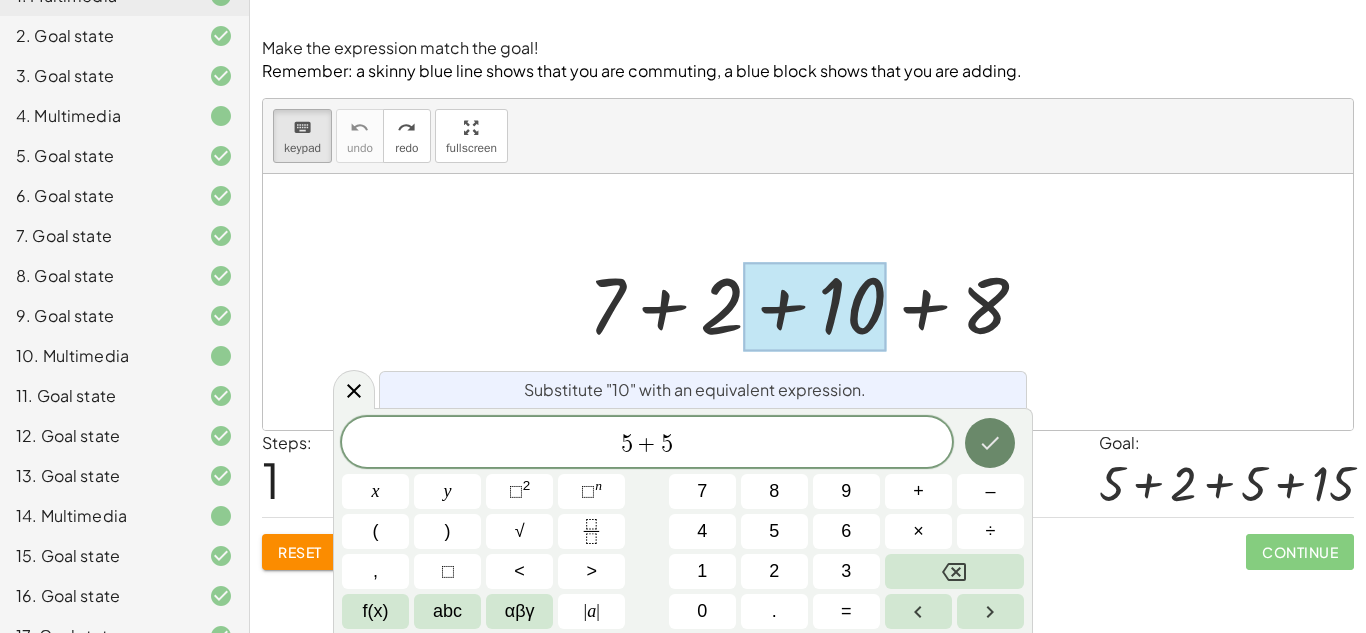 click at bounding box center (990, 443) 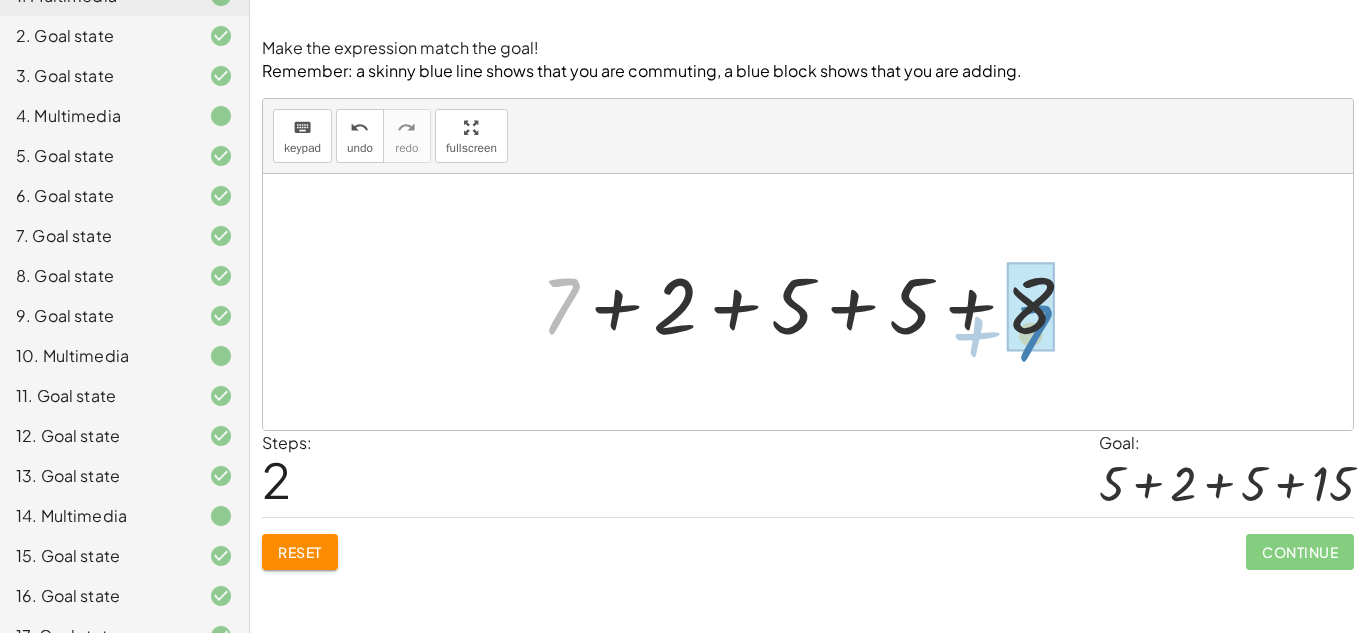 drag, startPoint x: 566, startPoint y: 297, endPoint x: 1043, endPoint y: 323, distance: 477.70807 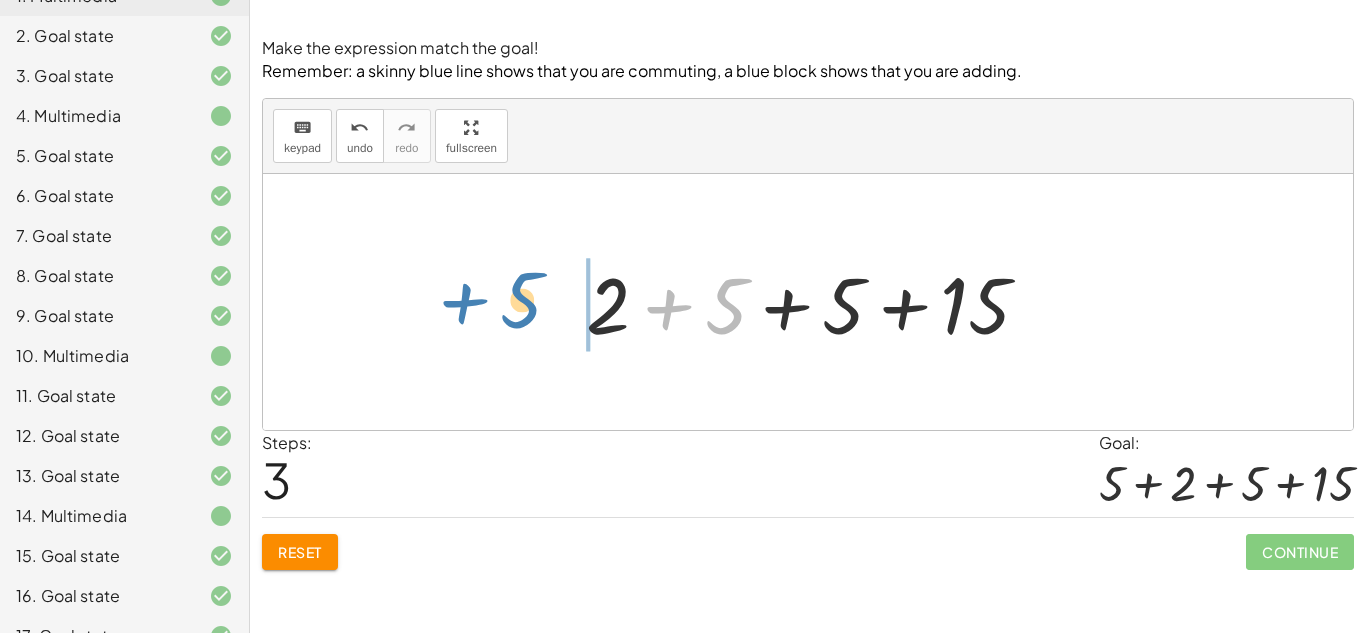 drag, startPoint x: 718, startPoint y: 310, endPoint x: 521, endPoint y: 303, distance: 197.12433 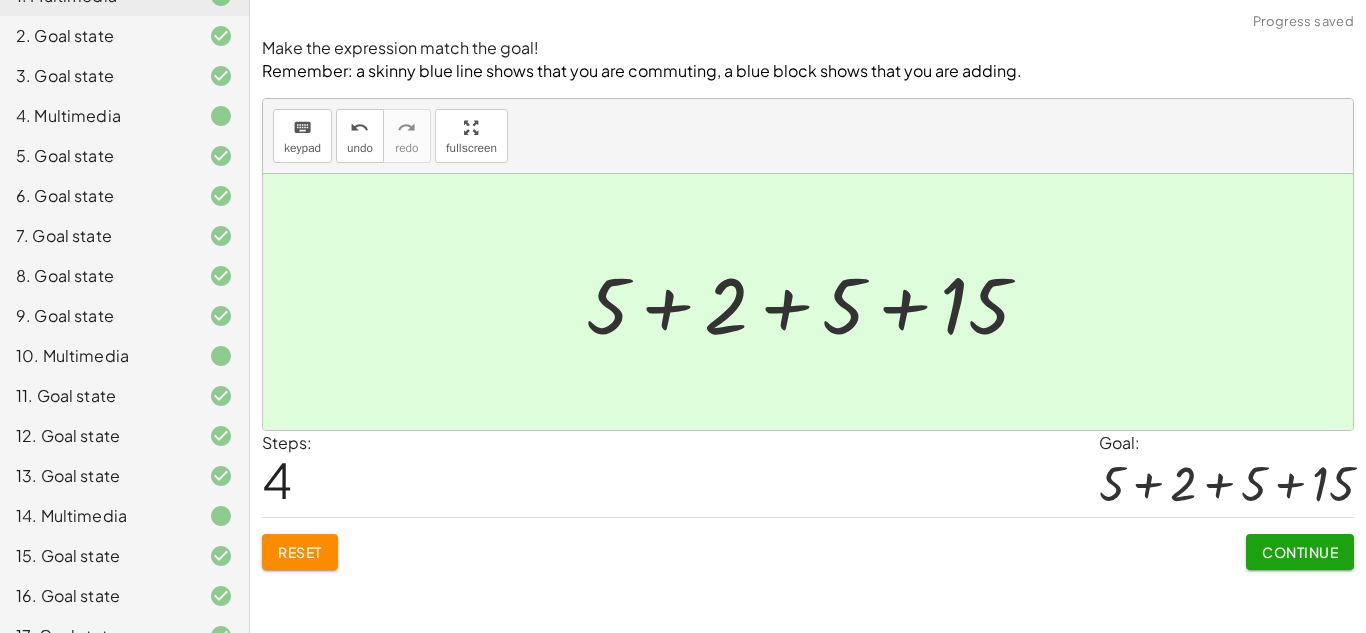 click on "Continue" 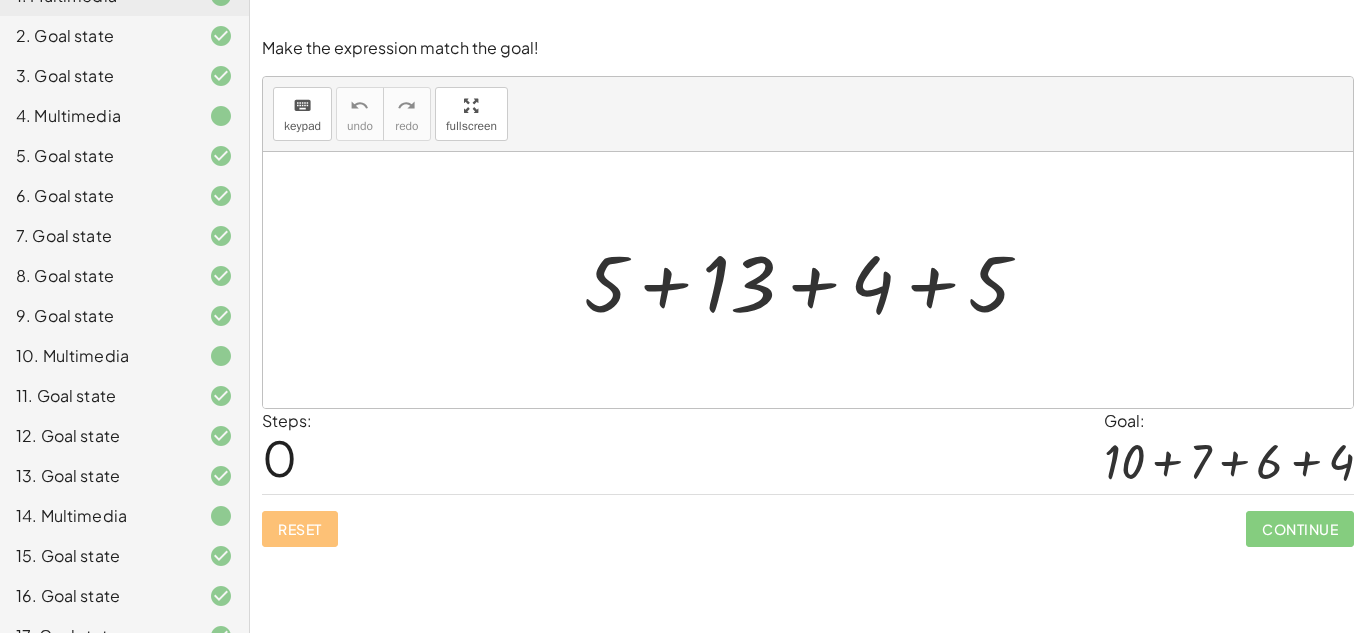 click at bounding box center [815, 280] 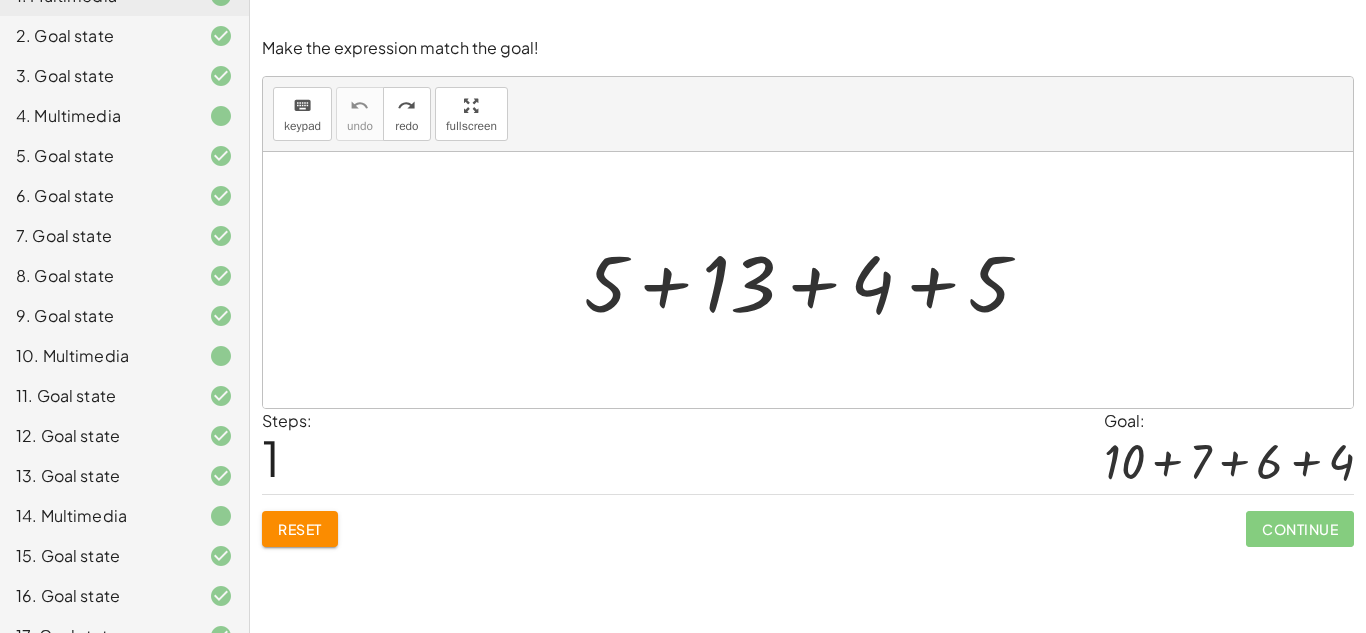 click at bounding box center (815, 280) 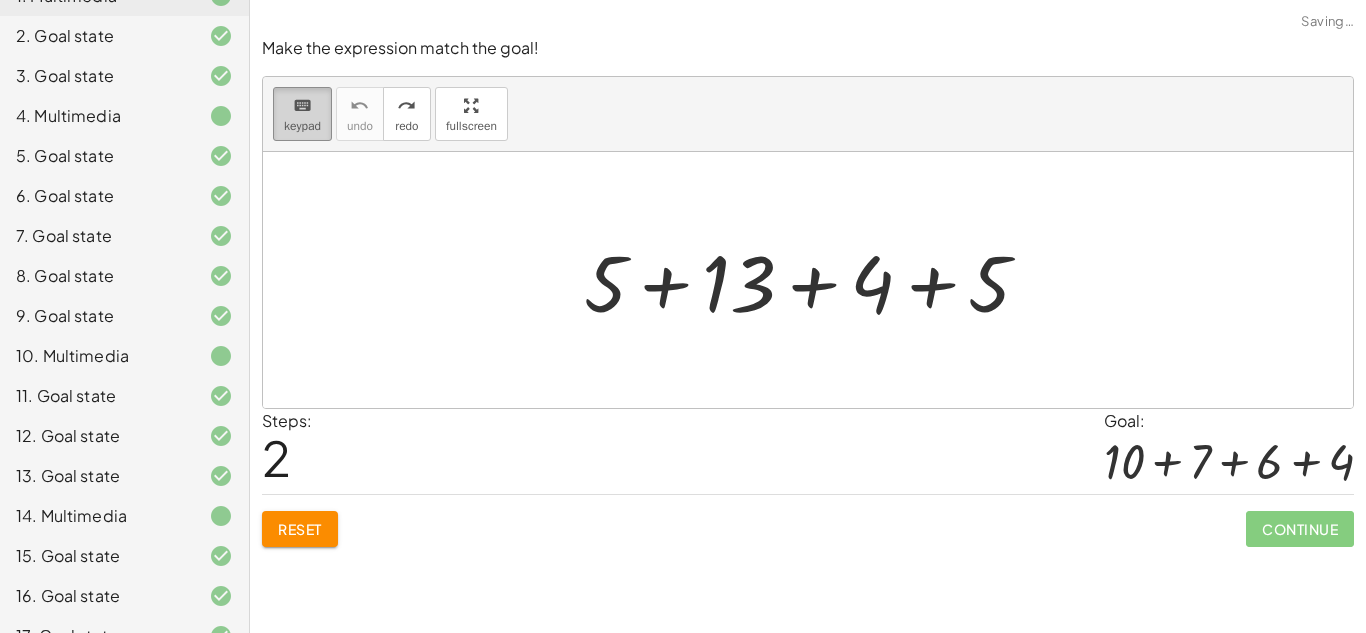 click on "keyboard" at bounding box center (302, 106) 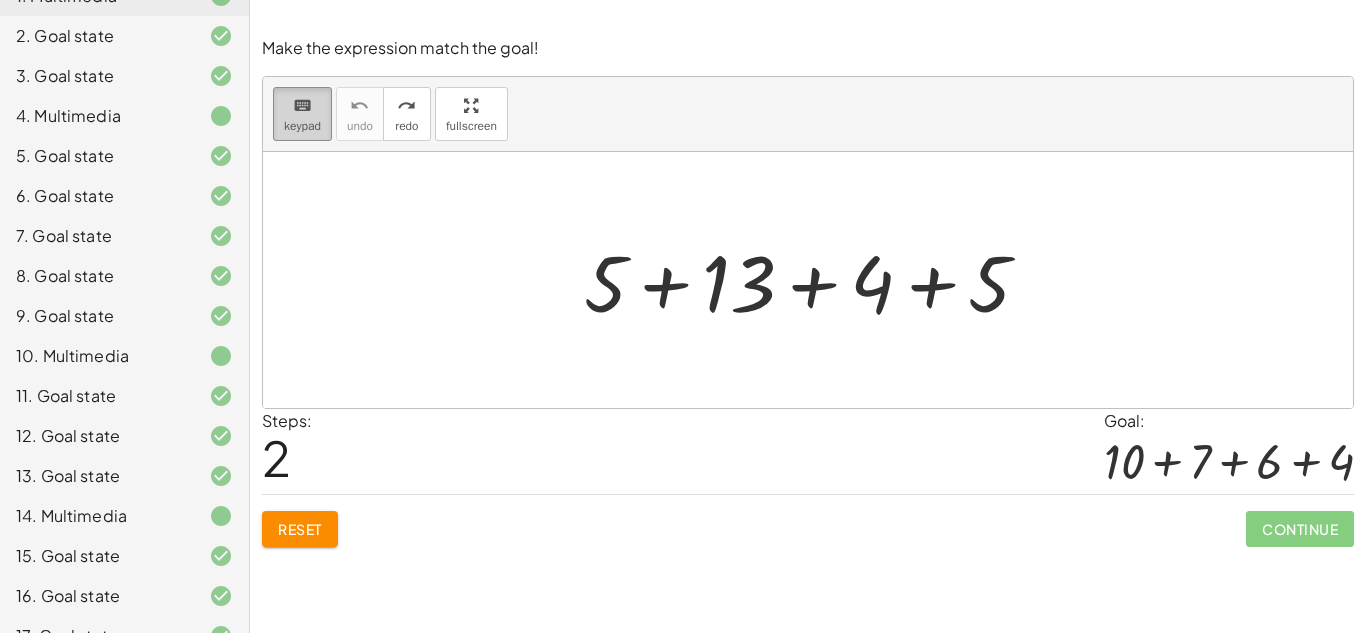 click on "keyboard" at bounding box center (302, 105) 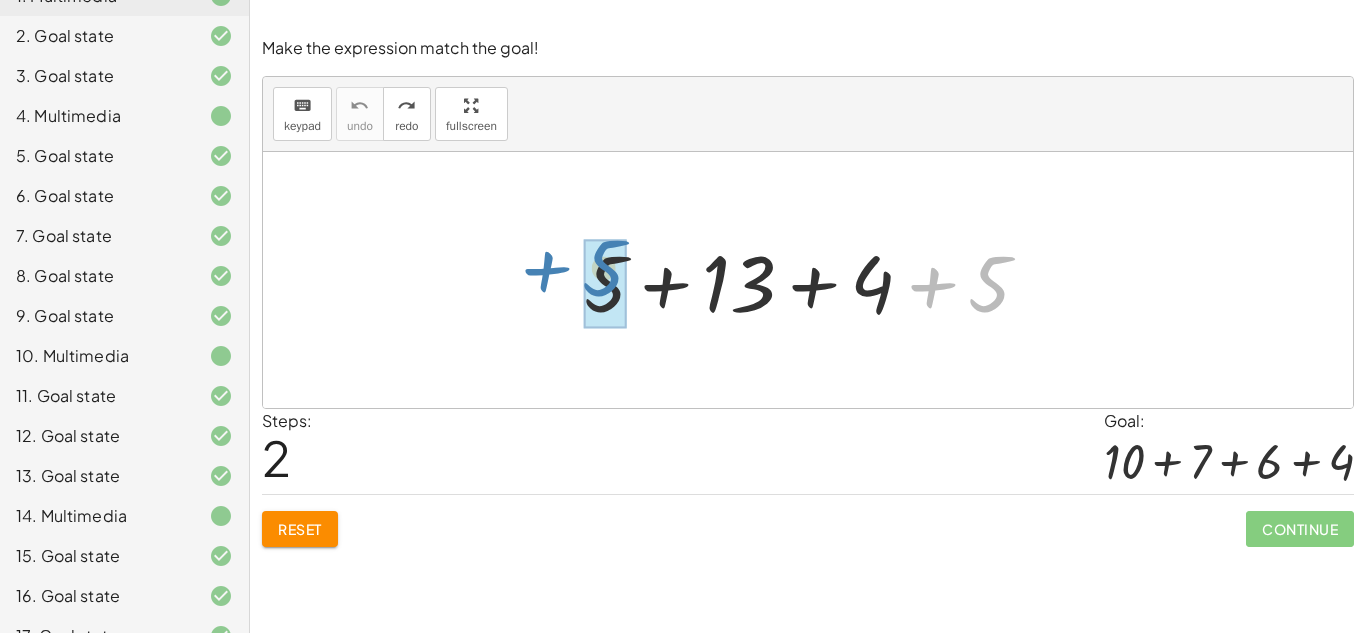 drag, startPoint x: 997, startPoint y: 289, endPoint x: 610, endPoint y: 274, distance: 387.2906 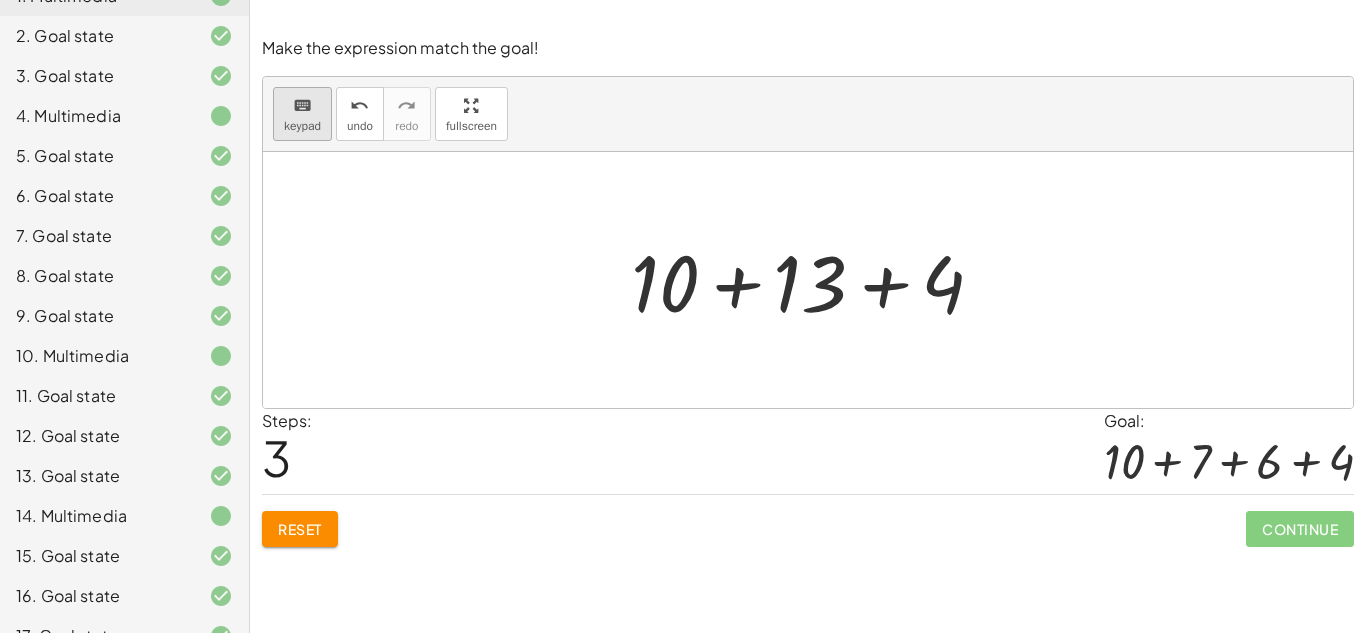 click on "keyboard" at bounding box center (302, 106) 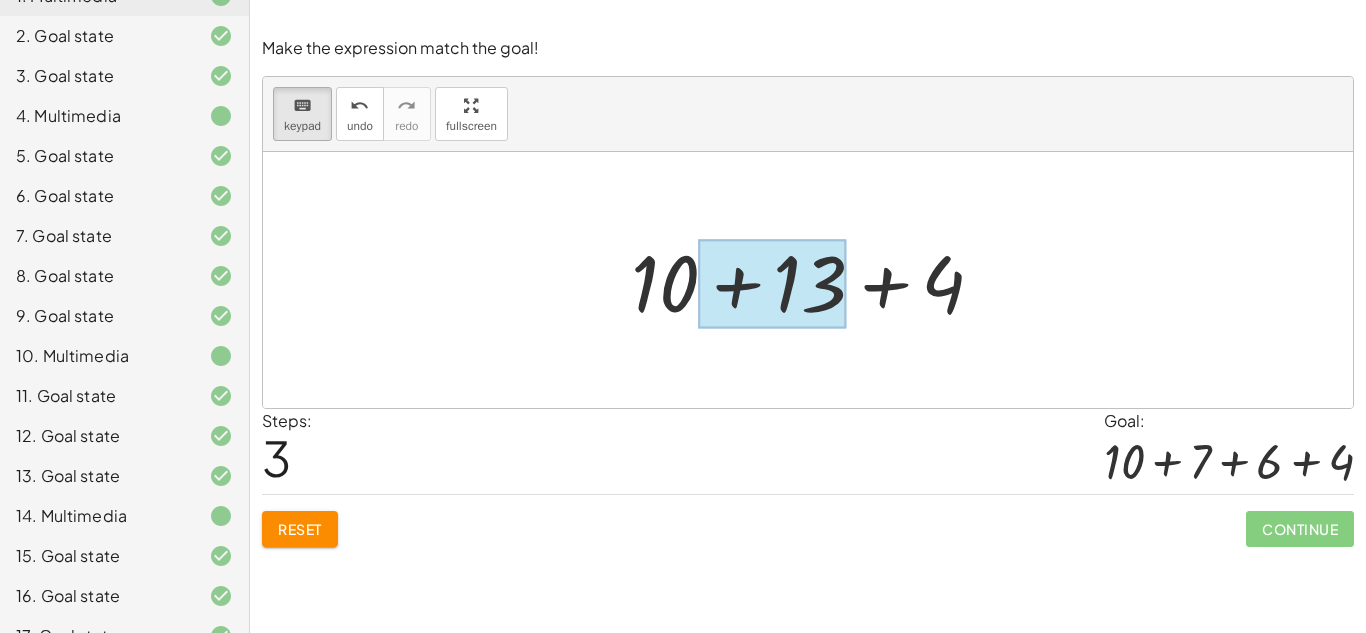 click at bounding box center [773, 284] 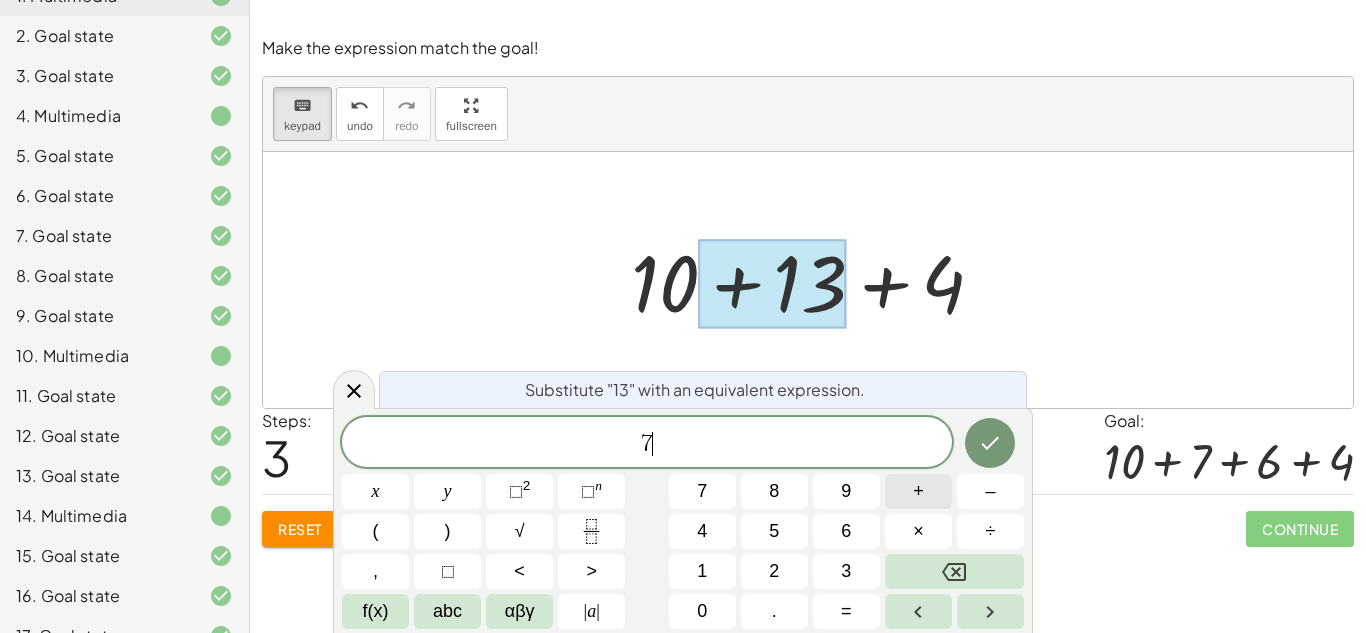 click on "+" at bounding box center (918, 491) 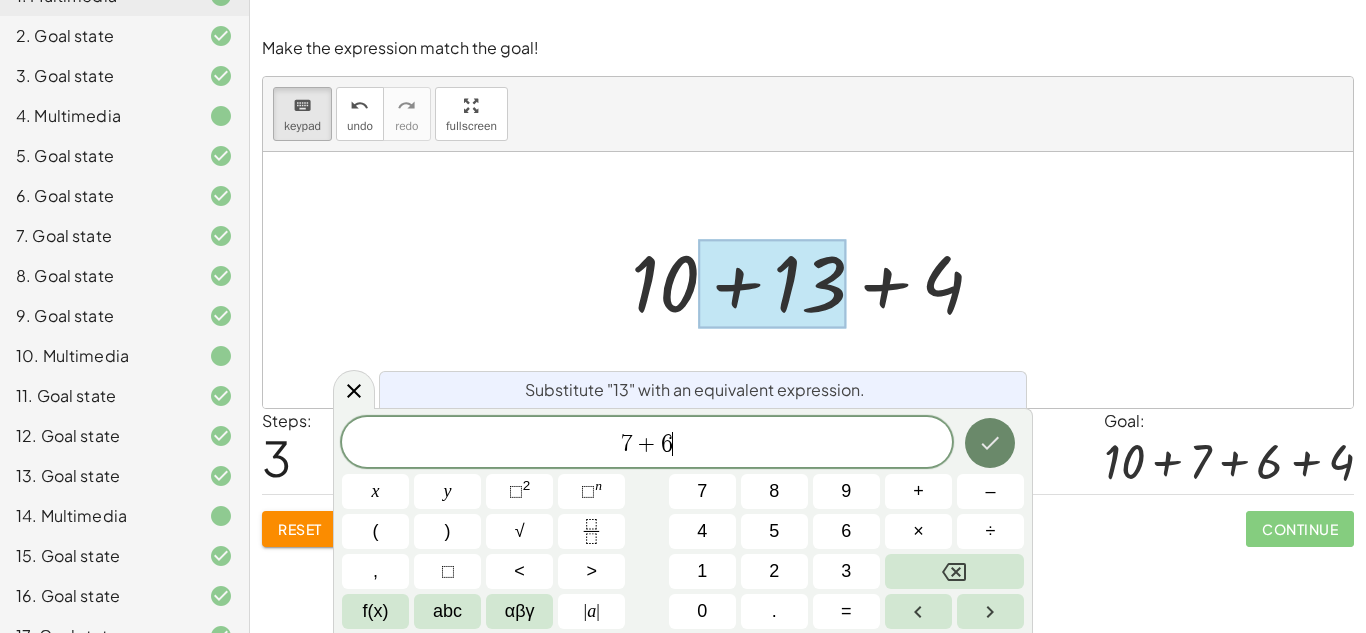 click 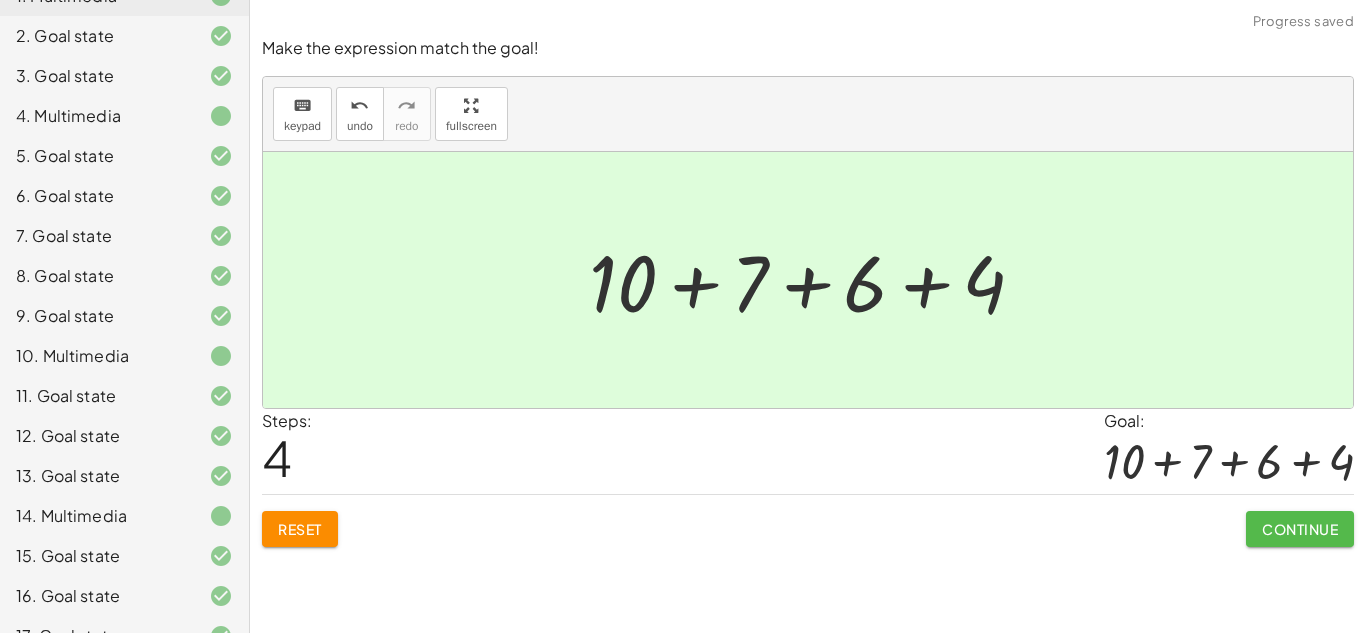 click on "Continue" 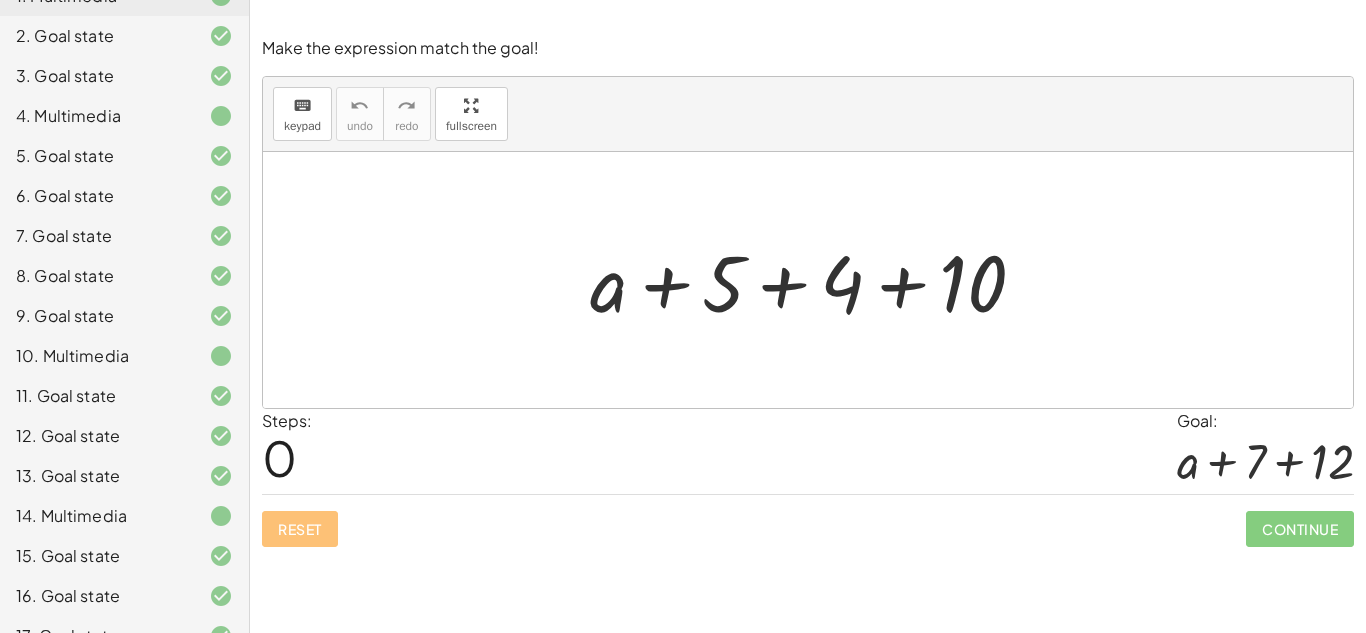 click at bounding box center [815, 280] 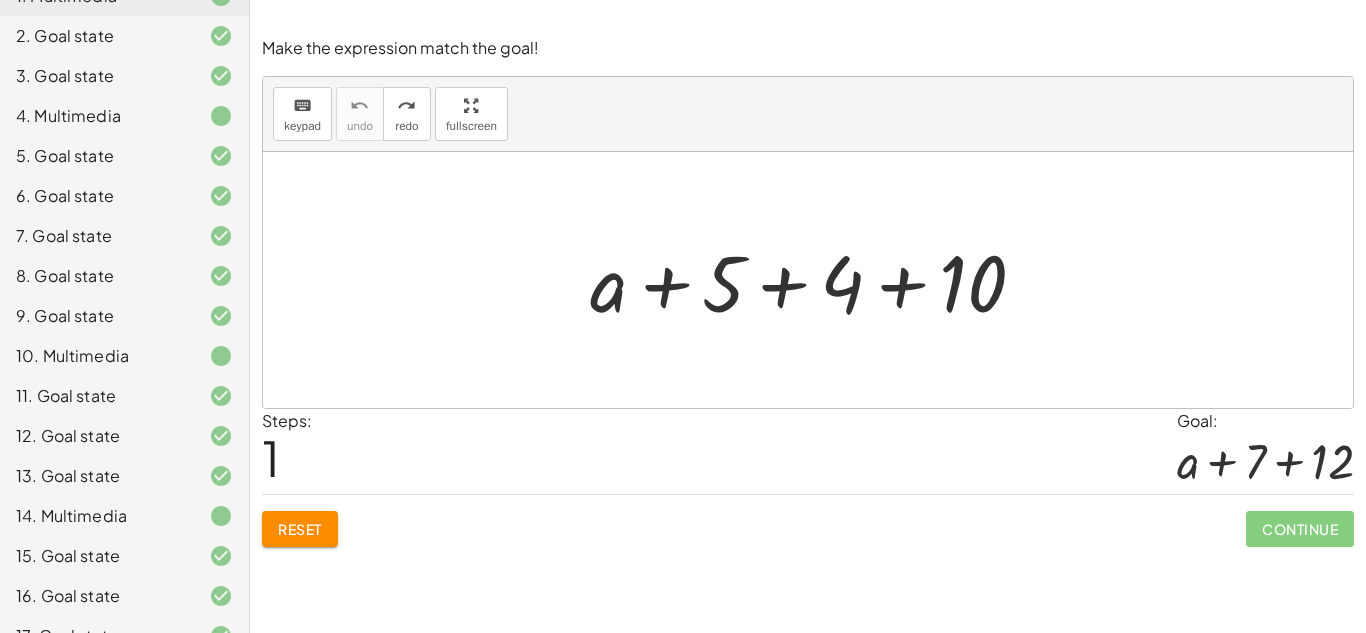 click at bounding box center (815, 280) 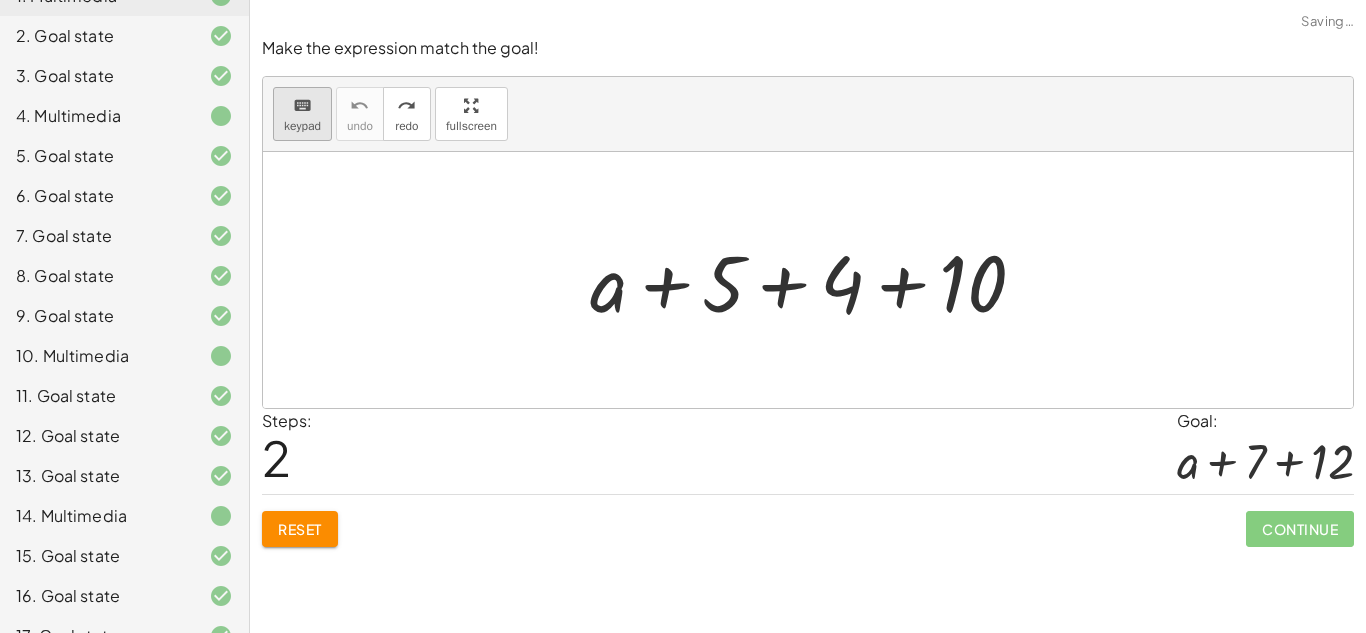 click on "keyboard" at bounding box center [302, 106] 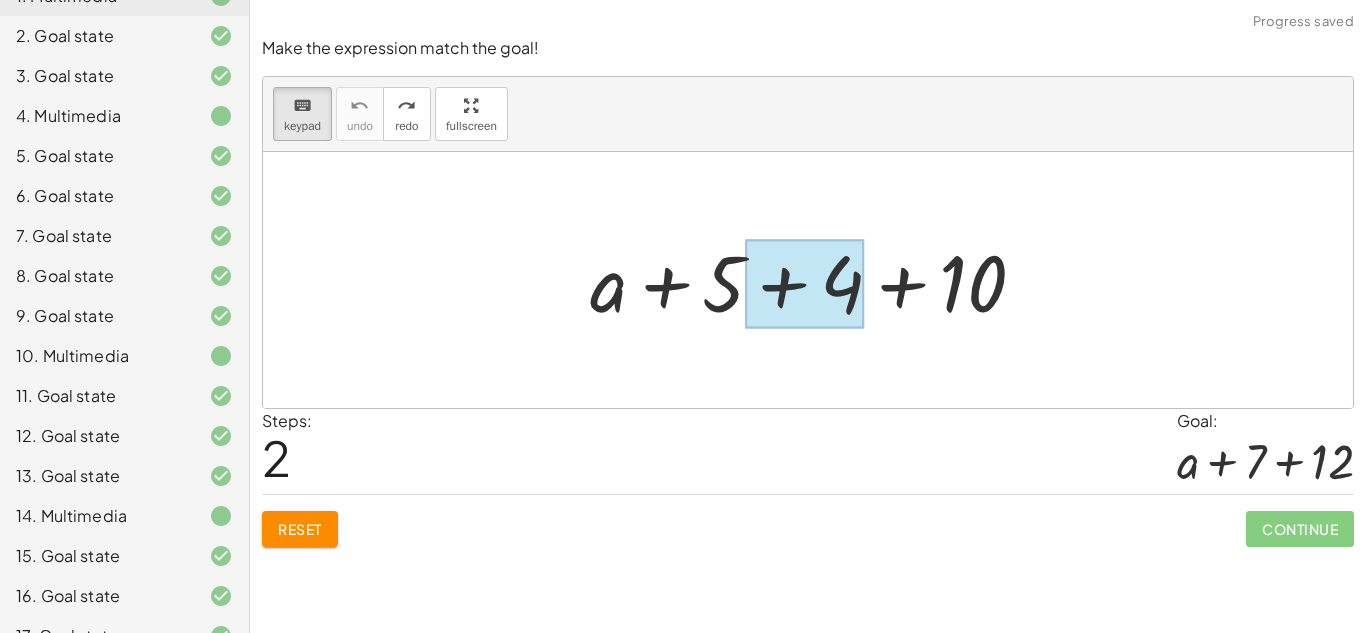 click at bounding box center (804, 284) 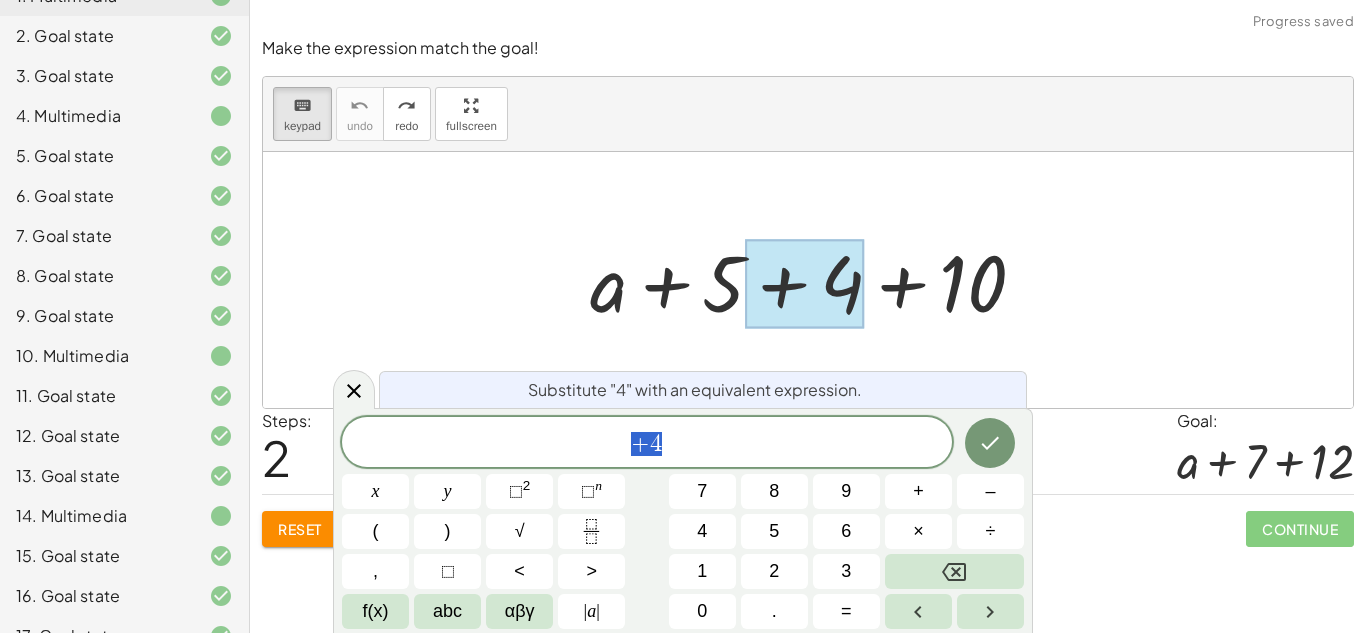 click on "+ 4" at bounding box center [647, 444] 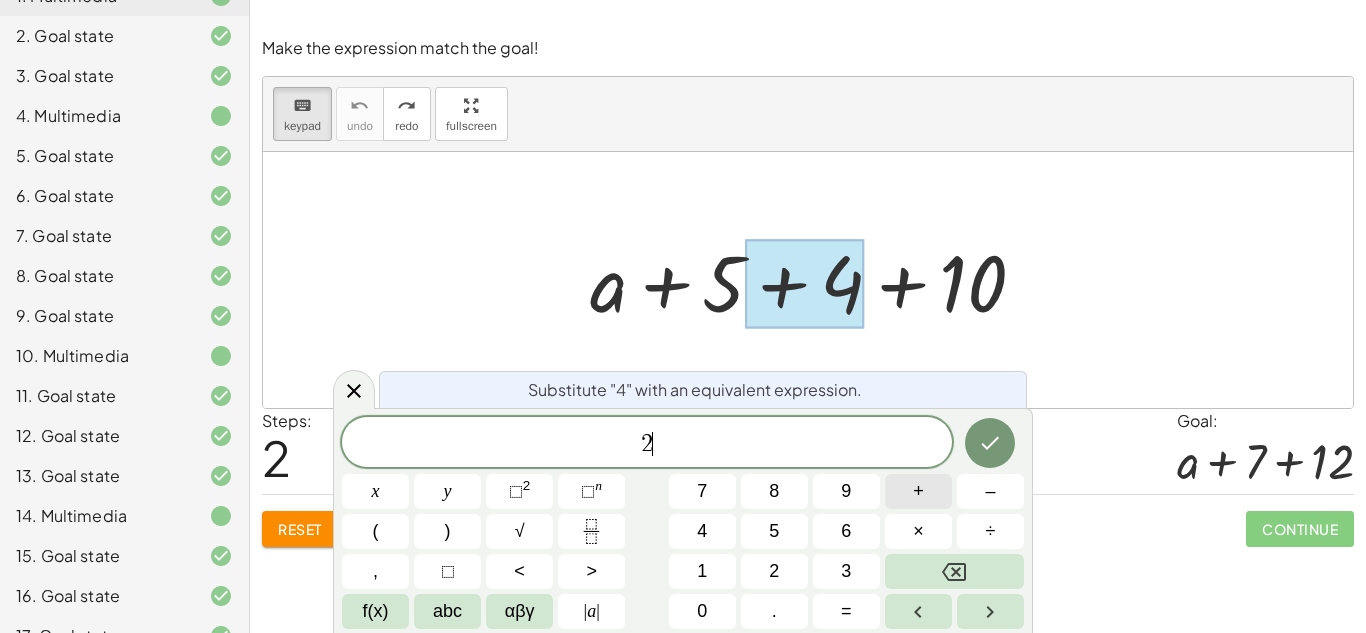 click on "+" at bounding box center [918, 491] 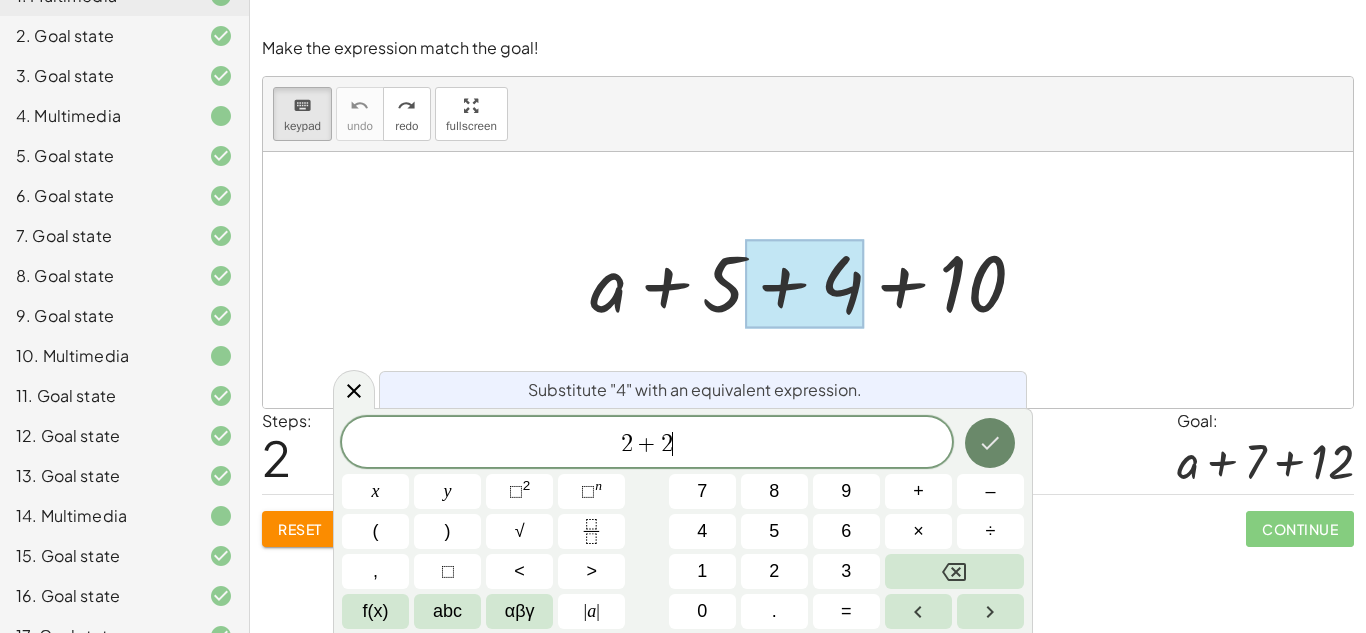 click at bounding box center (990, 443) 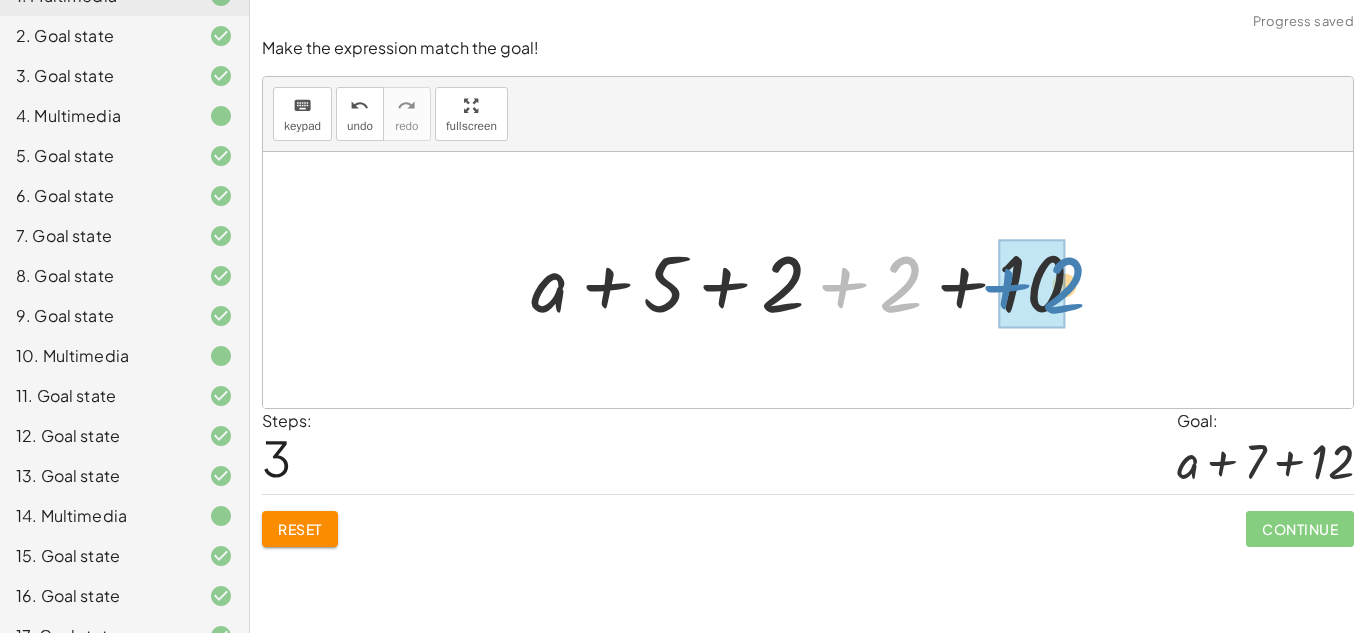 drag, startPoint x: 905, startPoint y: 281, endPoint x: 1068, endPoint y: 282, distance: 163.00307 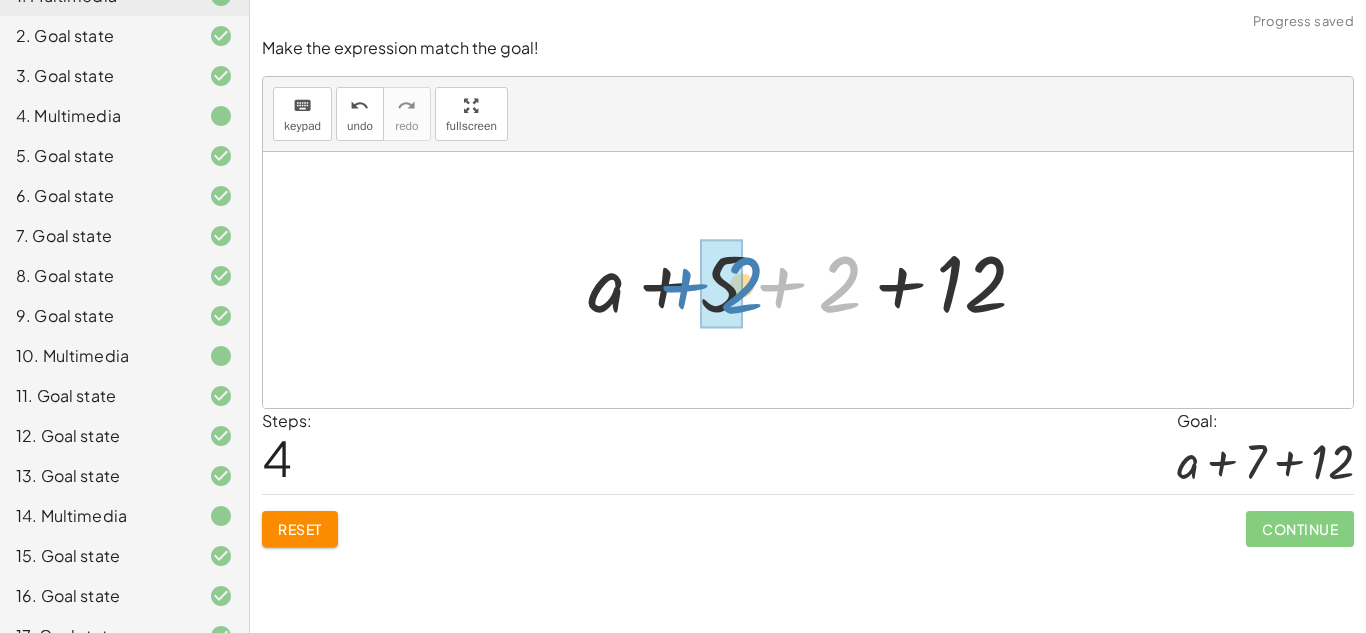 drag, startPoint x: 833, startPoint y: 284, endPoint x: 735, endPoint y: 285, distance: 98.005104 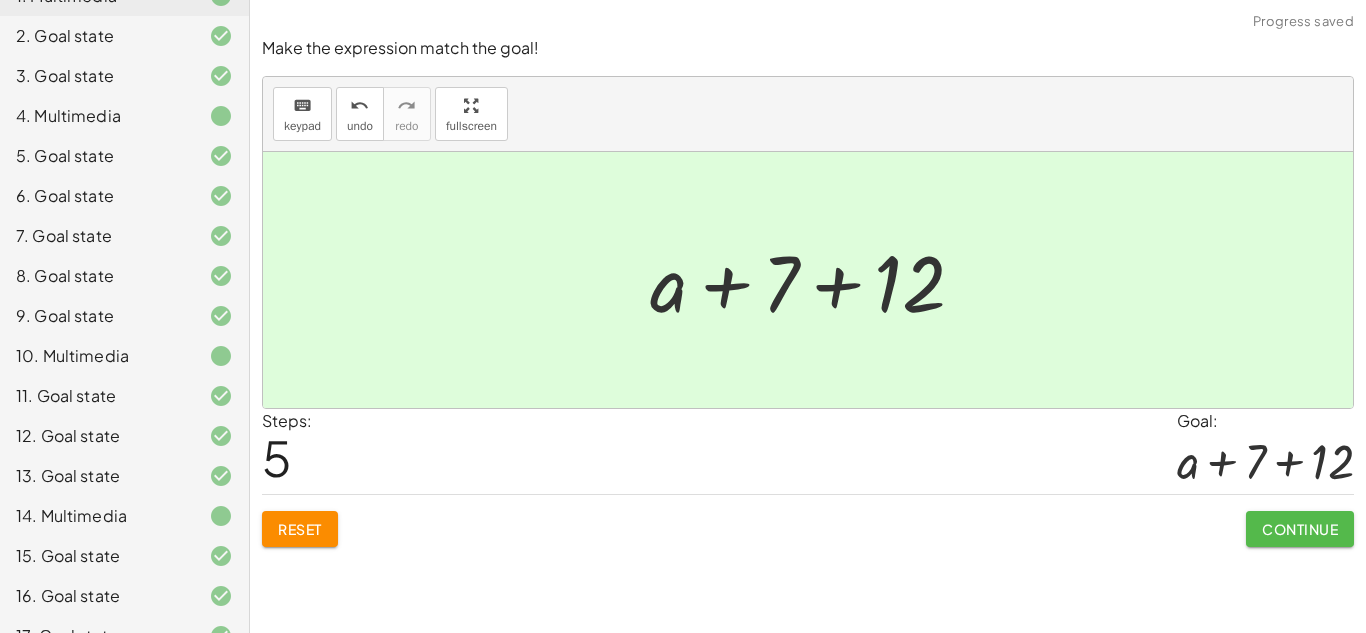 click on "Continue" 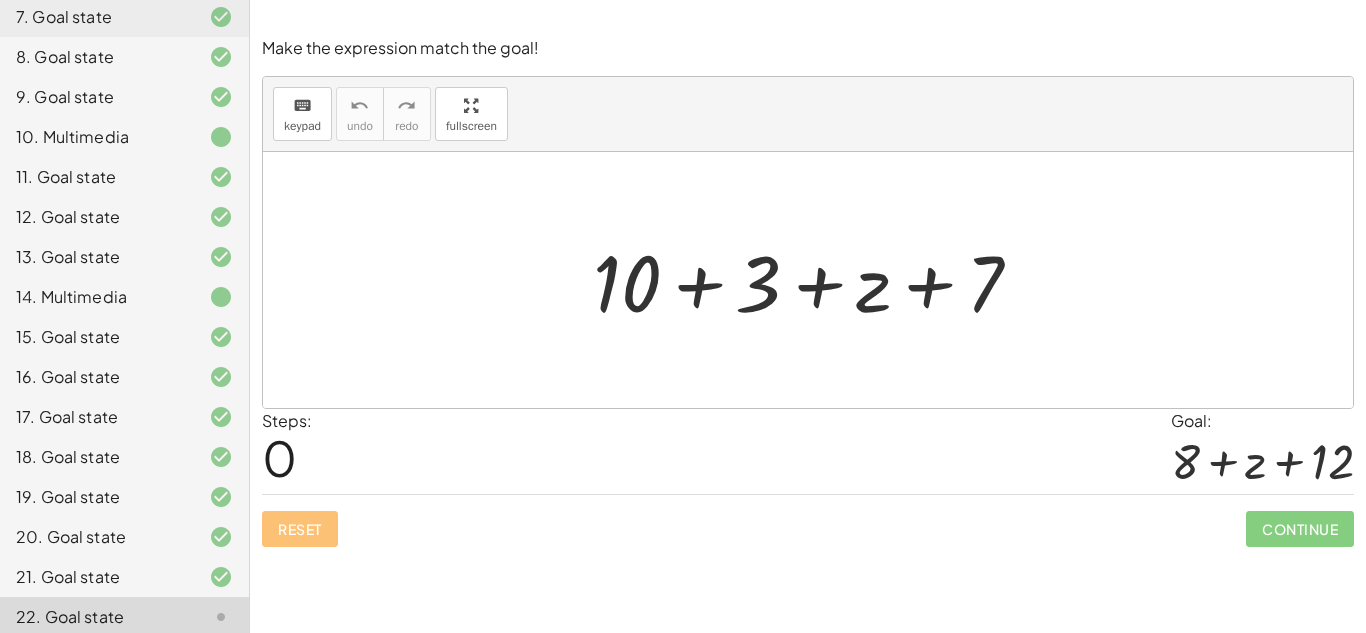 scroll, scrollTop: 449, scrollLeft: 0, axis: vertical 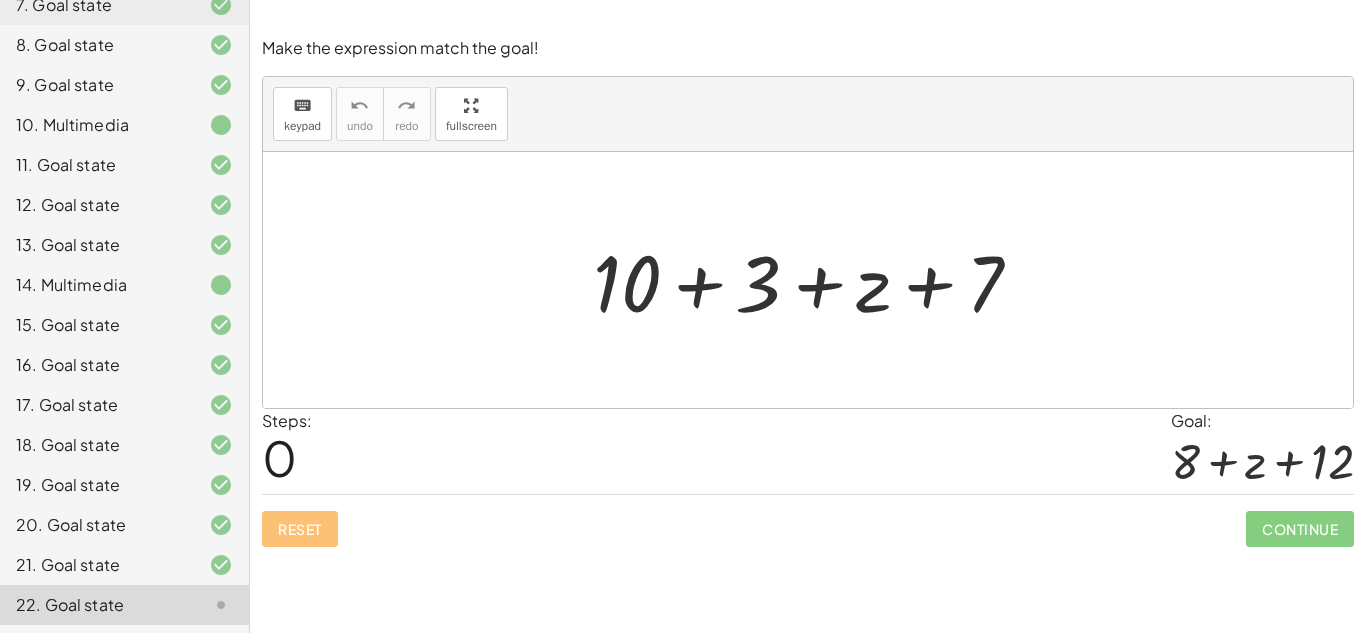 click at bounding box center [815, 280] 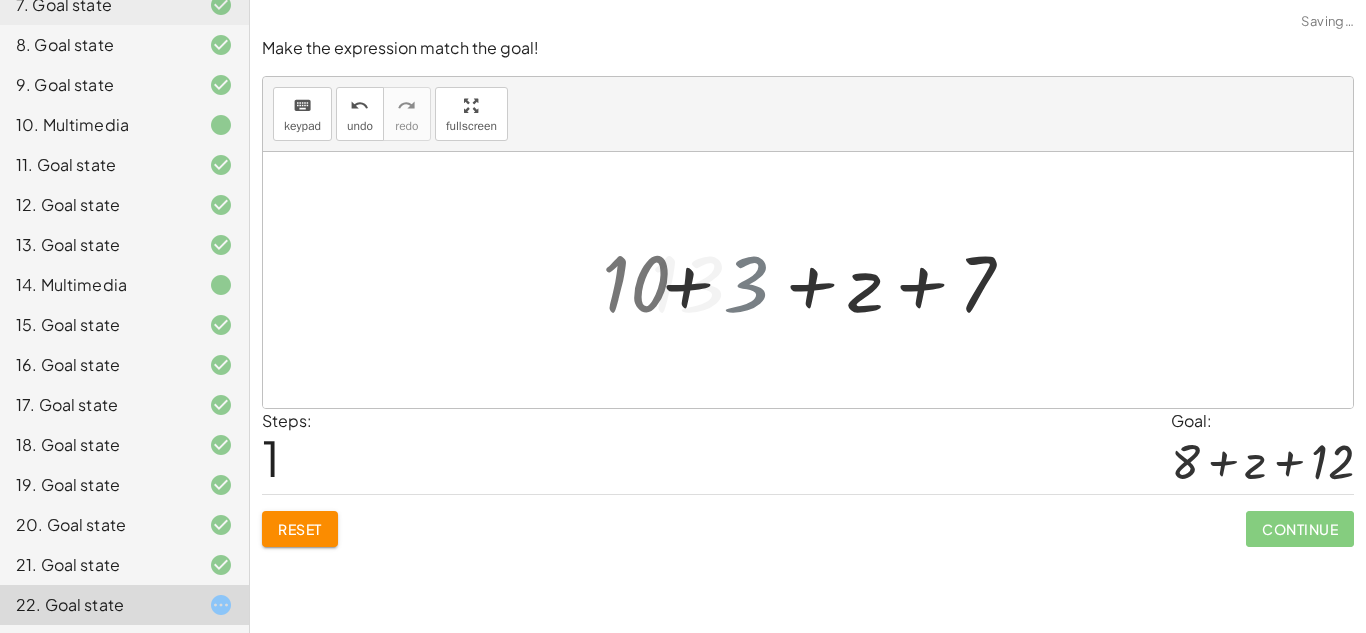 click at bounding box center [816, 280] 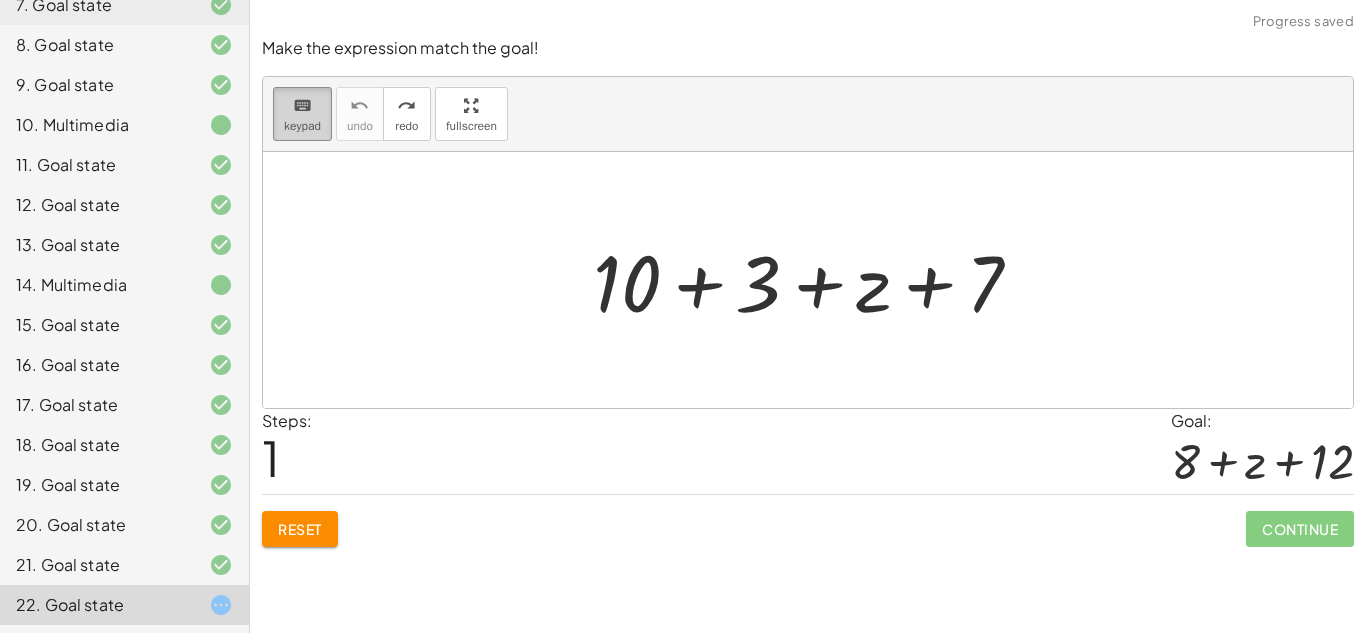 click on "keyboard" at bounding box center (302, 106) 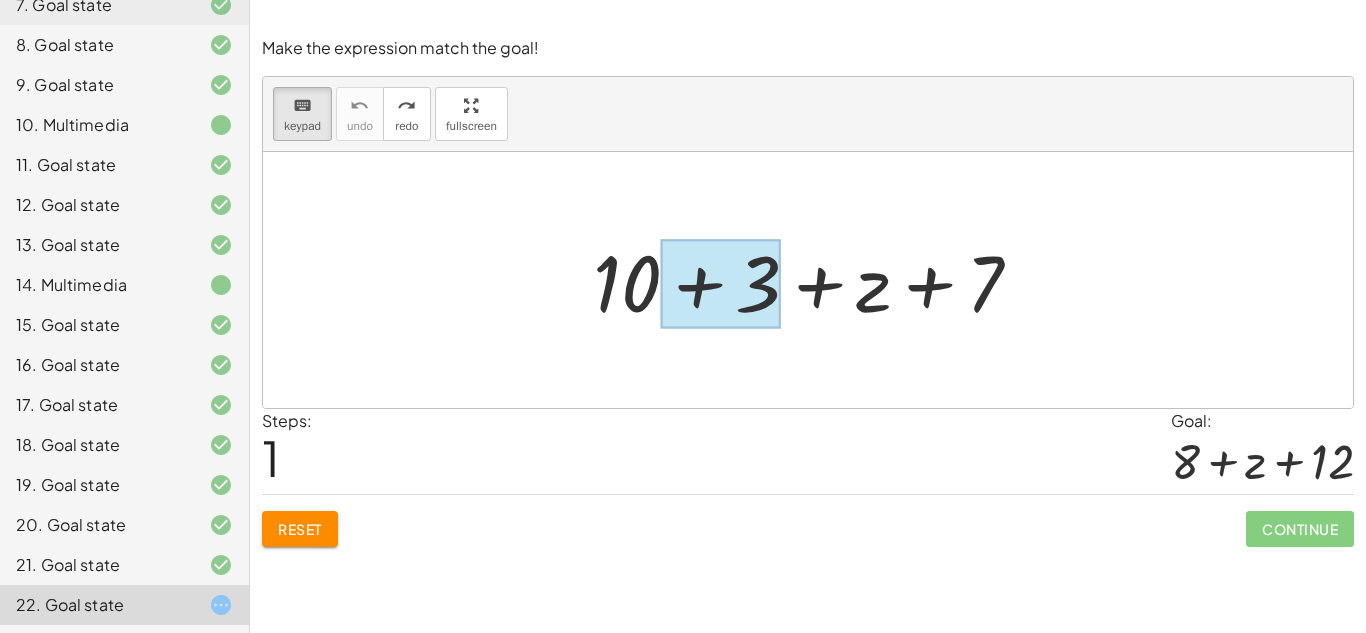 click at bounding box center (721, 284) 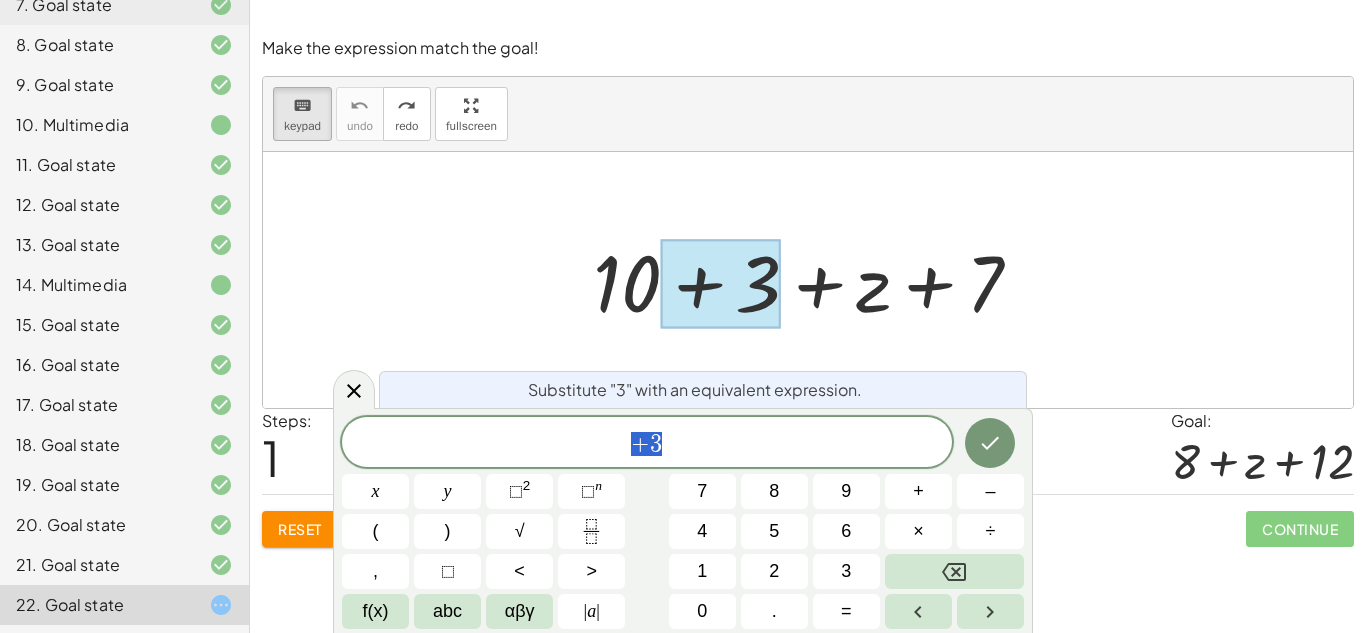 click on "+ 3" at bounding box center [647, 444] 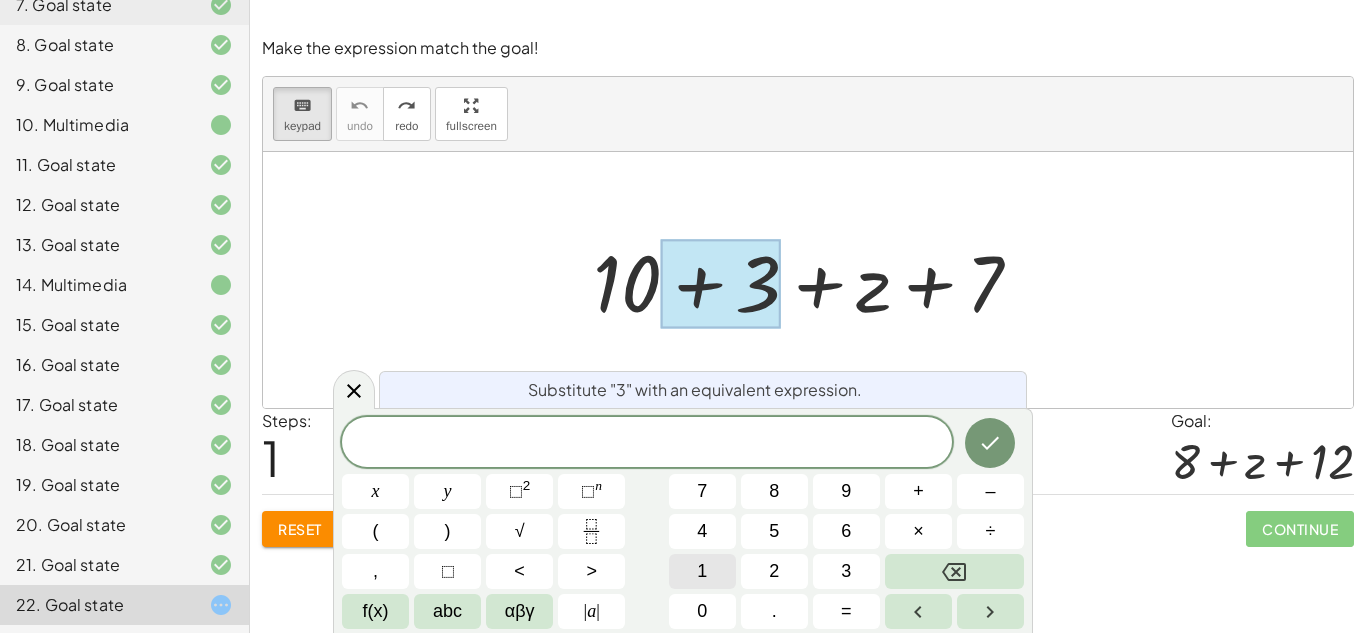 click on "1" at bounding box center [702, 571] 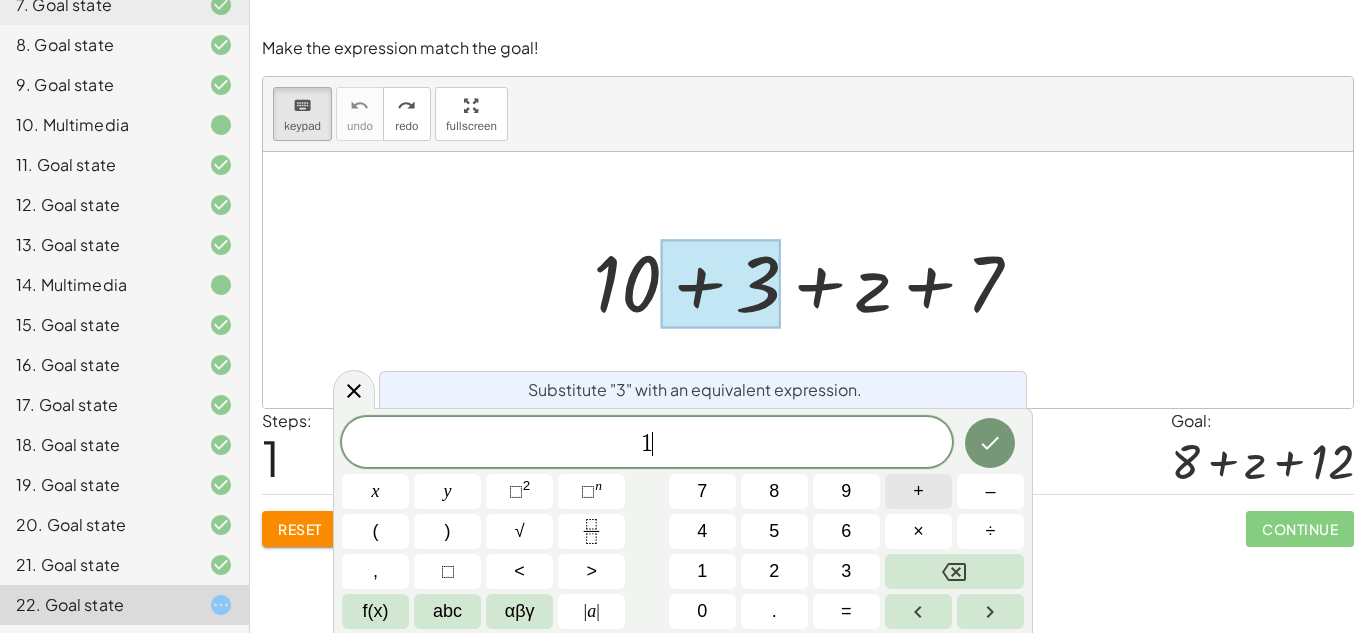 click on "+" at bounding box center [918, 491] 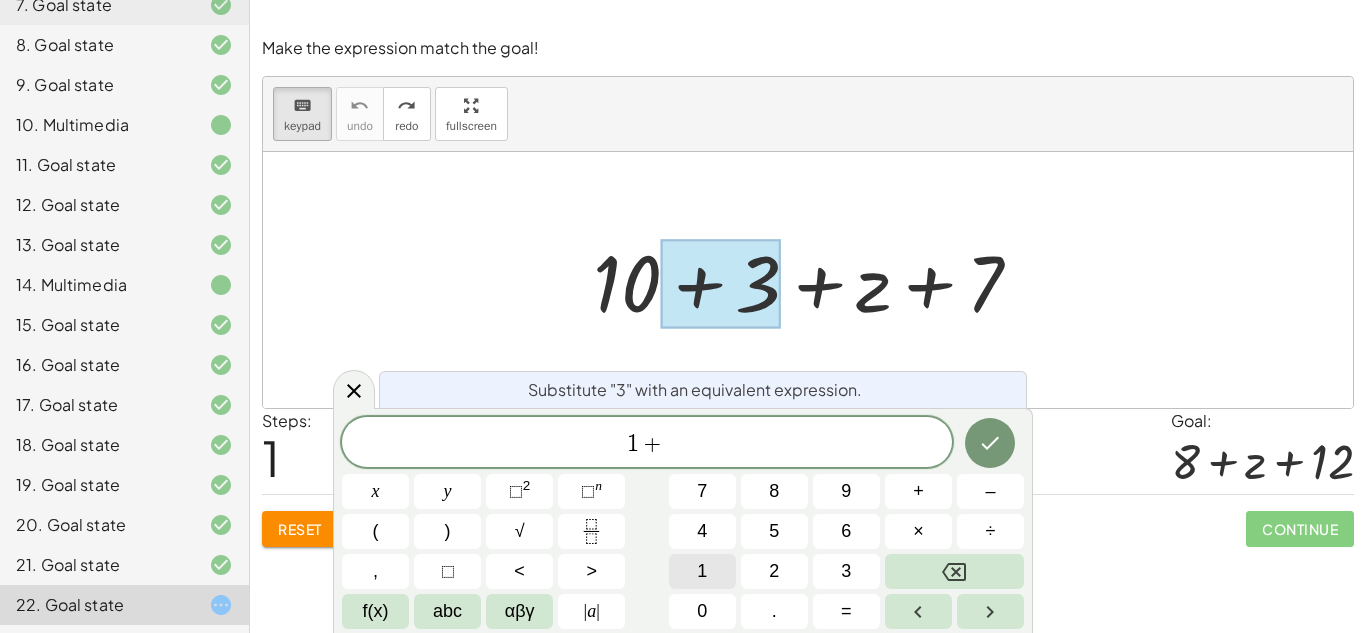 click on "1" at bounding box center [702, 571] 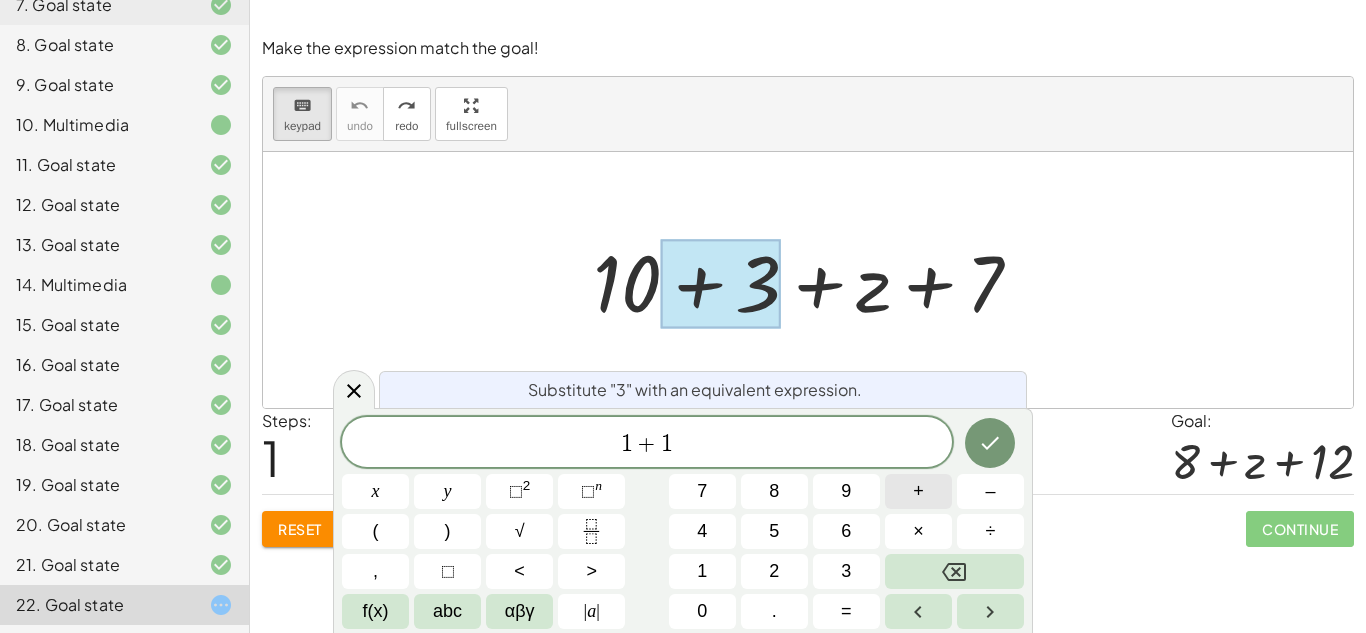 click on "+" at bounding box center [918, 491] 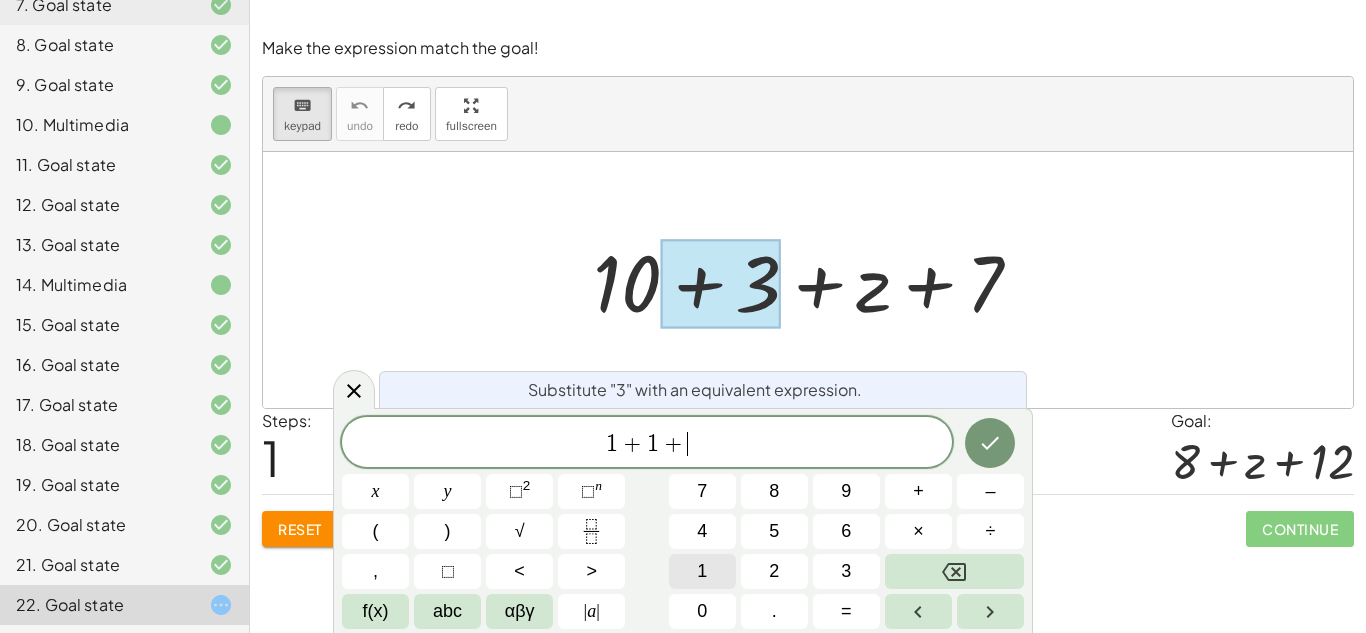 click on "1" at bounding box center (702, 571) 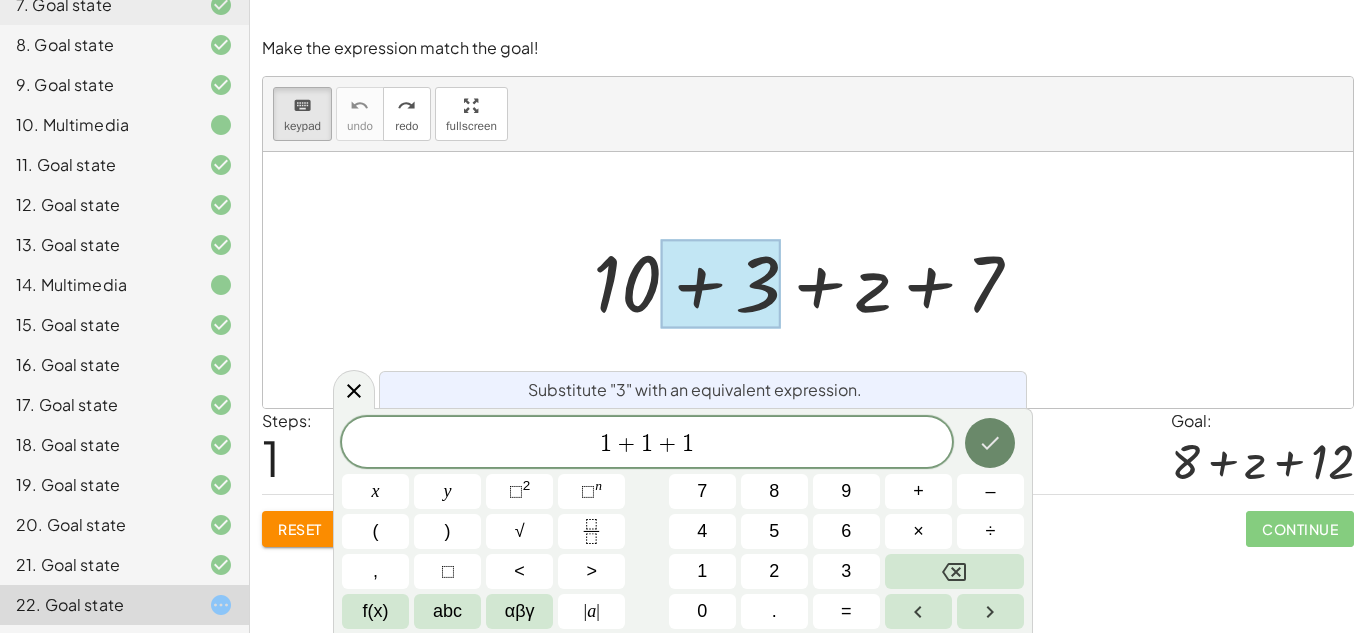 click at bounding box center [990, 443] 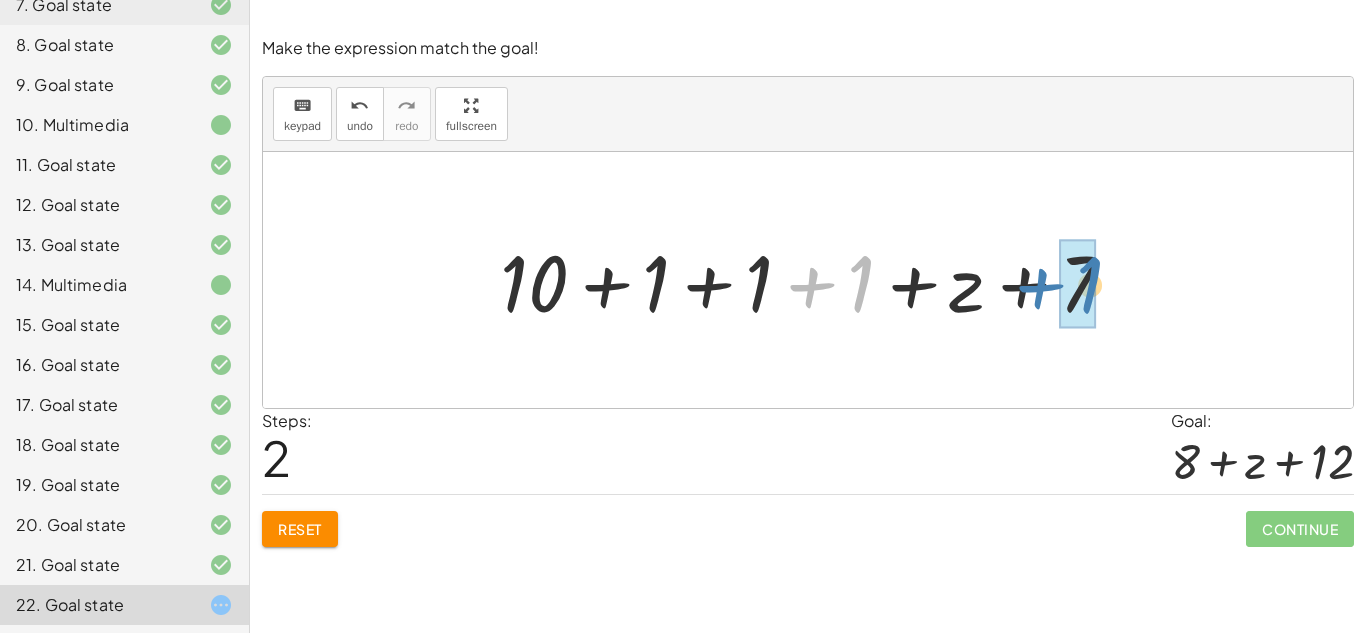 drag, startPoint x: 863, startPoint y: 287, endPoint x: 1091, endPoint y: 288, distance: 228.0022 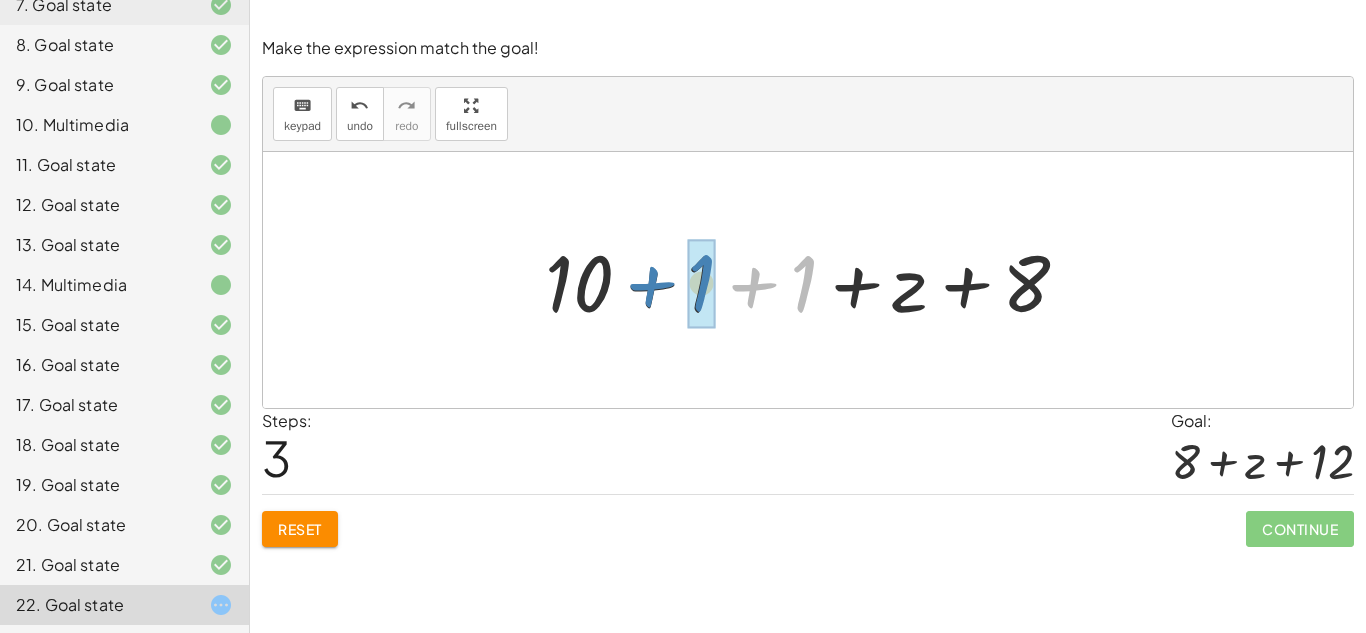 drag, startPoint x: 810, startPoint y: 278, endPoint x: 708, endPoint y: 277, distance: 102.0049 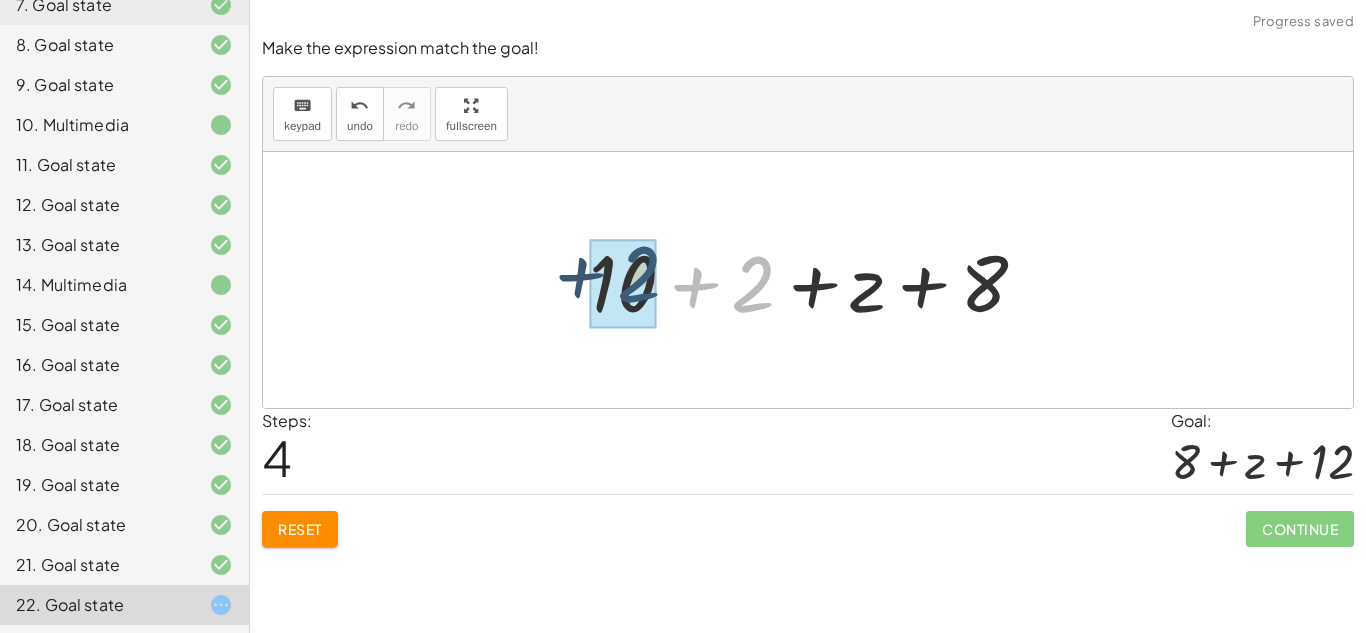 drag, startPoint x: 756, startPoint y: 288, endPoint x: 637, endPoint y: 279, distance: 119.33985 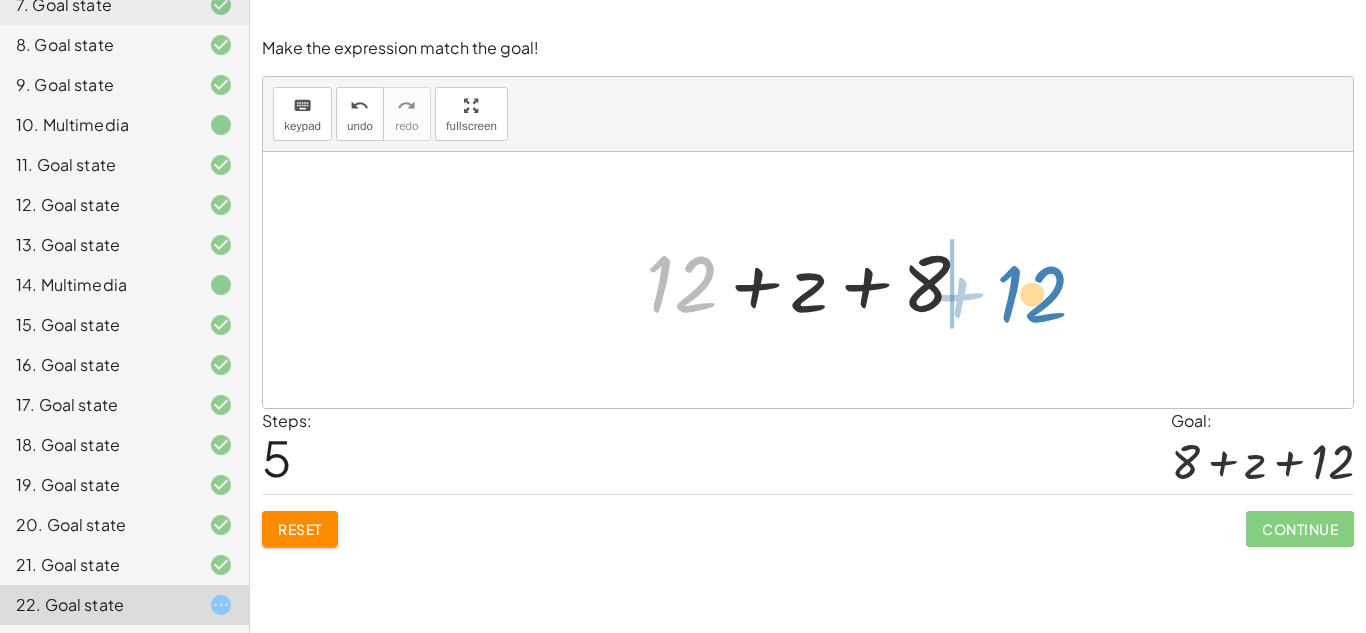 drag, startPoint x: 685, startPoint y: 271, endPoint x: 1036, endPoint y: 281, distance: 351.14243 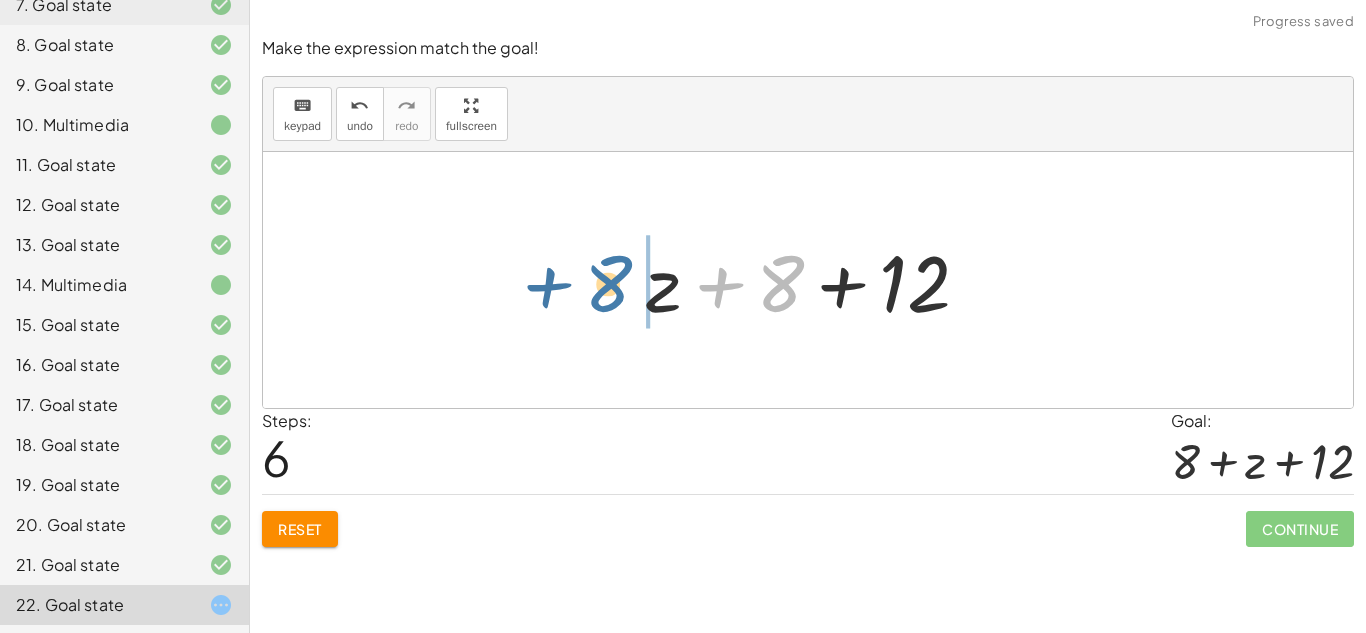 drag, startPoint x: 791, startPoint y: 284, endPoint x: 613, endPoint y: 285, distance: 178.0028 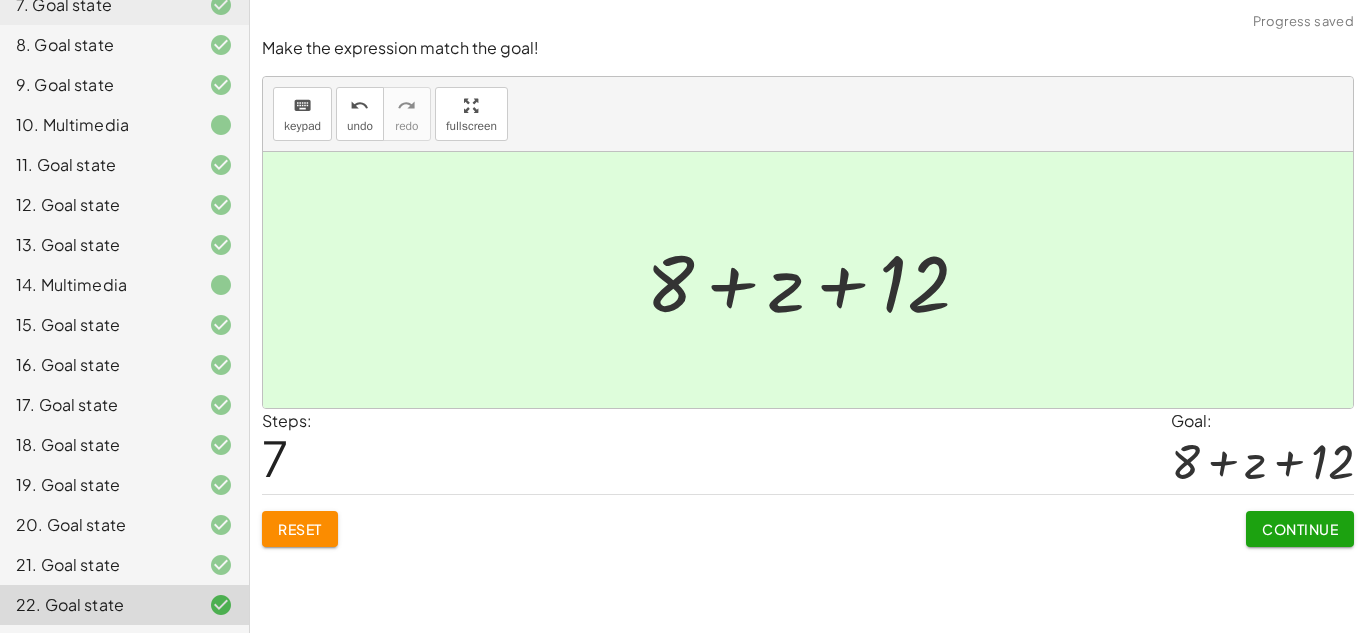 click on "Continue" 